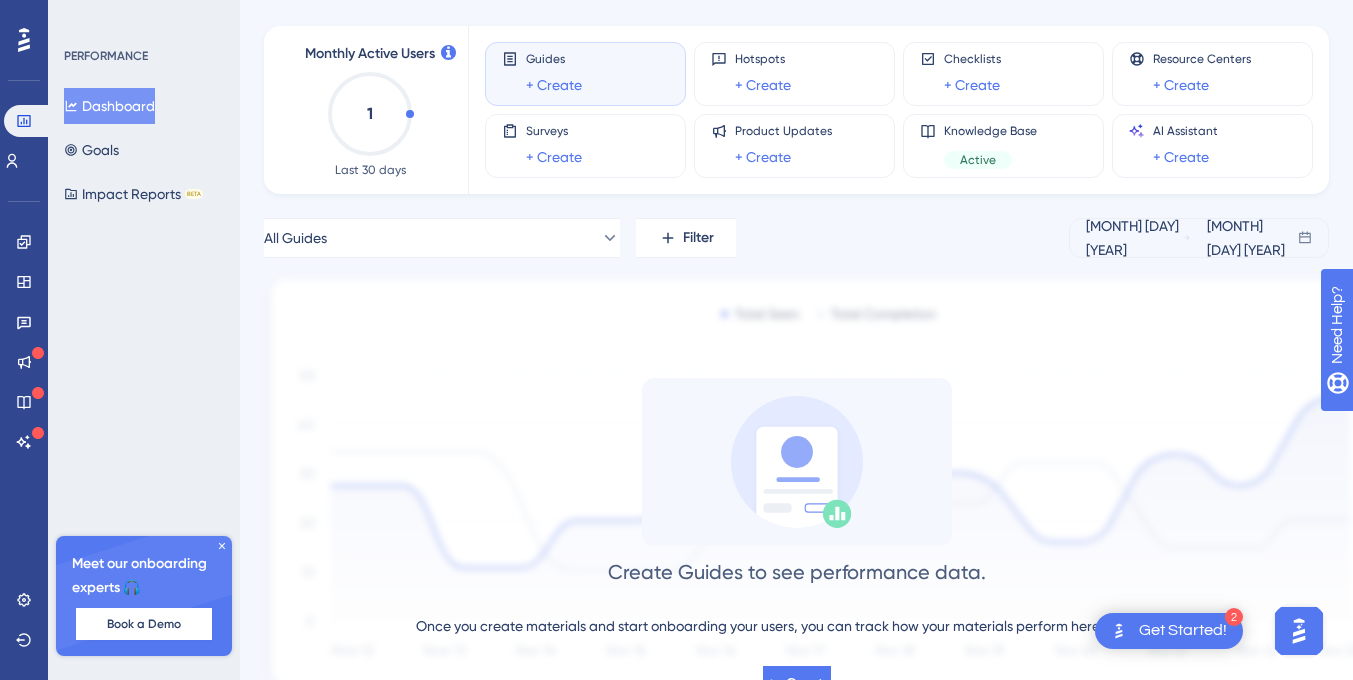 scroll, scrollTop: 0, scrollLeft: 0, axis: both 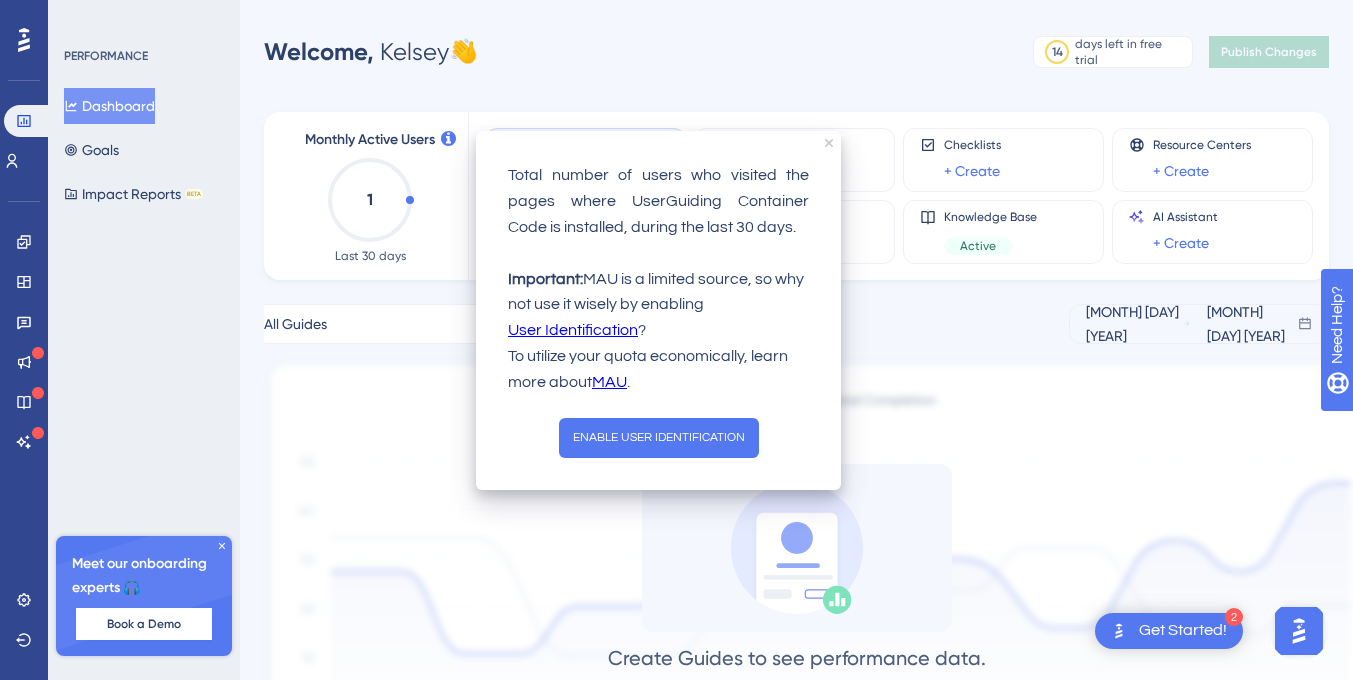 click on "Monthly Active Users 1 Last 30 days" at bounding box center (370, 196) 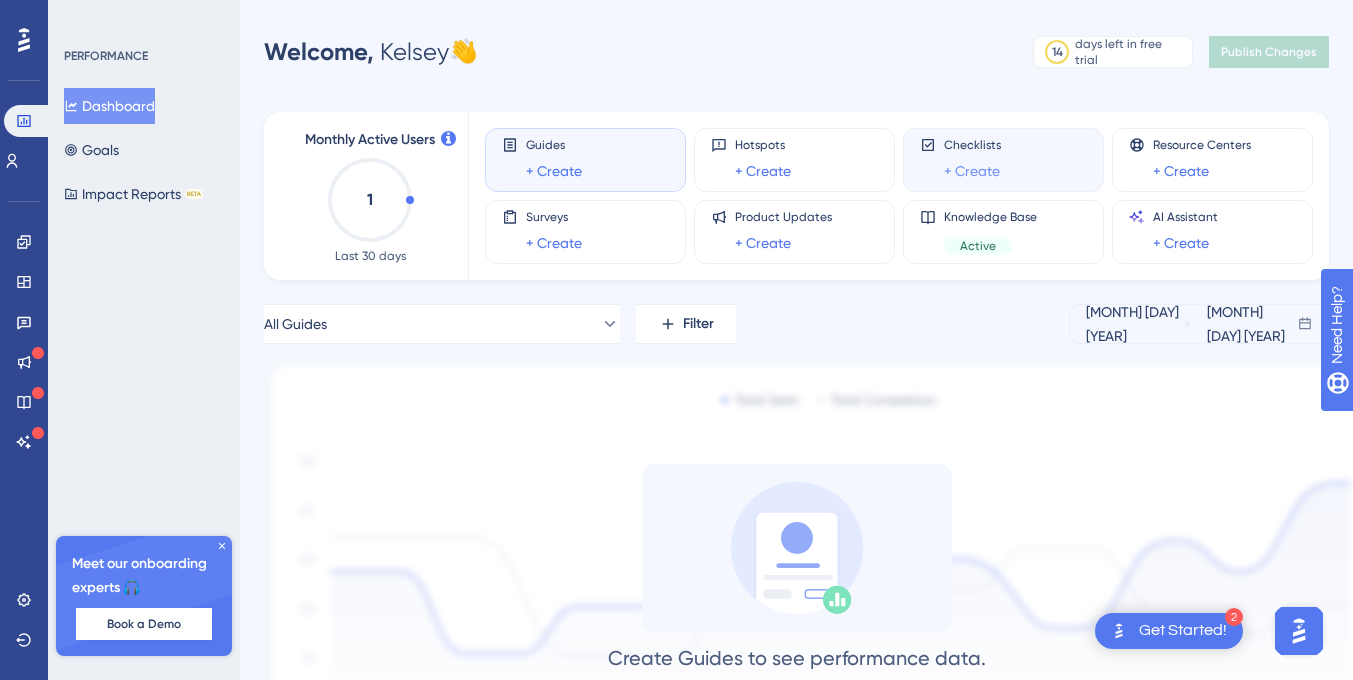 click on "+ Create" at bounding box center [972, 171] 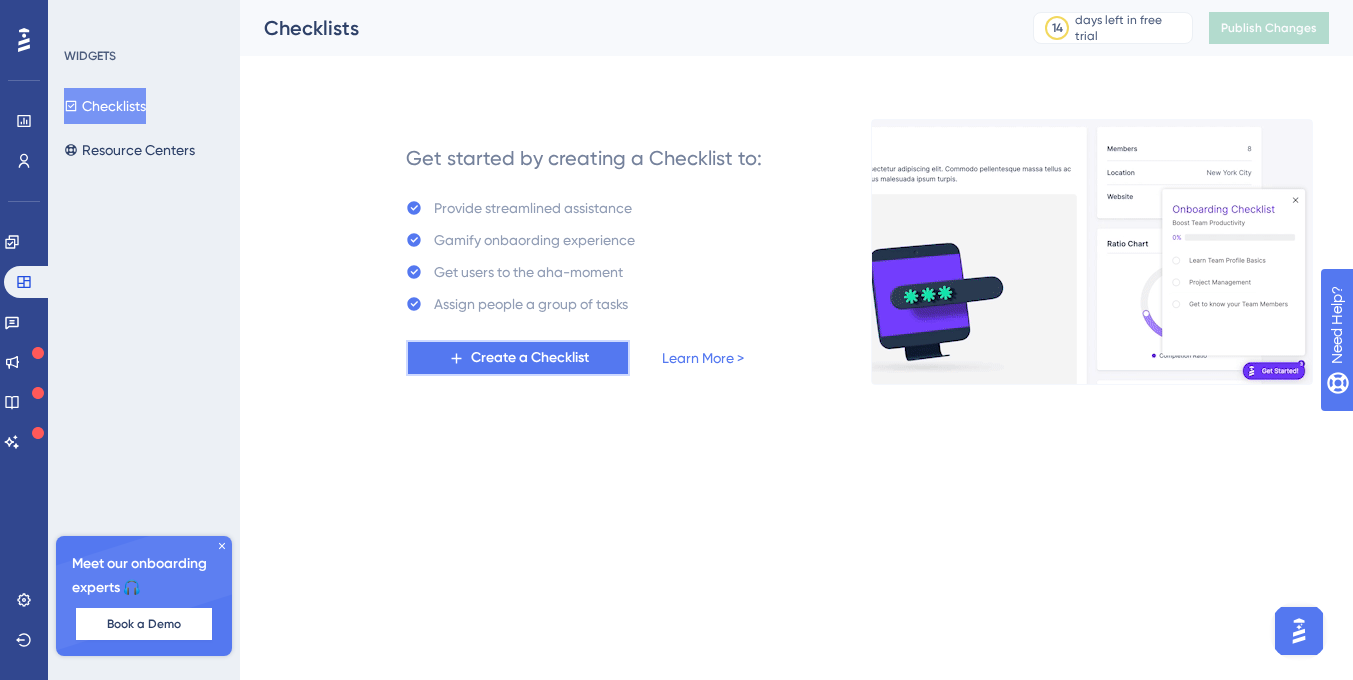 click on "Create a Checklist" at bounding box center (530, 358) 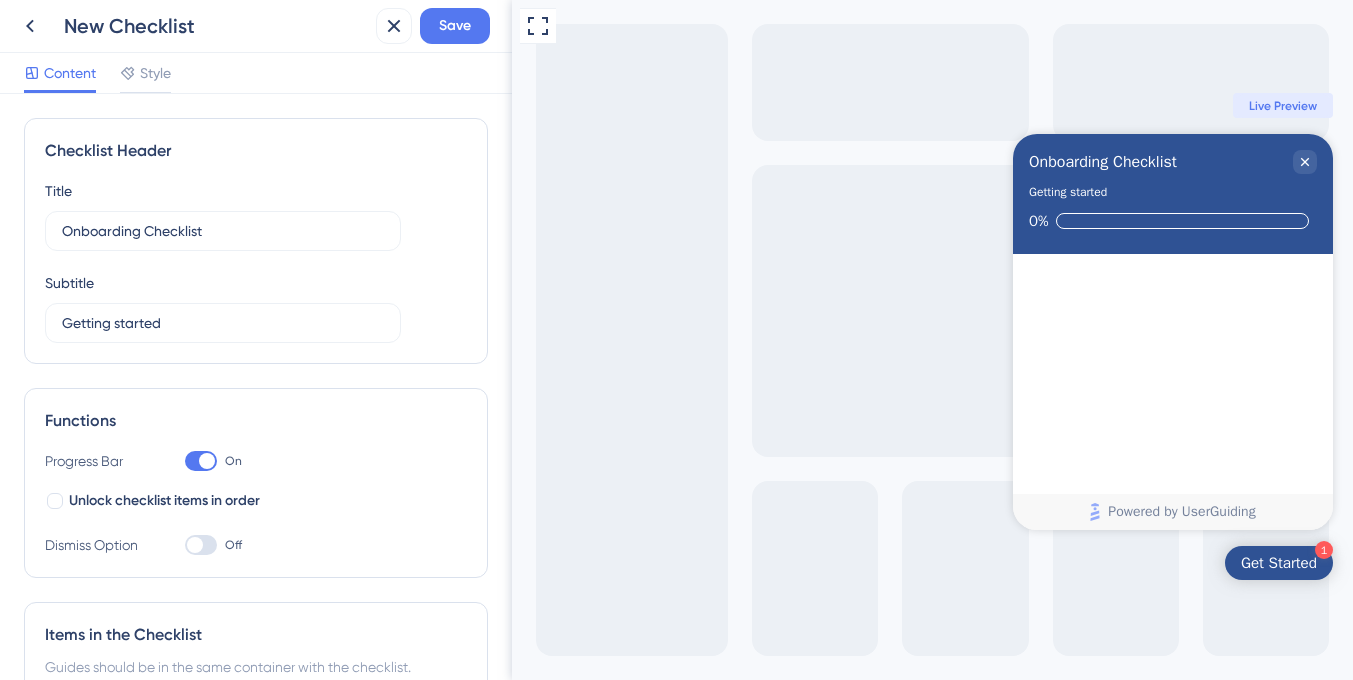 scroll, scrollTop: 0, scrollLeft: 0, axis: both 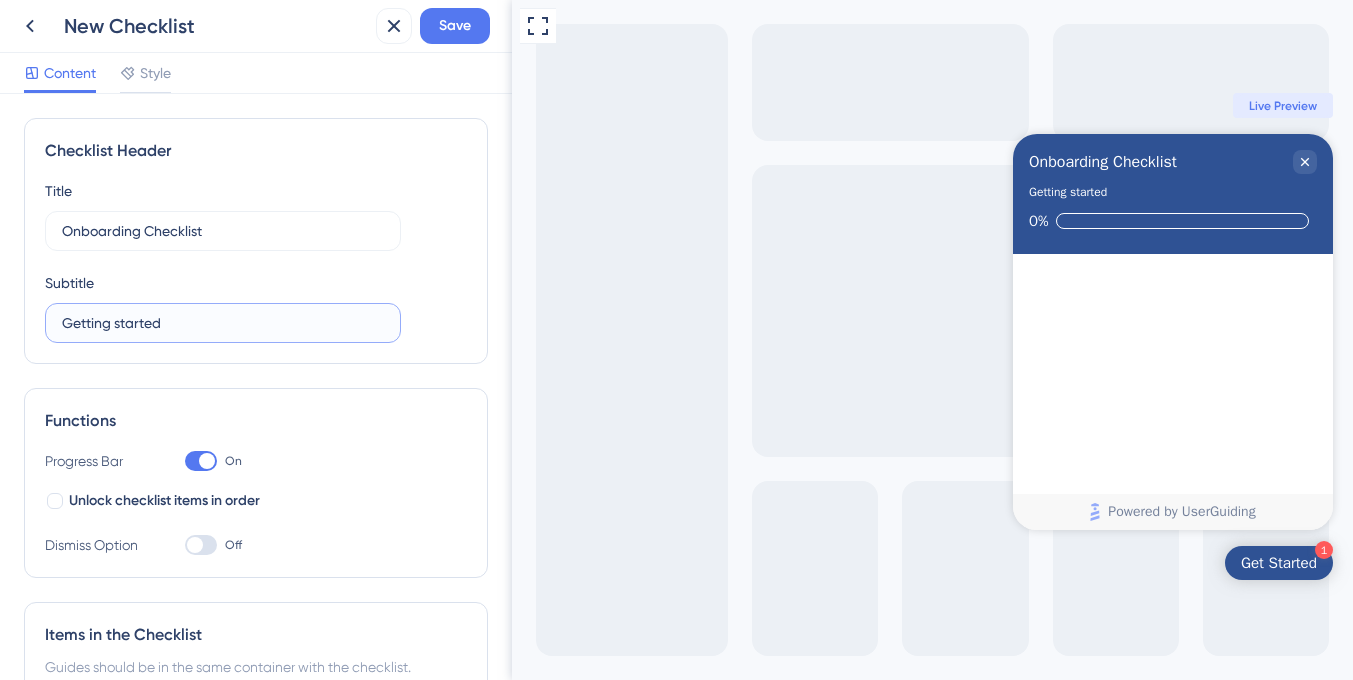 click on "Getting started" at bounding box center [223, 323] 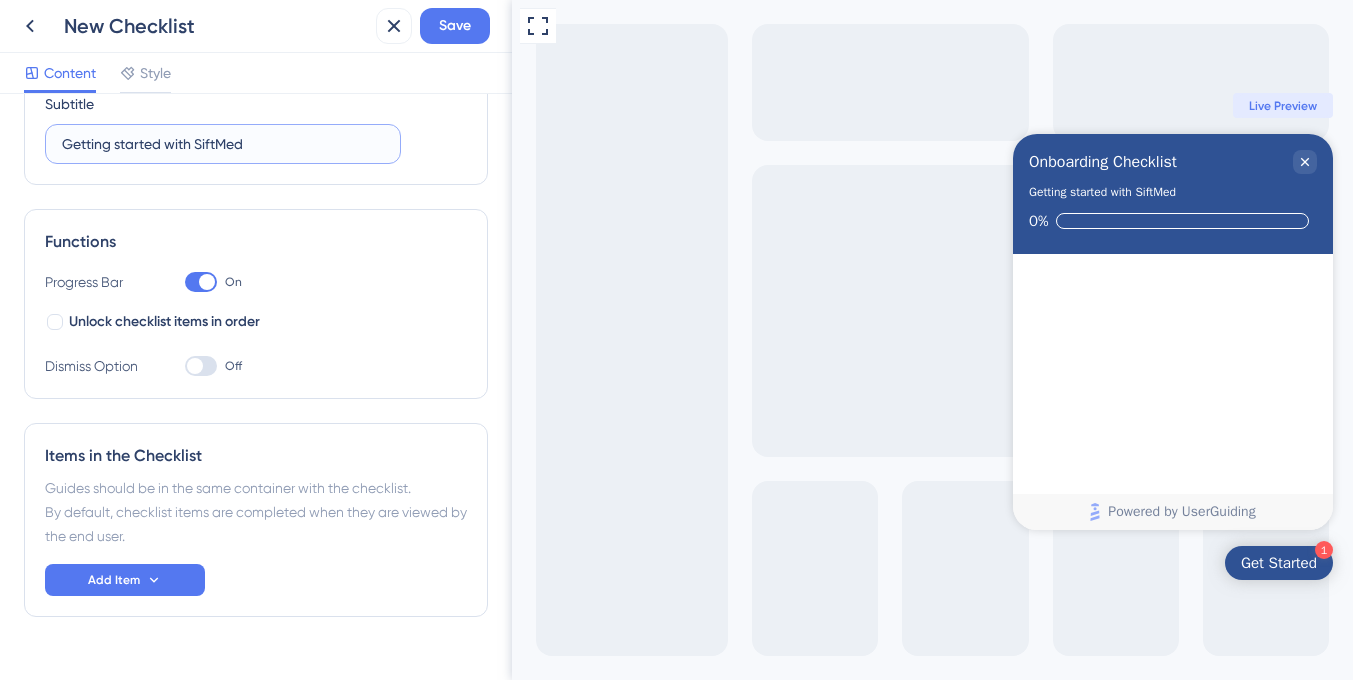scroll, scrollTop: 198, scrollLeft: 0, axis: vertical 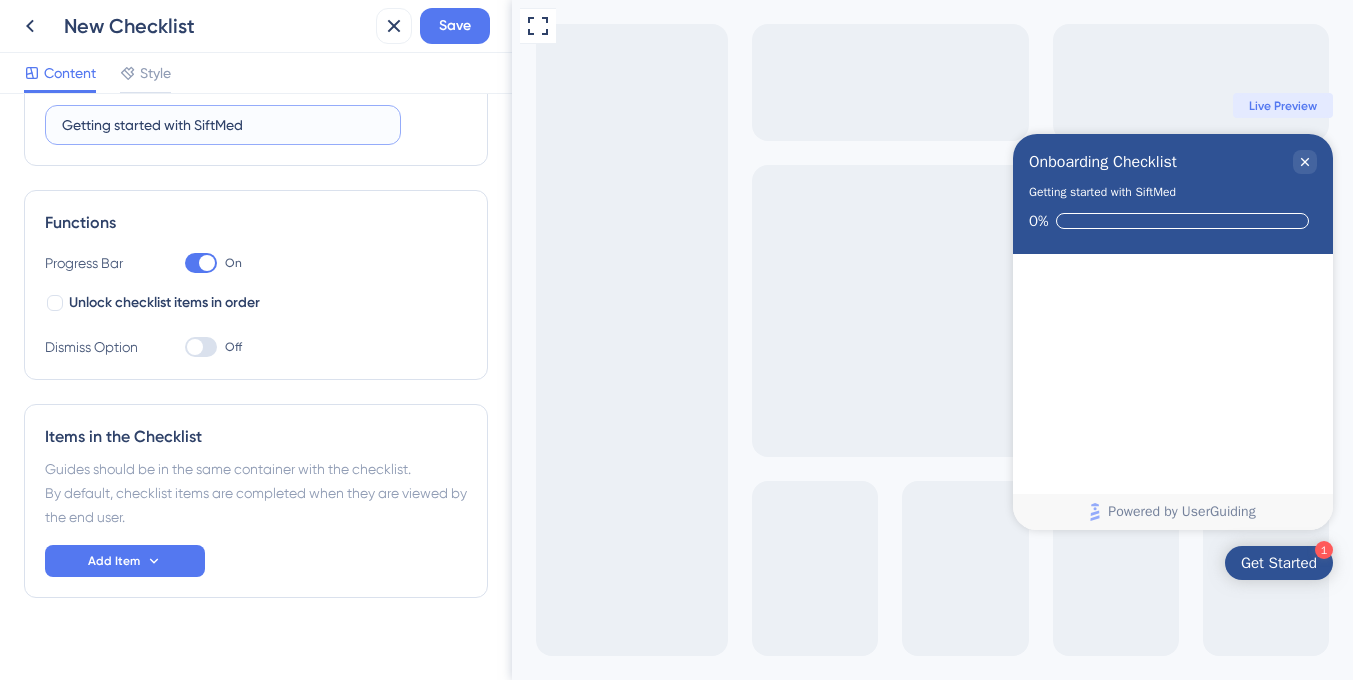 type on "Getting started with SiftMed" 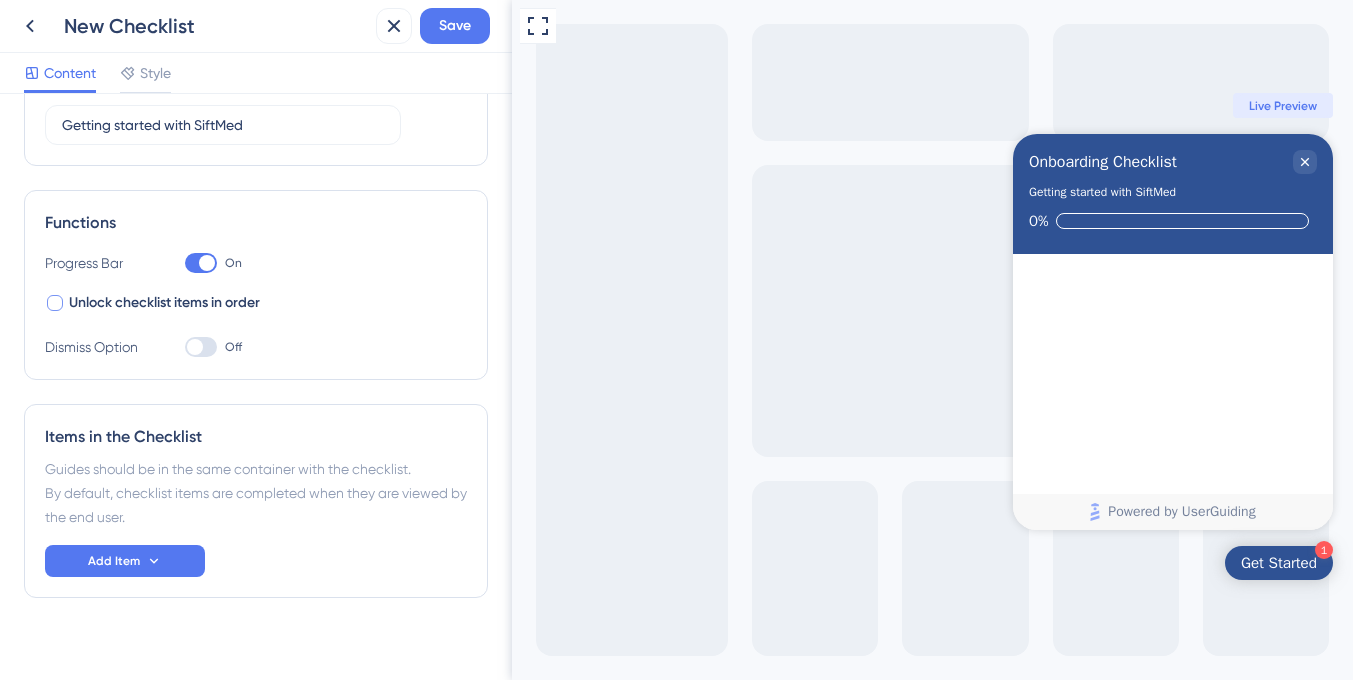 drag, startPoint x: 268, startPoint y: 305, endPoint x: 83, endPoint y: 305, distance: 185 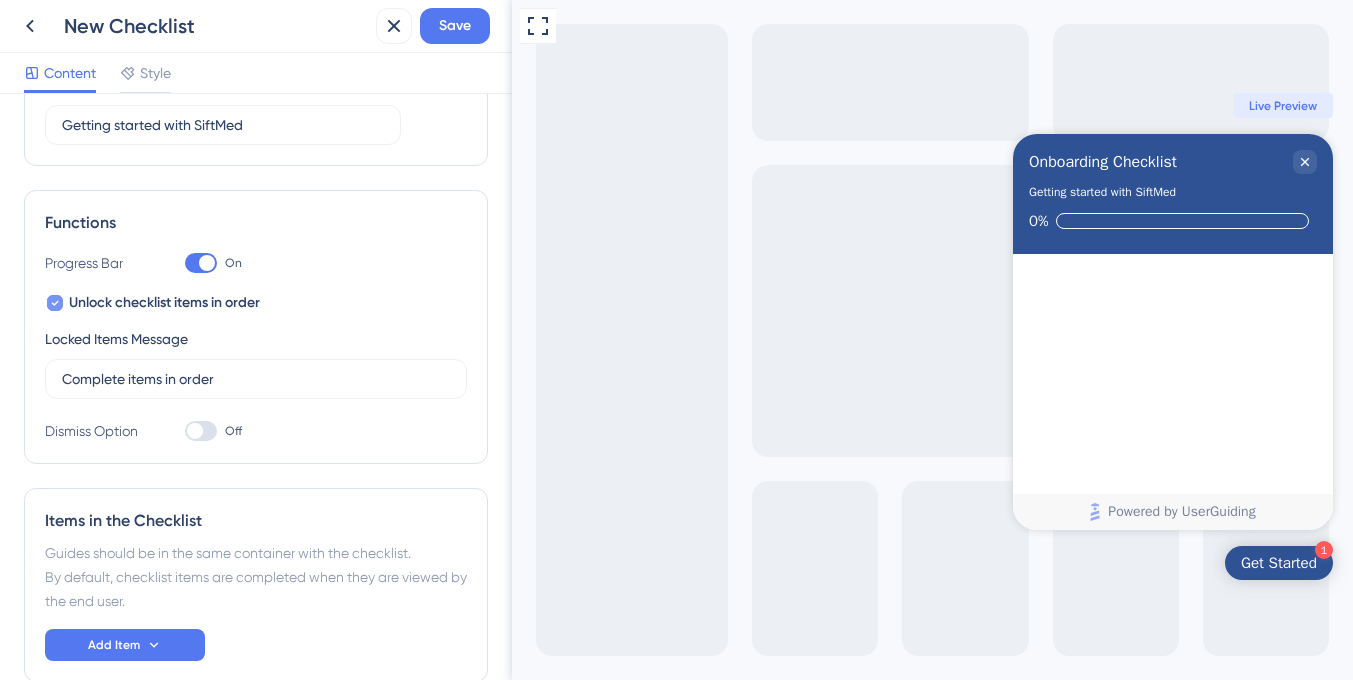 click at bounding box center (55, 303) 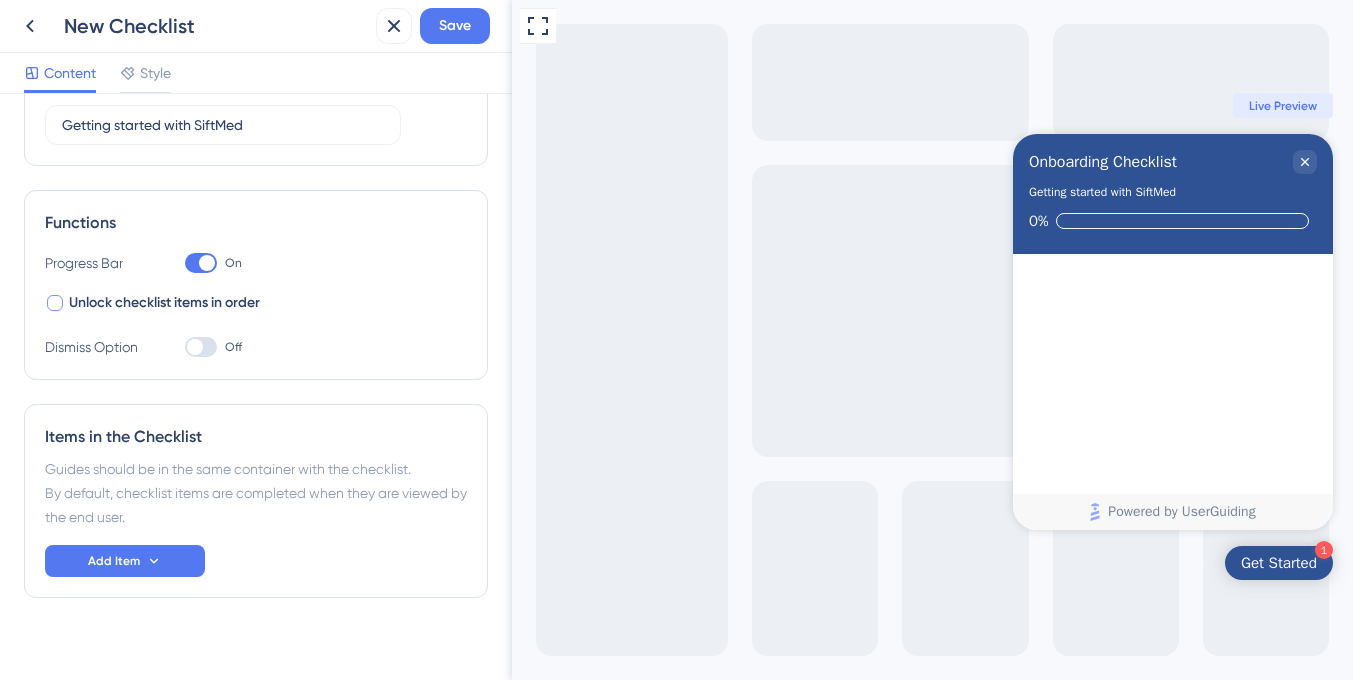 click at bounding box center [55, 303] 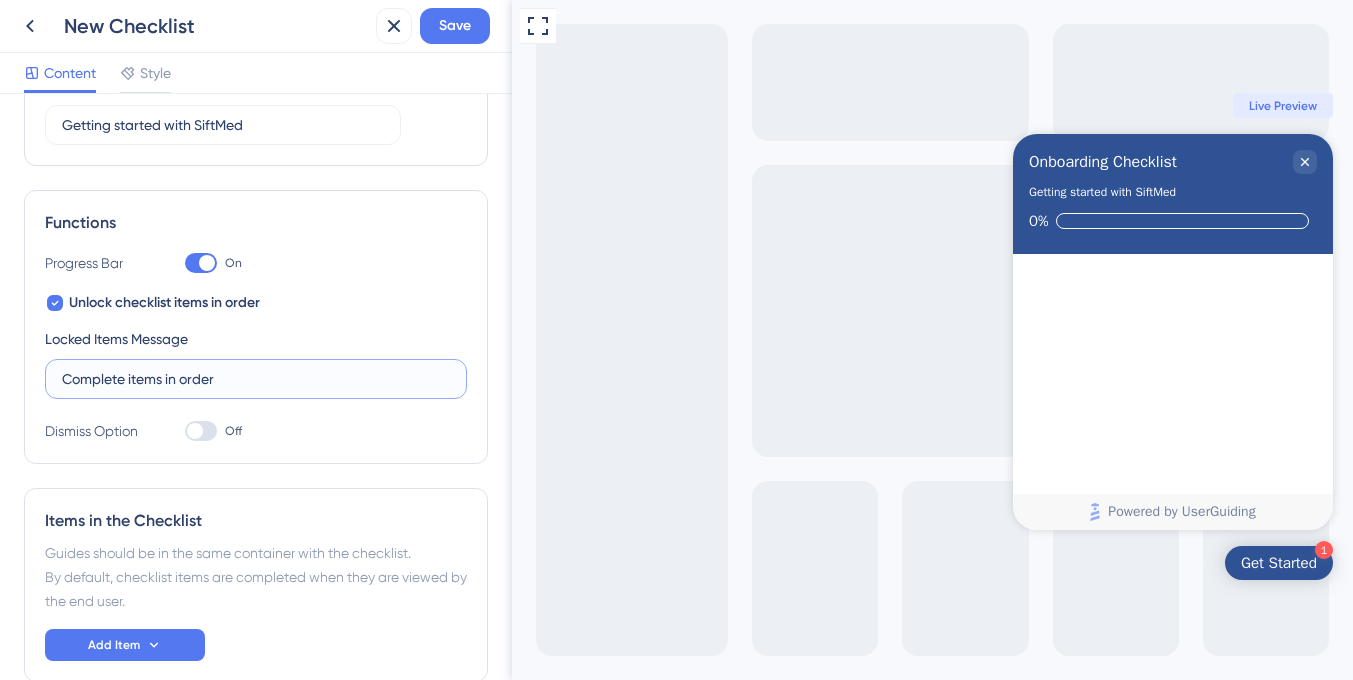 click on "Complete items in order" at bounding box center (256, 379) 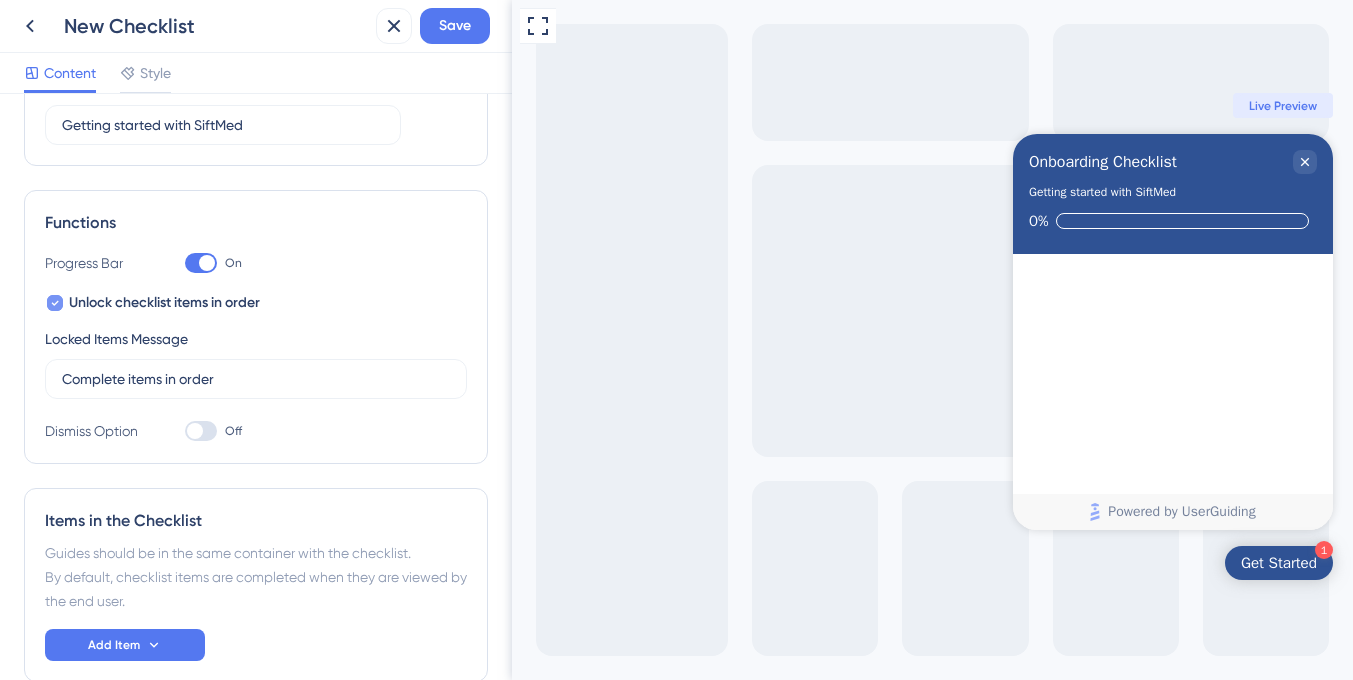 click at bounding box center (55, 303) 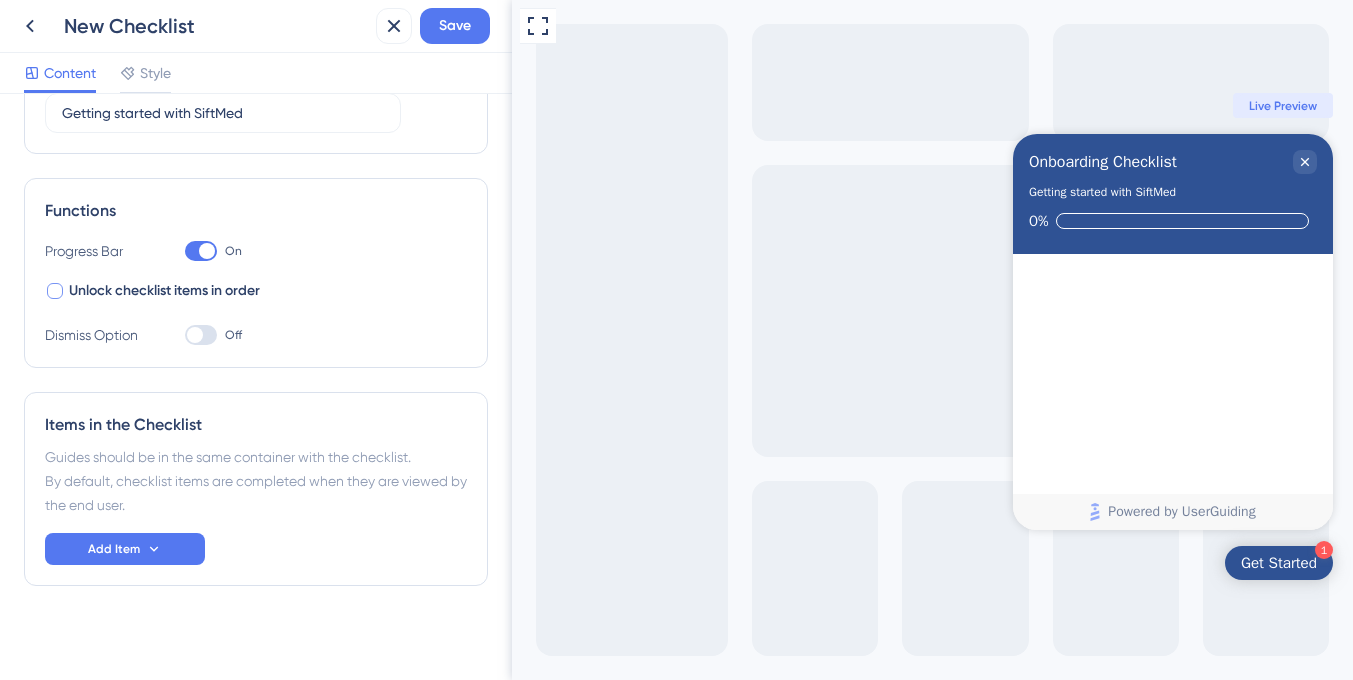 scroll, scrollTop: 220, scrollLeft: 0, axis: vertical 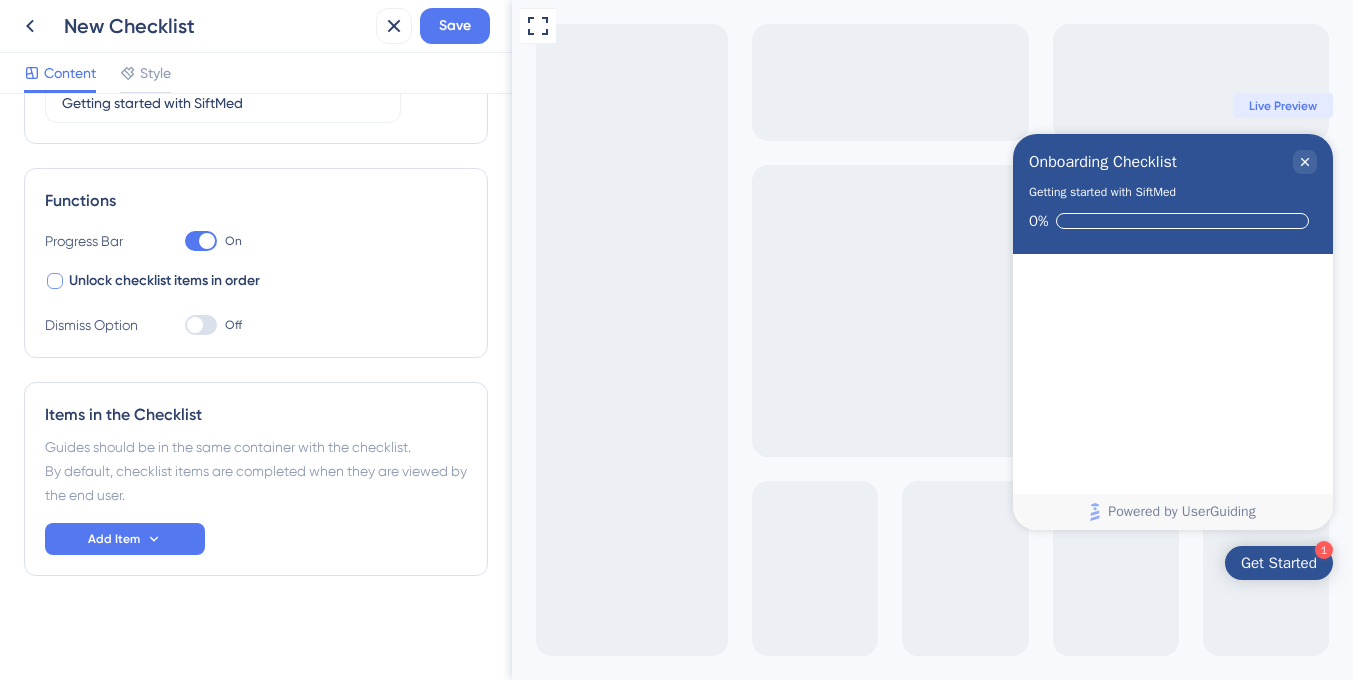 click at bounding box center (201, 325) 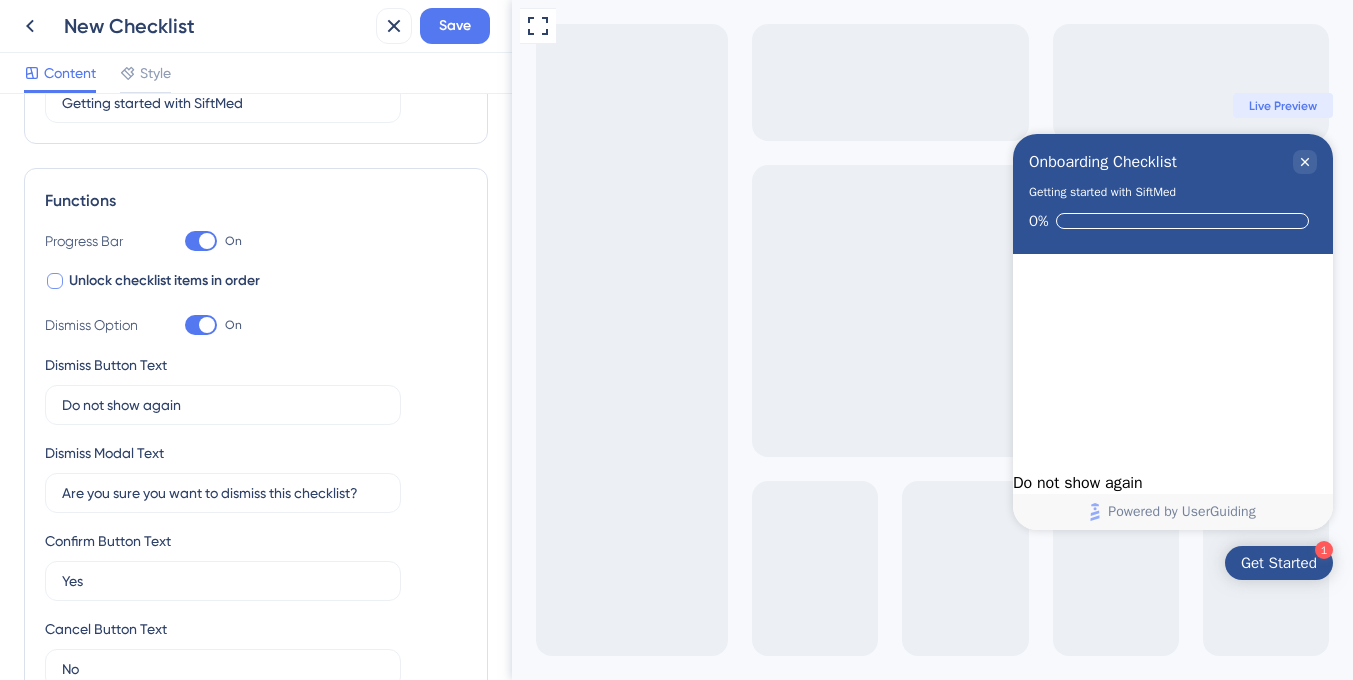 click at bounding box center (207, 325) 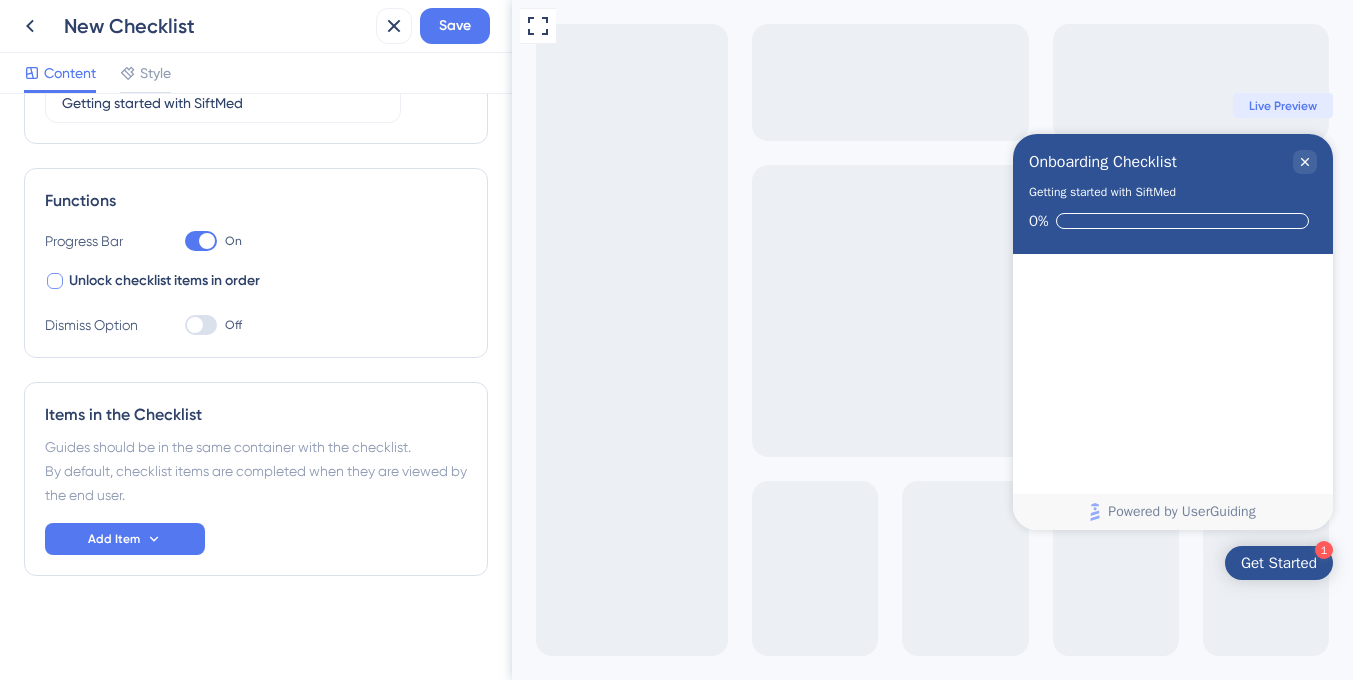 click at bounding box center [201, 325] 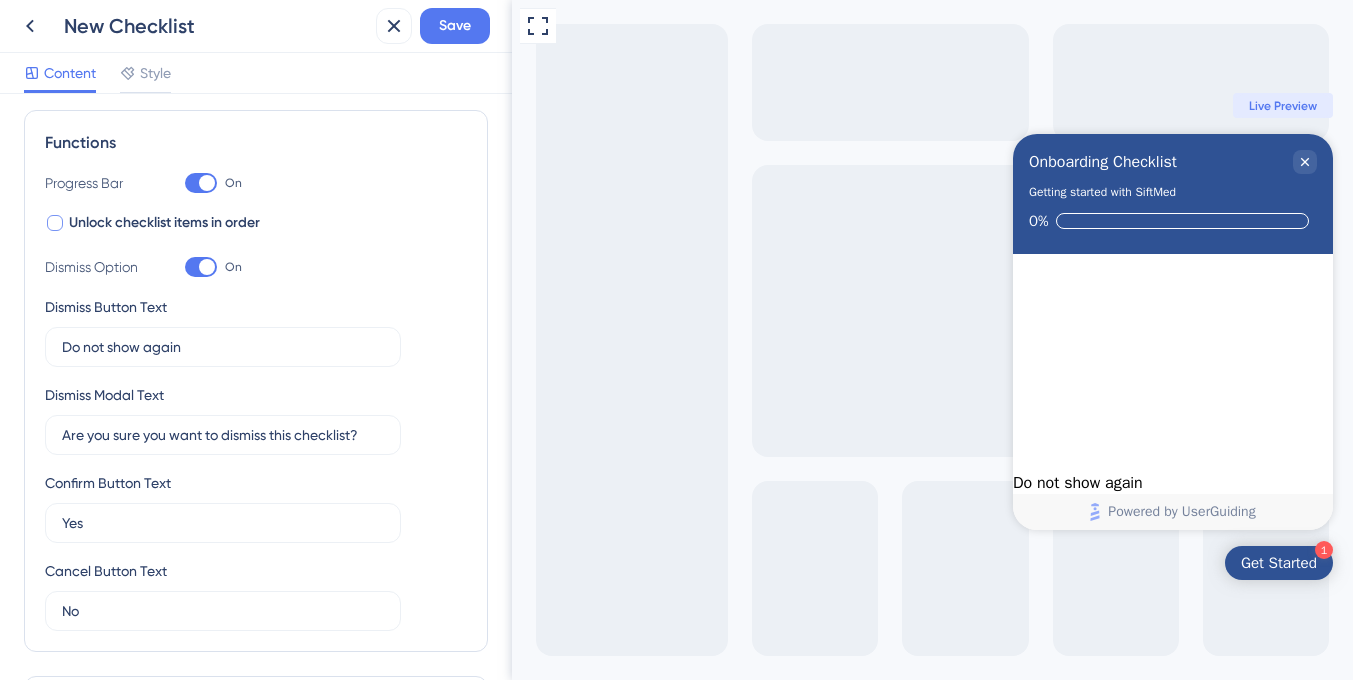 scroll, scrollTop: 279, scrollLeft: 0, axis: vertical 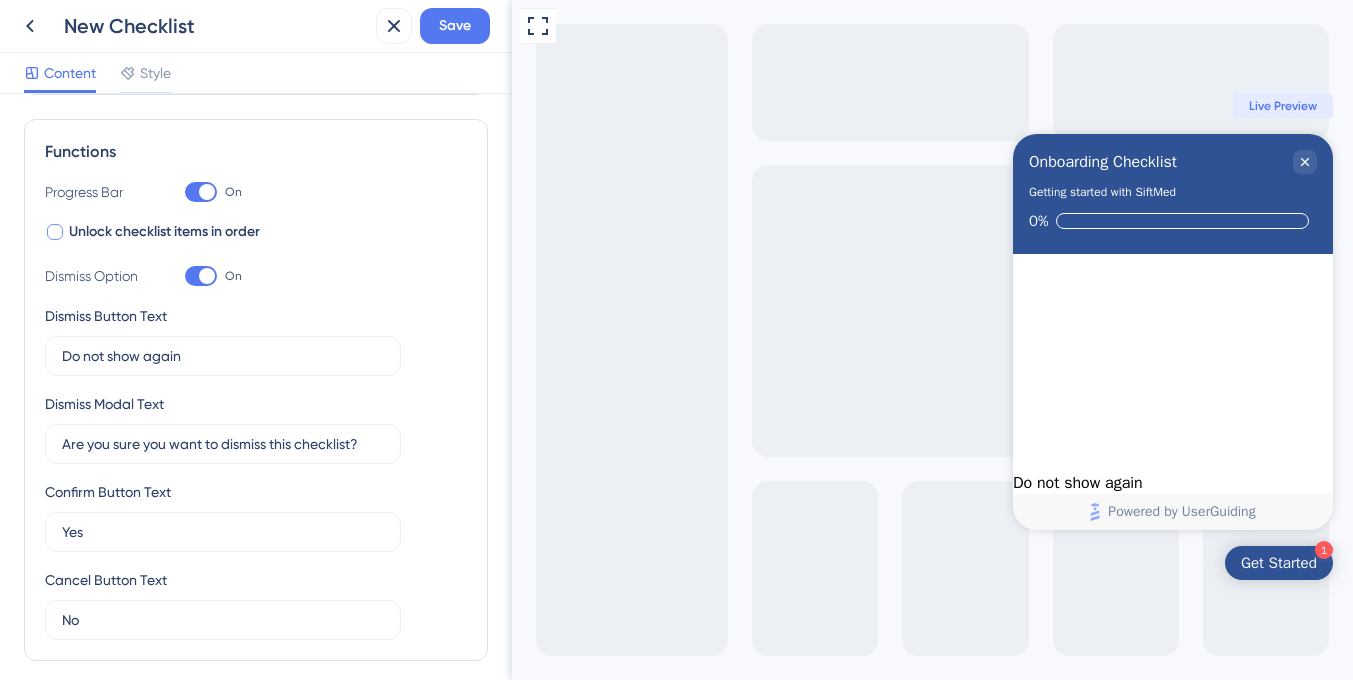 click at bounding box center [207, 276] 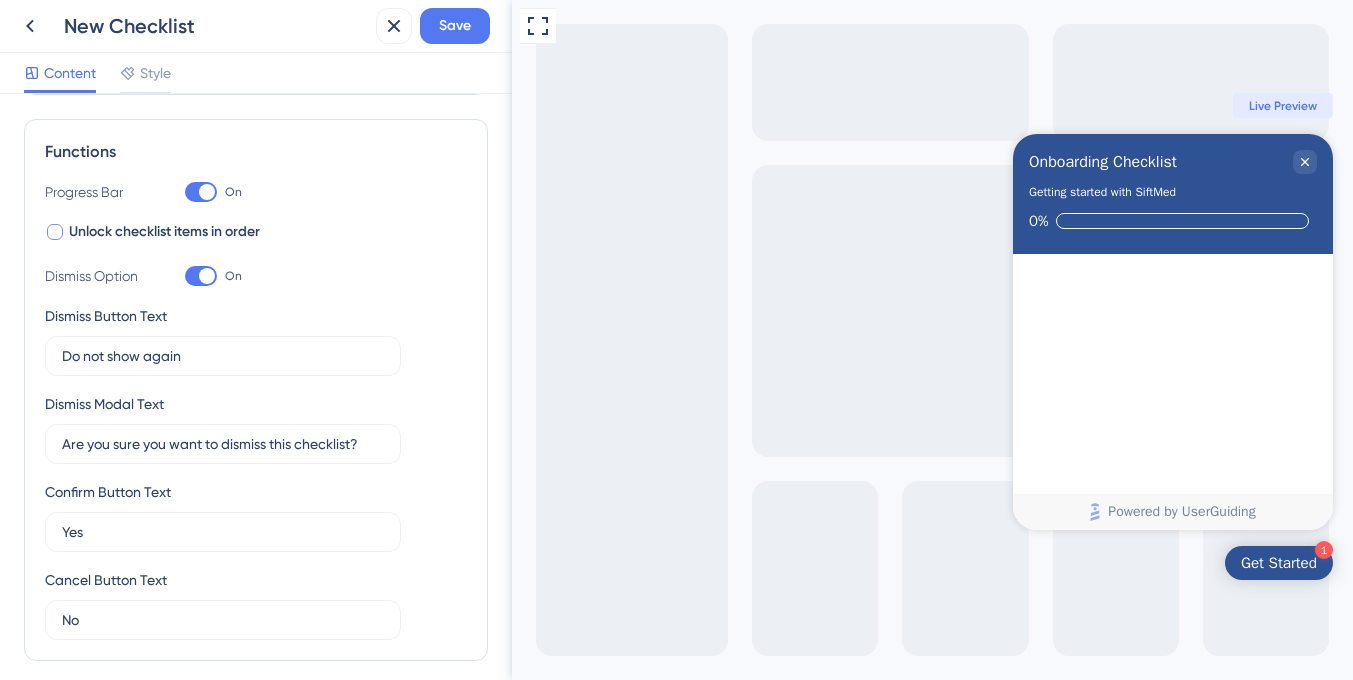 scroll, scrollTop: 220, scrollLeft: 0, axis: vertical 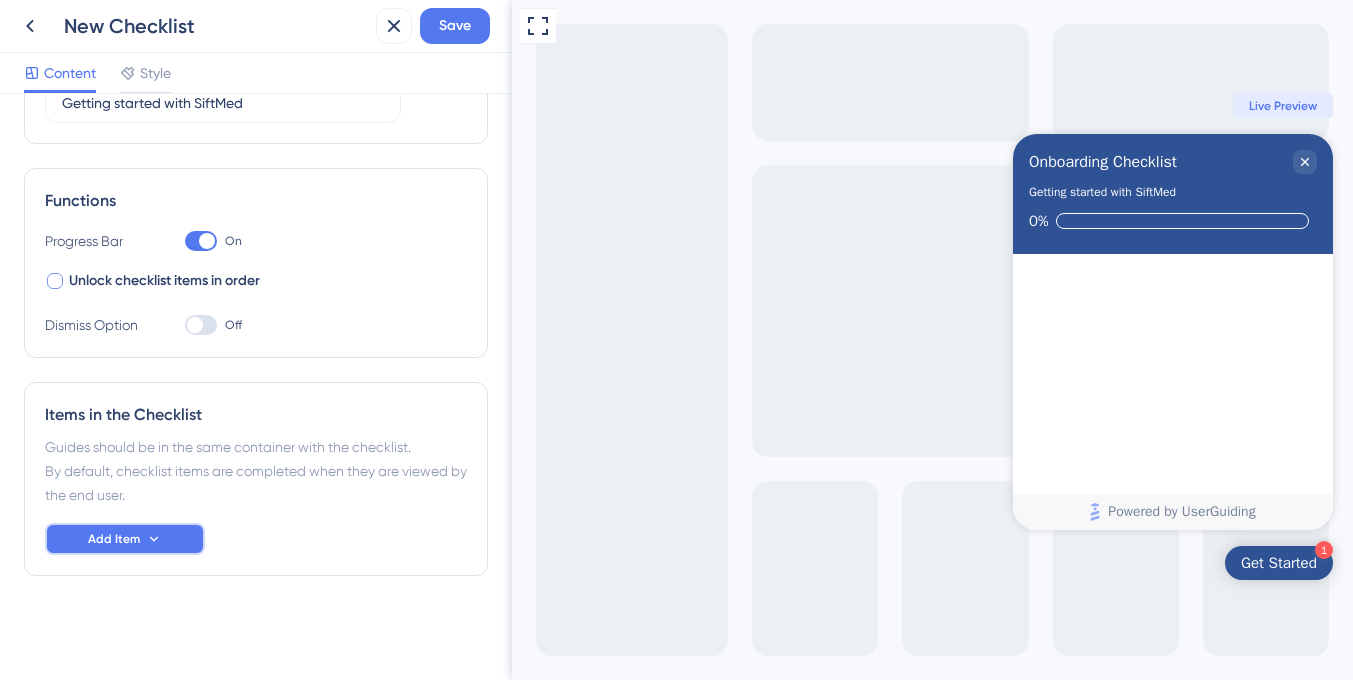 click on "Add Item" at bounding box center (125, 539) 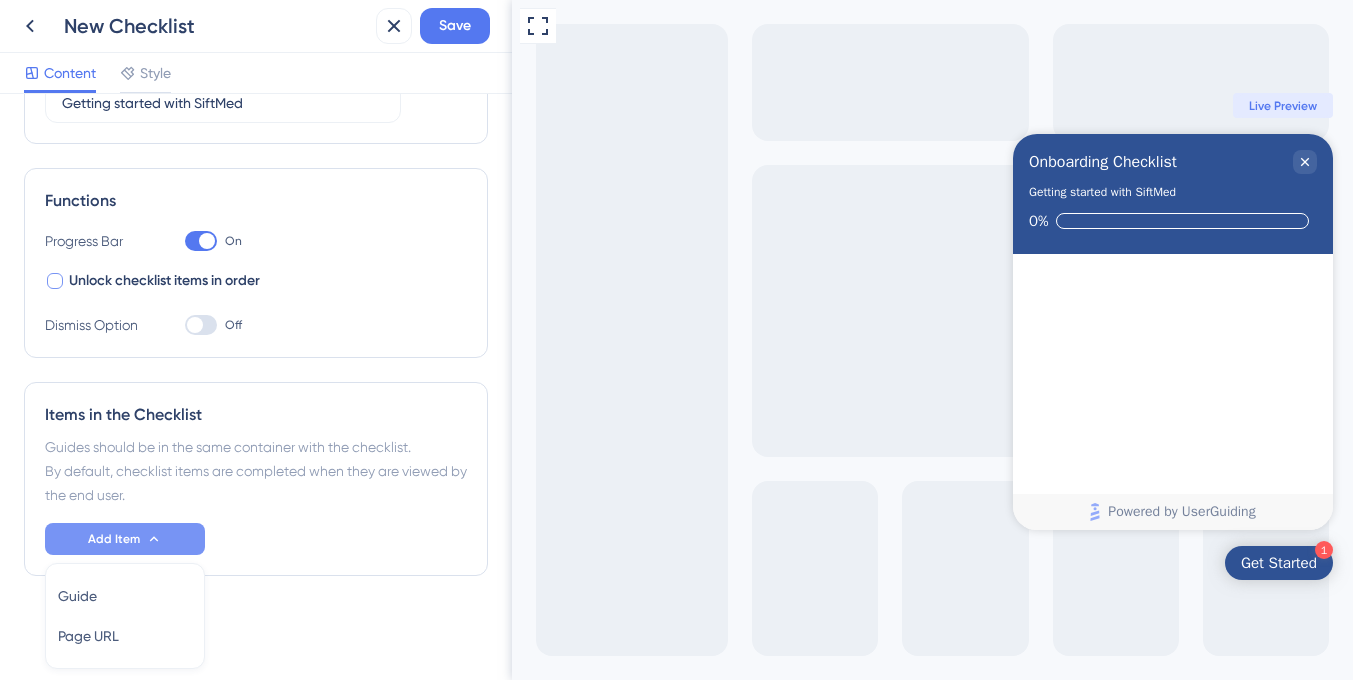 scroll, scrollTop: 289, scrollLeft: 0, axis: vertical 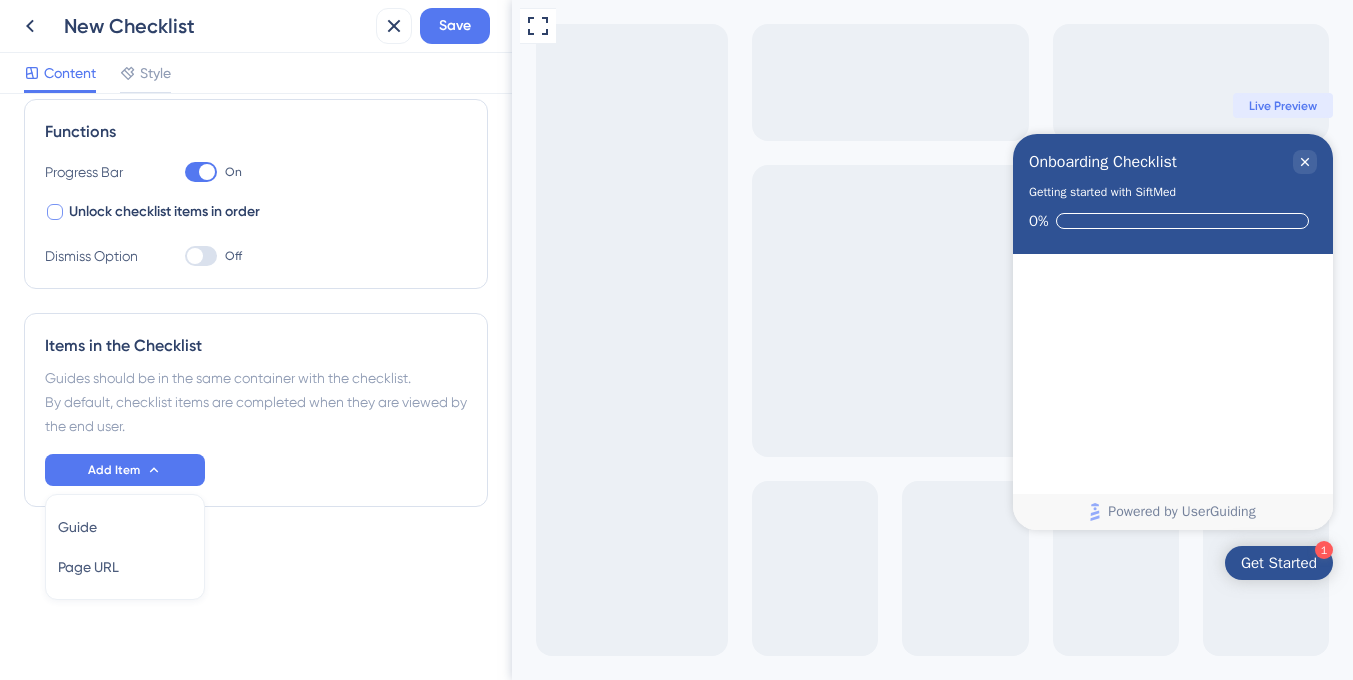 click on "Add Item Guide Guide Page URL Page URL" at bounding box center [256, 470] 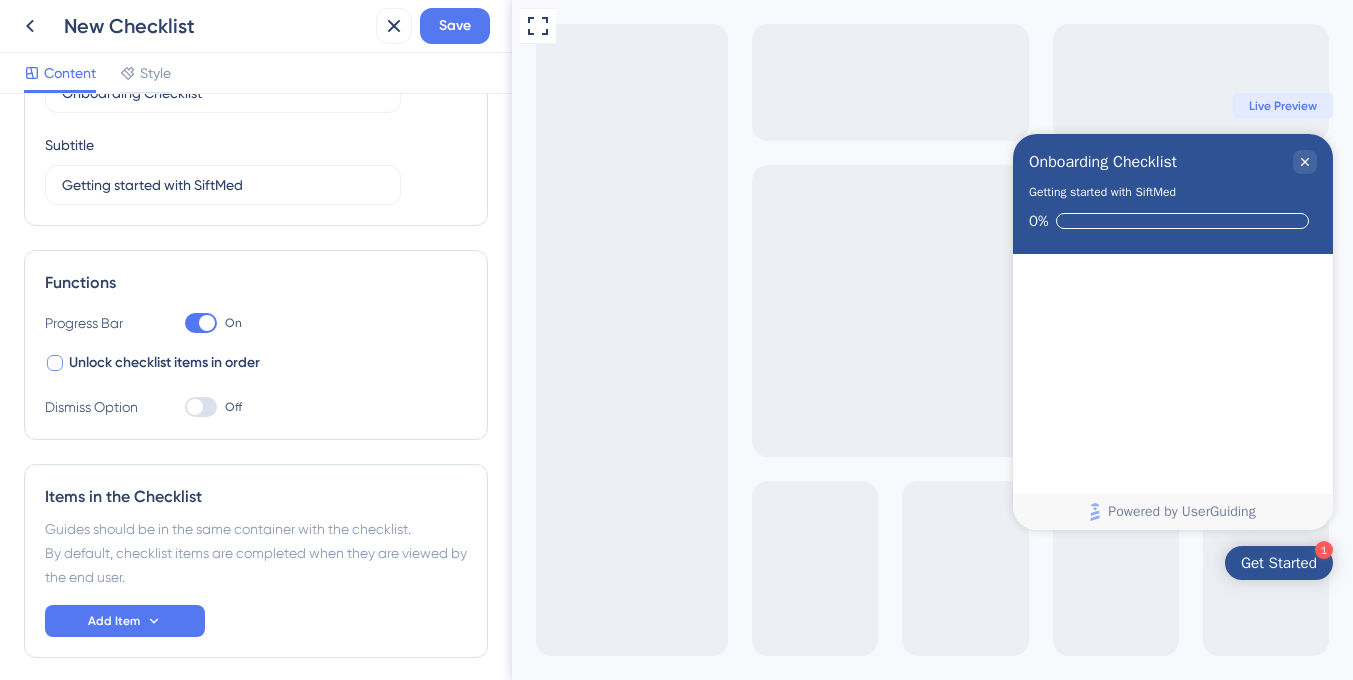 scroll, scrollTop: 0, scrollLeft: 0, axis: both 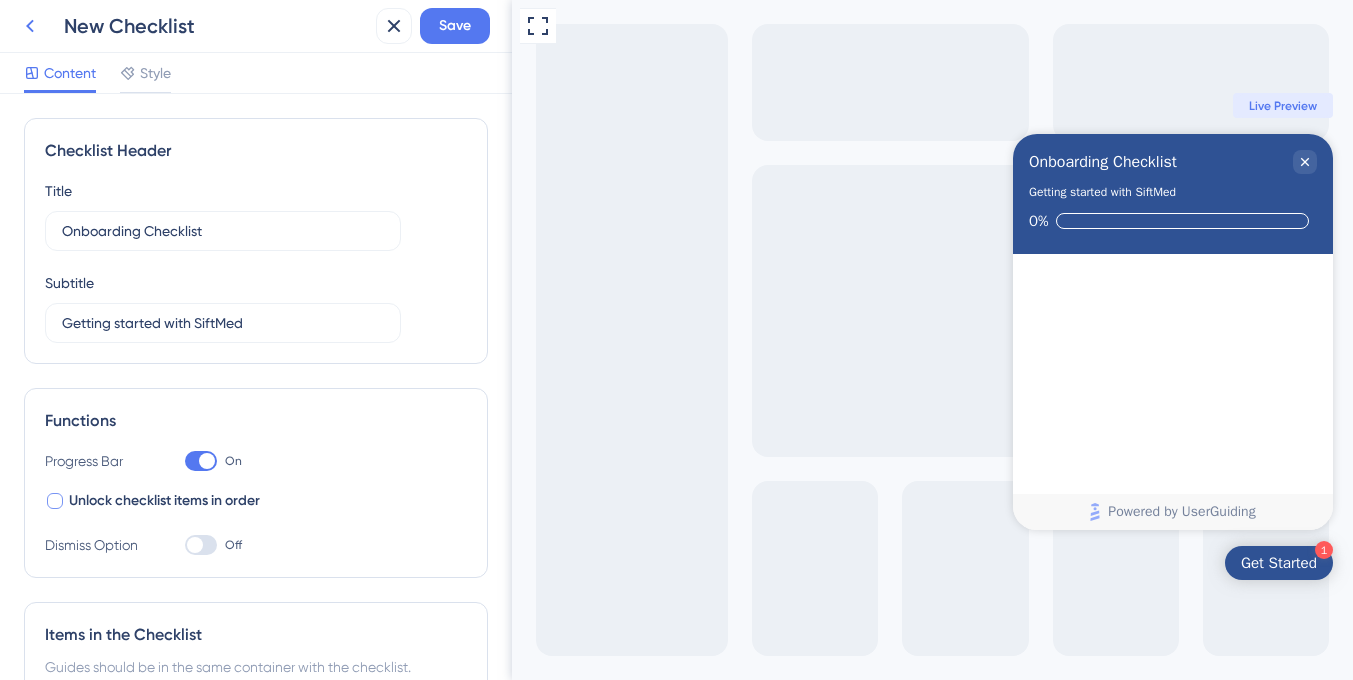 click 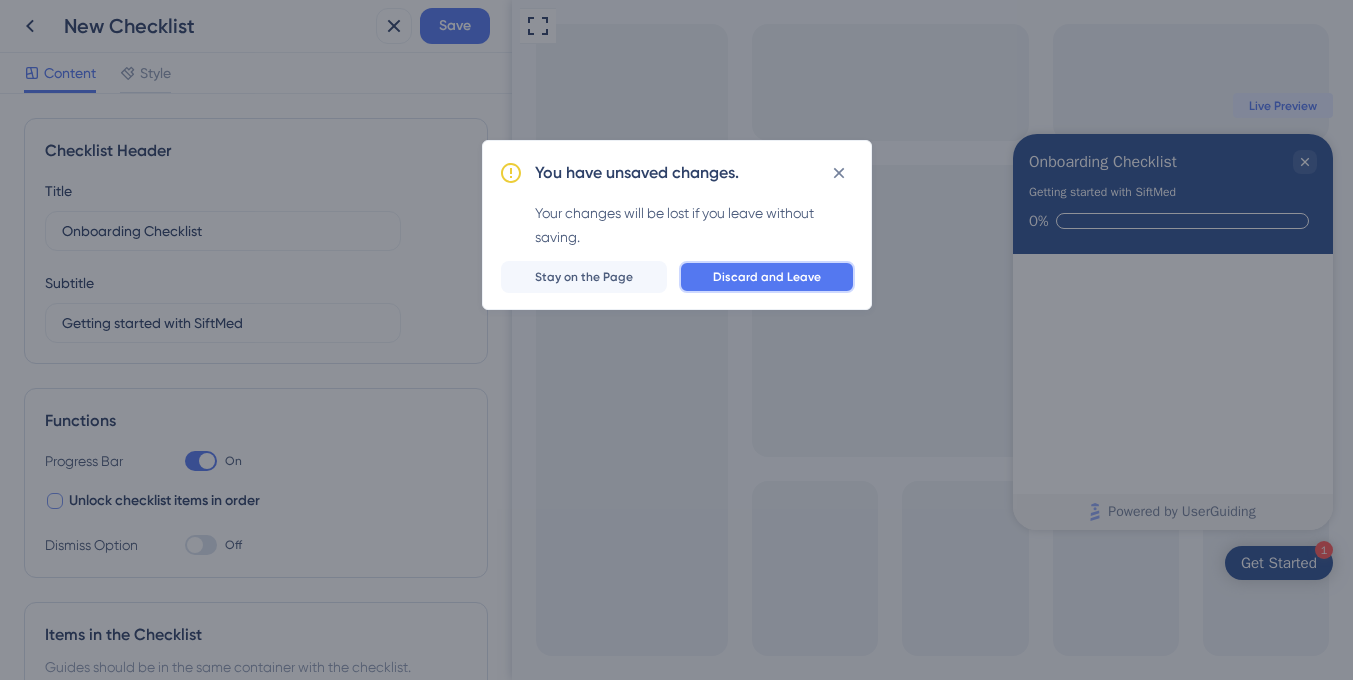 click on "Discard and Leave" at bounding box center [767, 277] 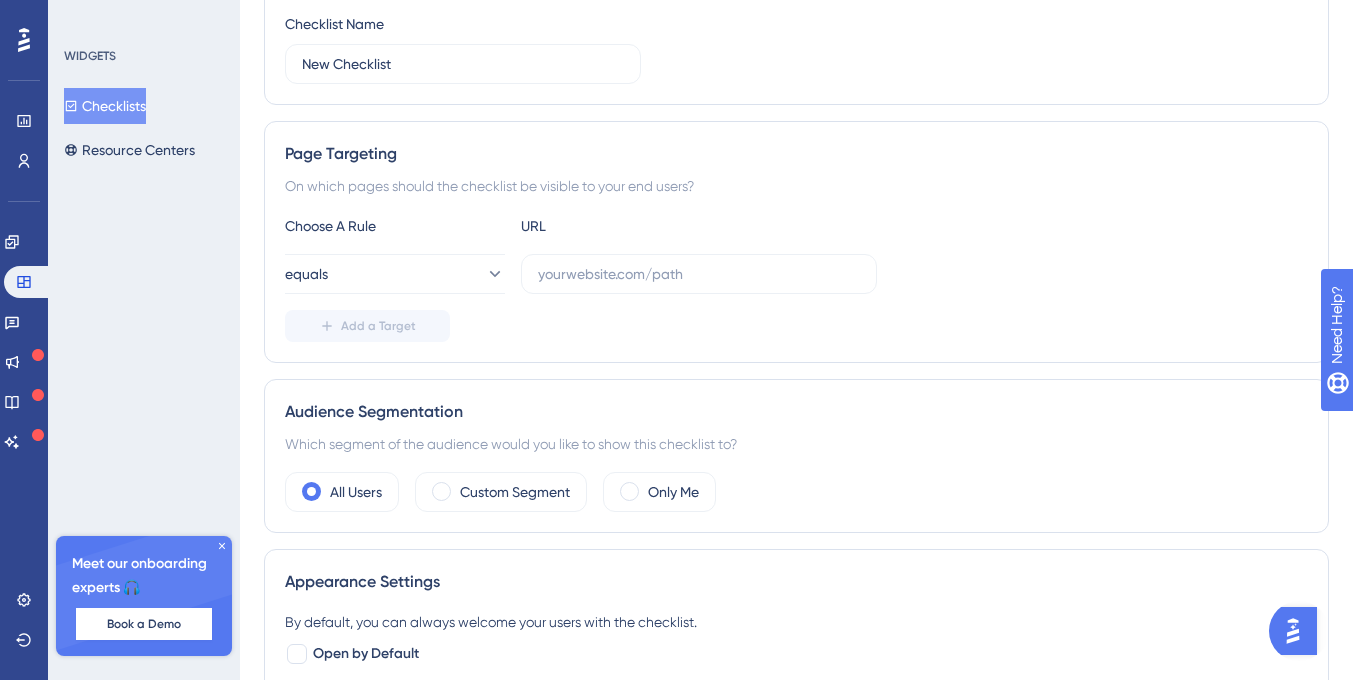 scroll, scrollTop: 0, scrollLeft: 0, axis: both 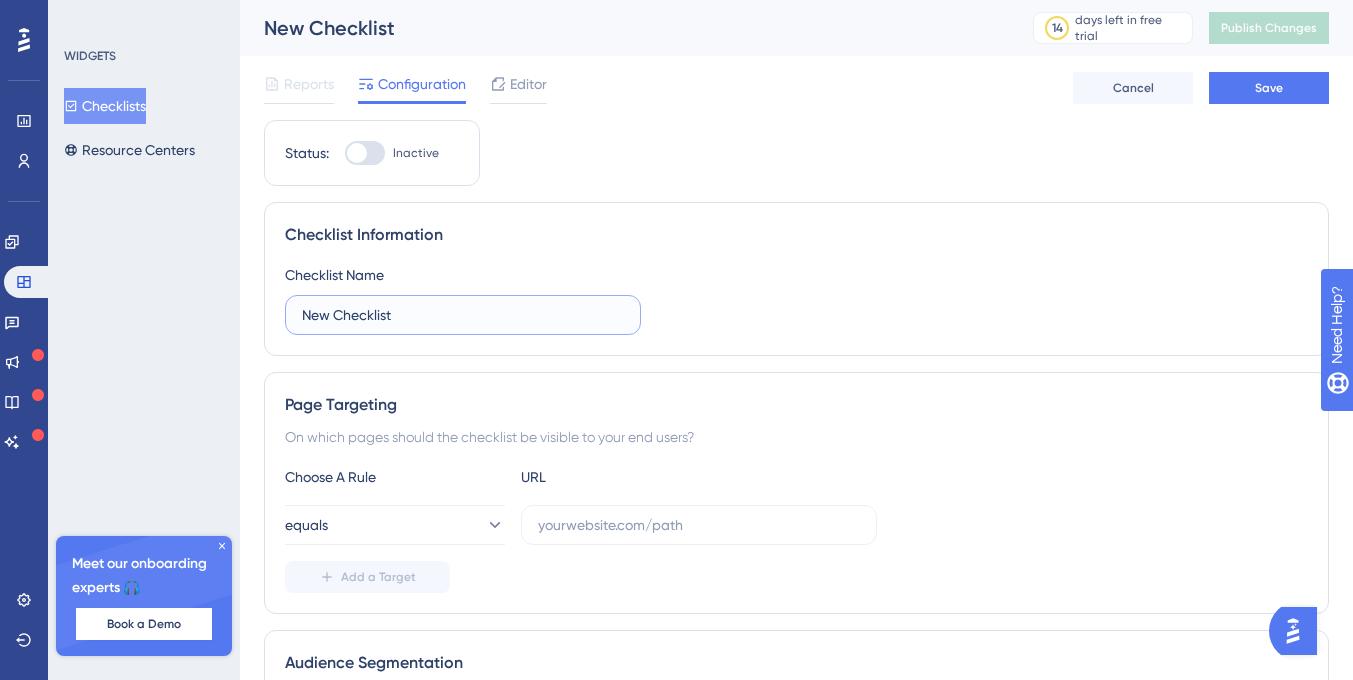 click on "New Checklist" at bounding box center [463, 315] 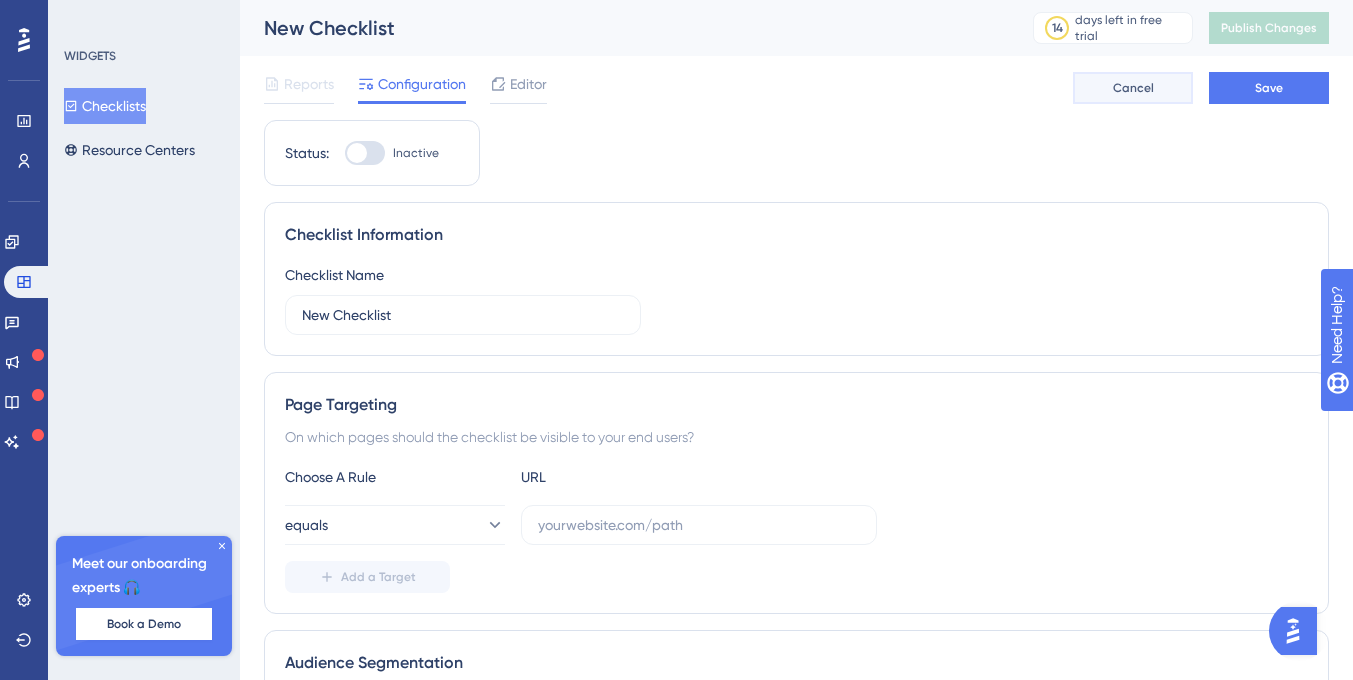 click on "Cancel" at bounding box center (1133, 88) 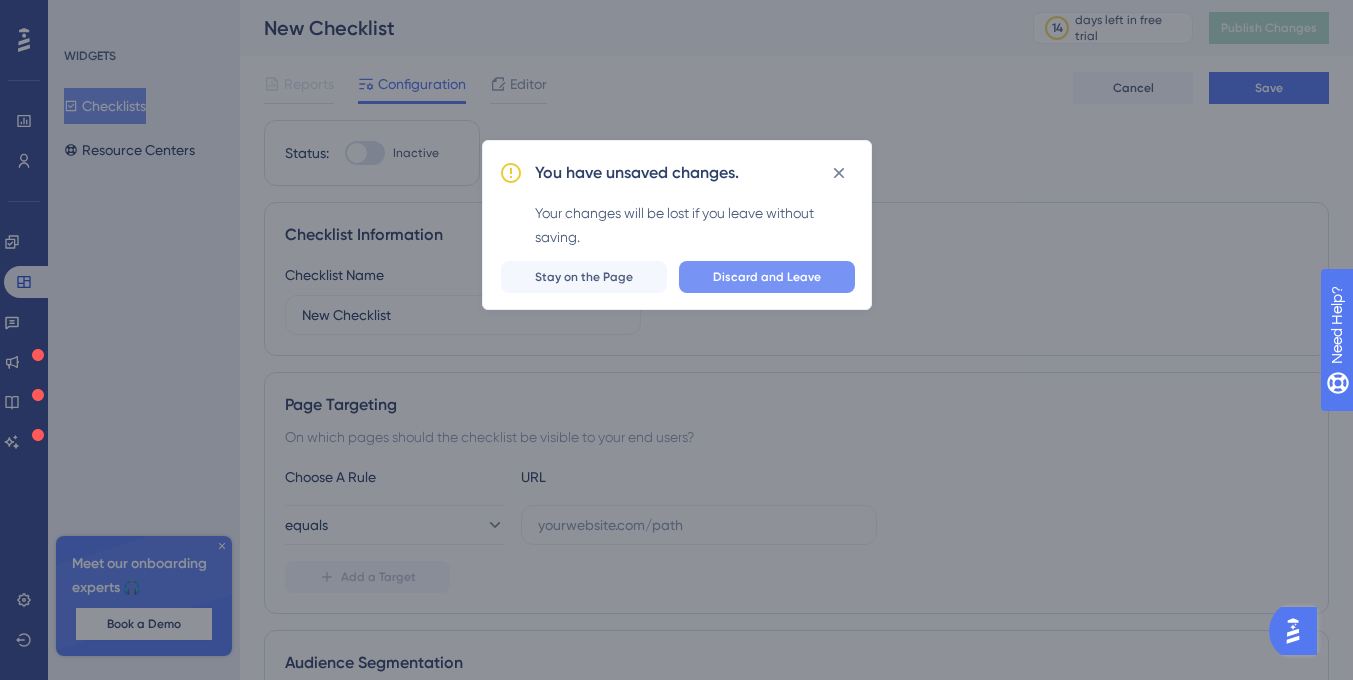 click on "Discard and Leave" at bounding box center [767, 277] 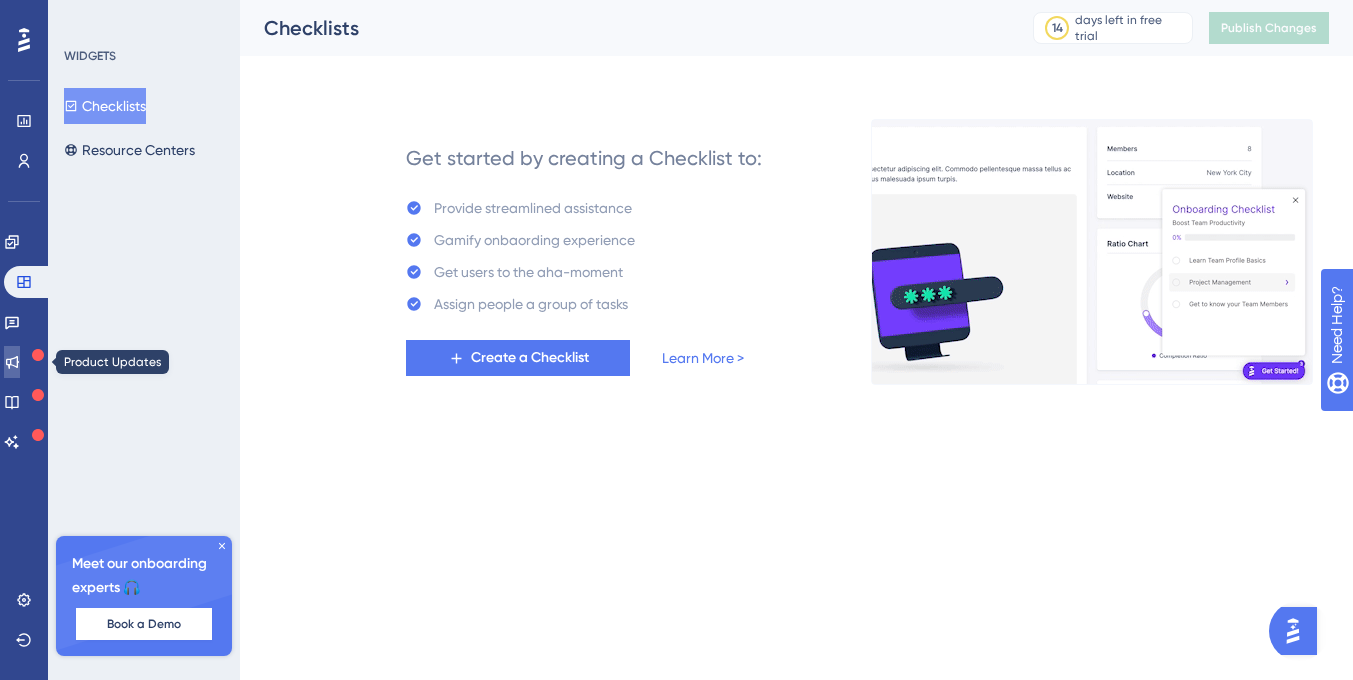 click 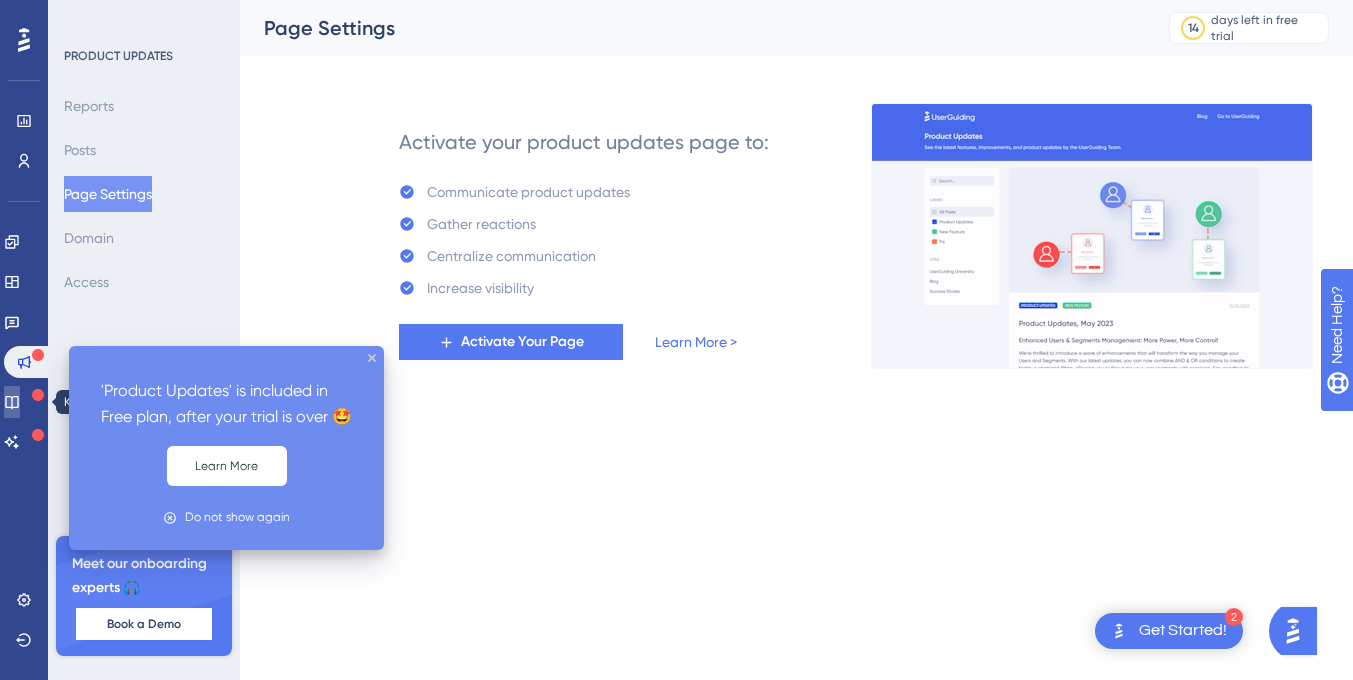 click 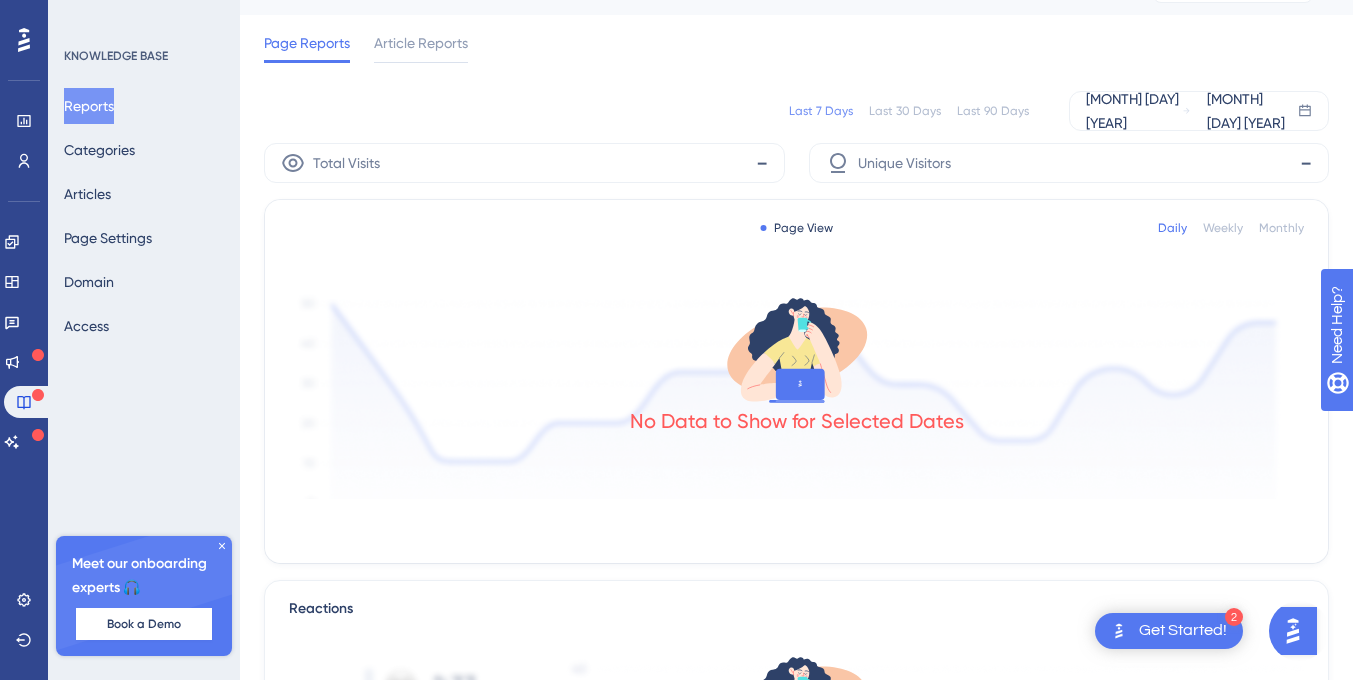 scroll, scrollTop: 0, scrollLeft: 0, axis: both 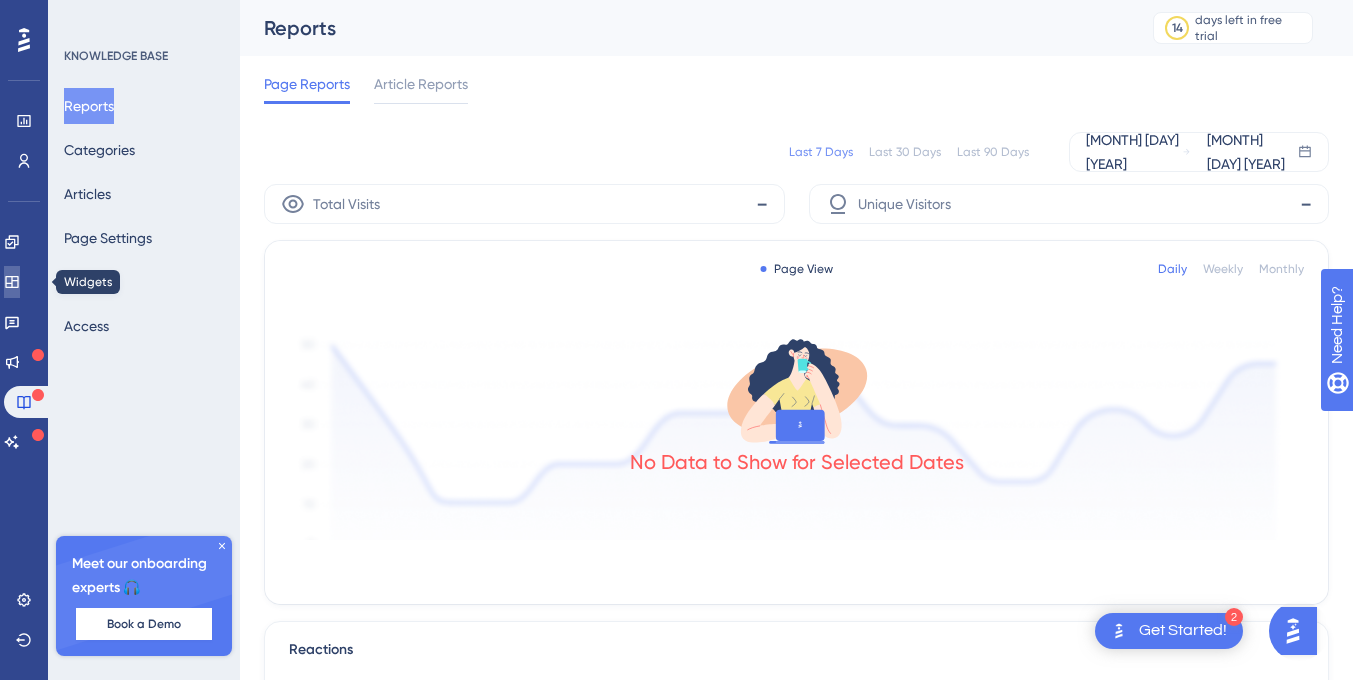click 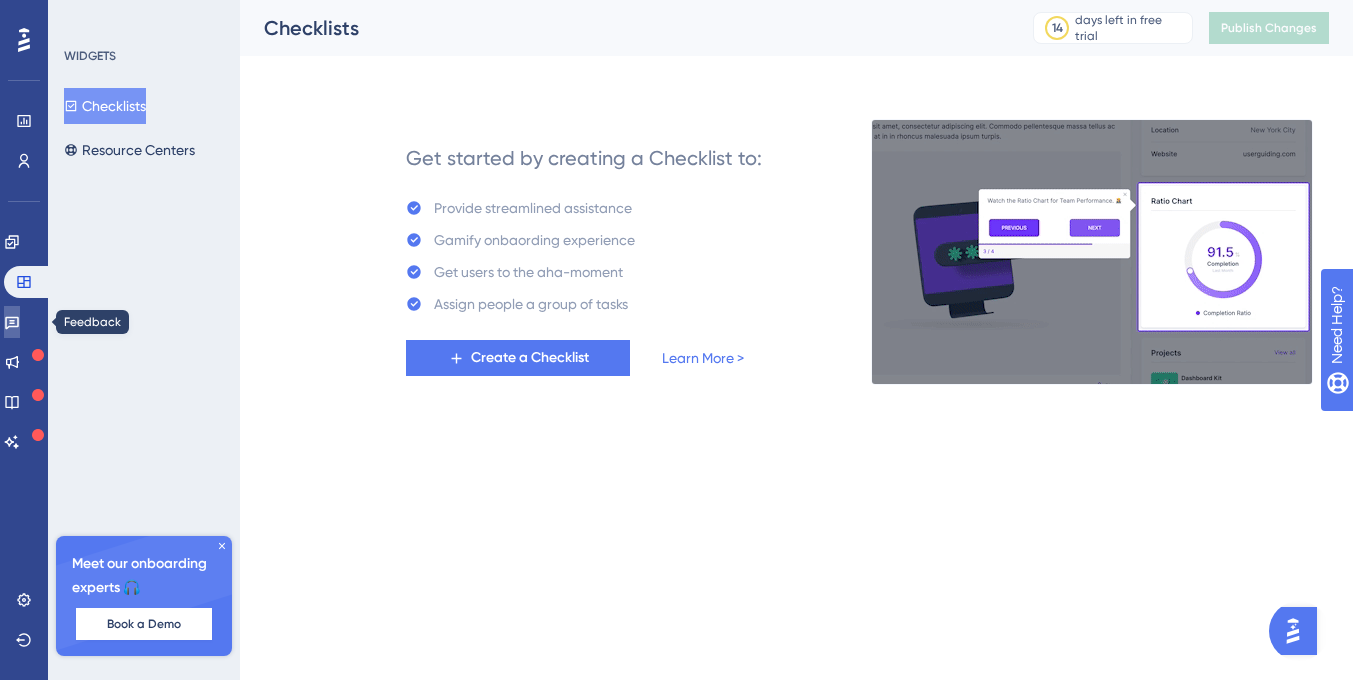 click 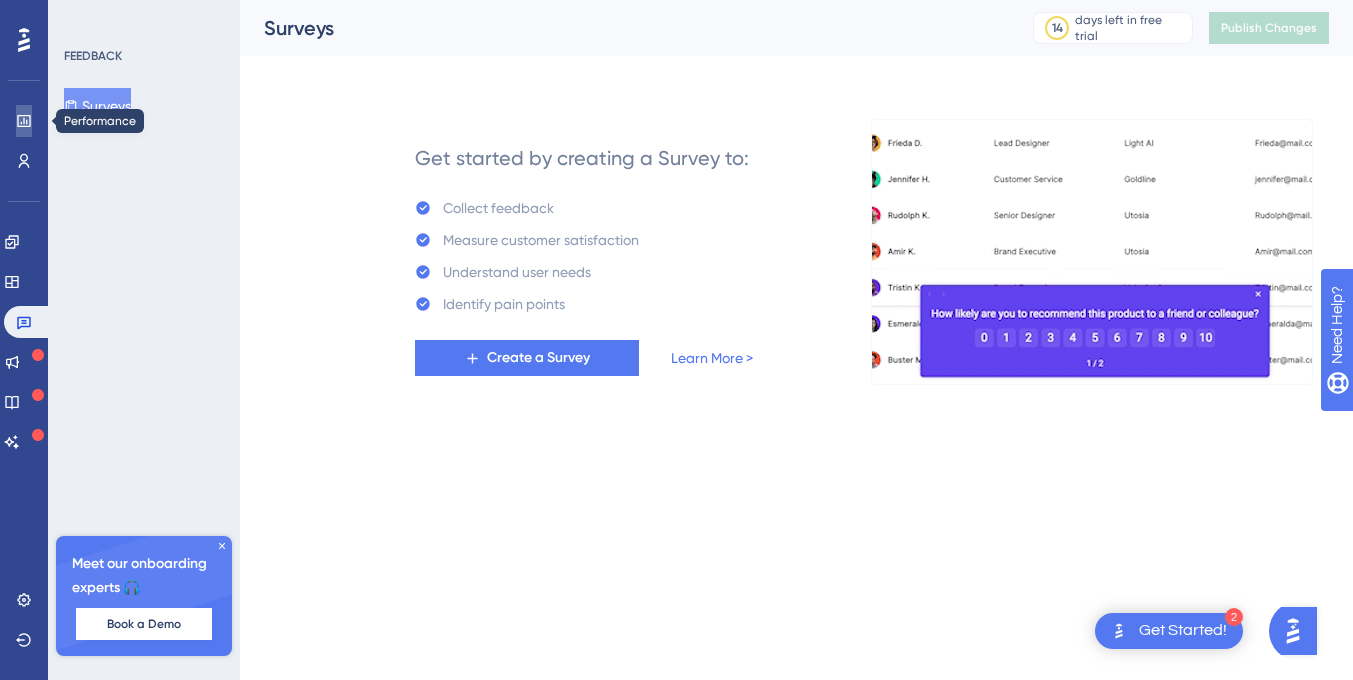 click 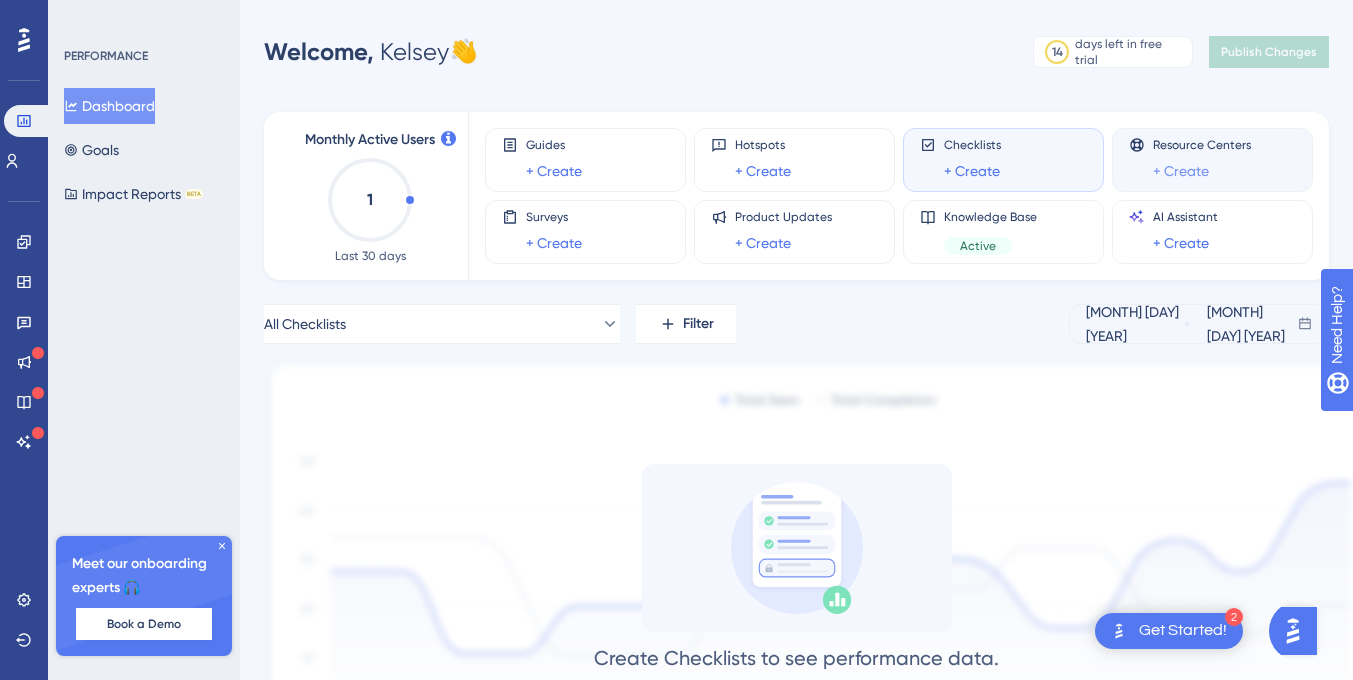 click on "+ Create" at bounding box center [1181, 171] 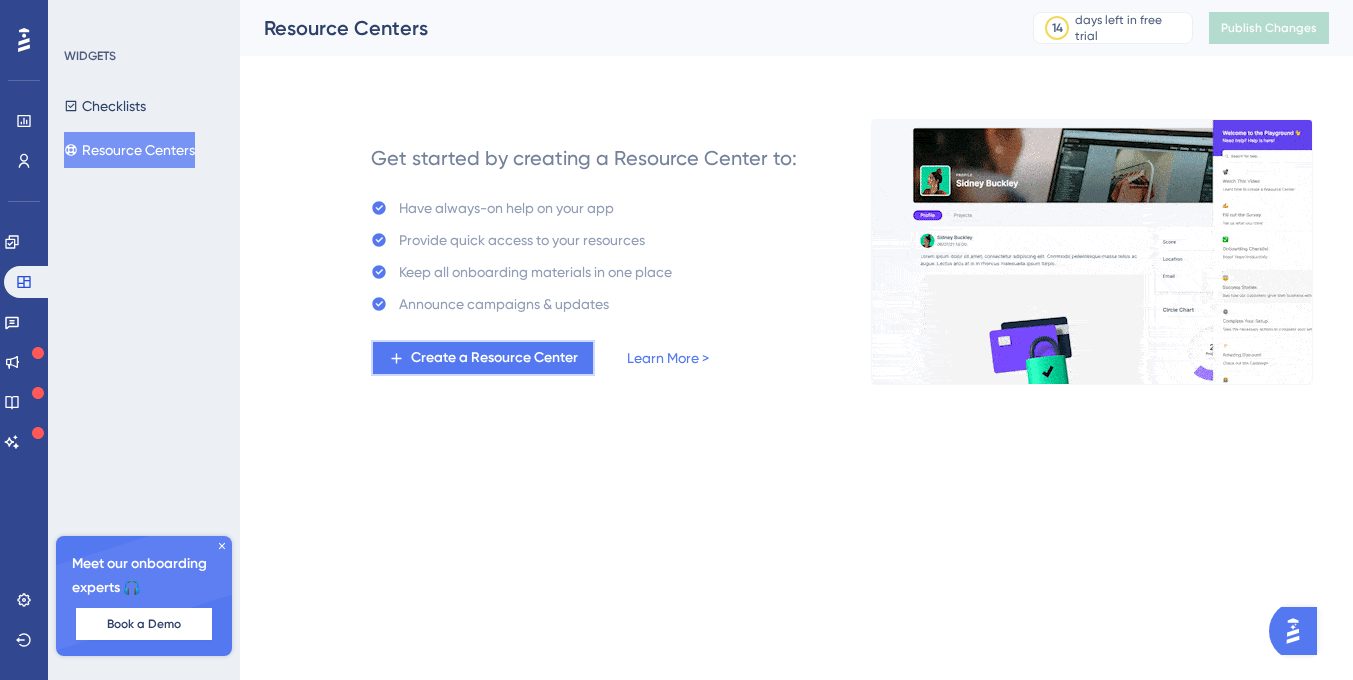 click on "Create a Resource Center" at bounding box center (494, 358) 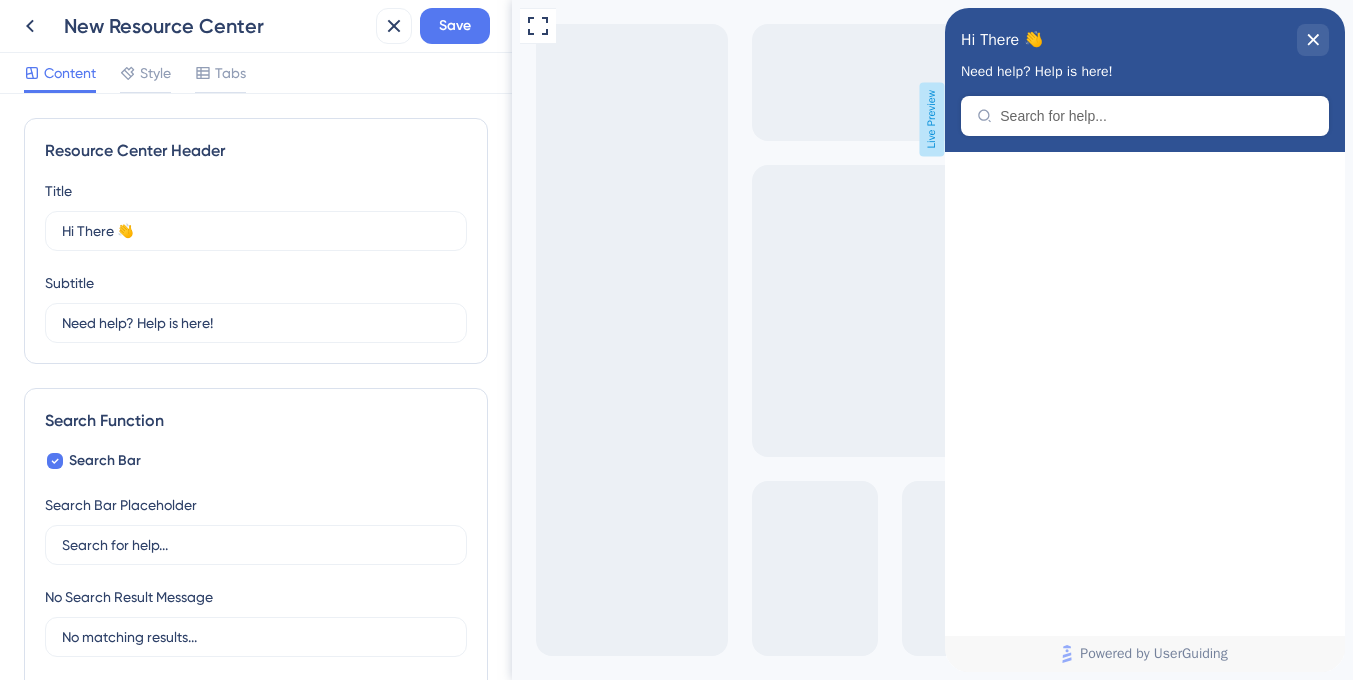 scroll, scrollTop: 0, scrollLeft: 0, axis: both 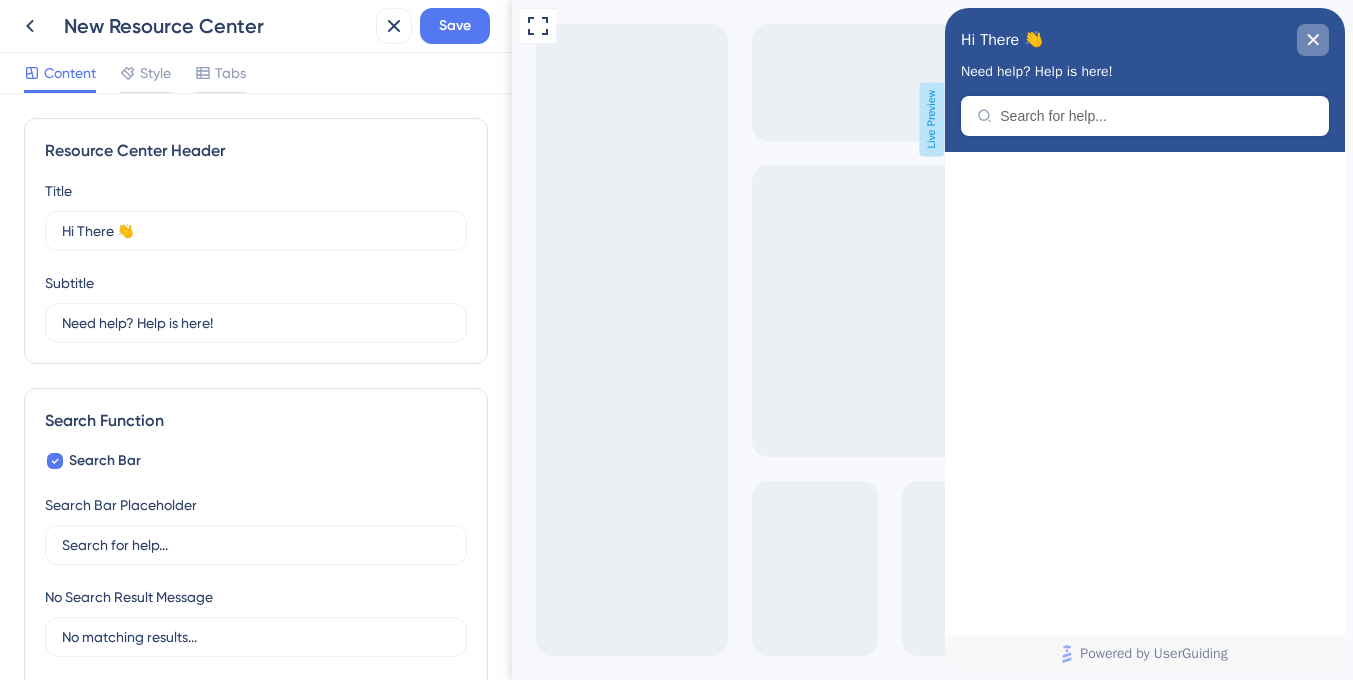 click at bounding box center [1313, 40] 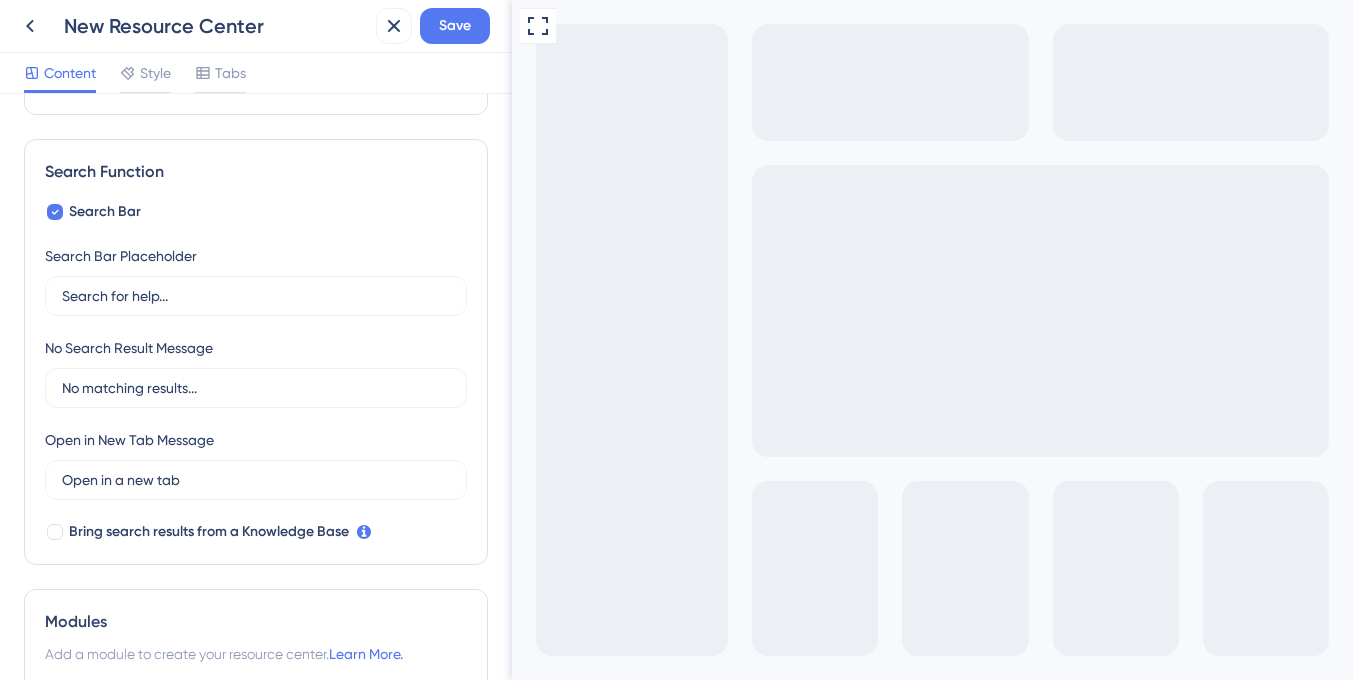 scroll, scrollTop: 247, scrollLeft: 0, axis: vertical 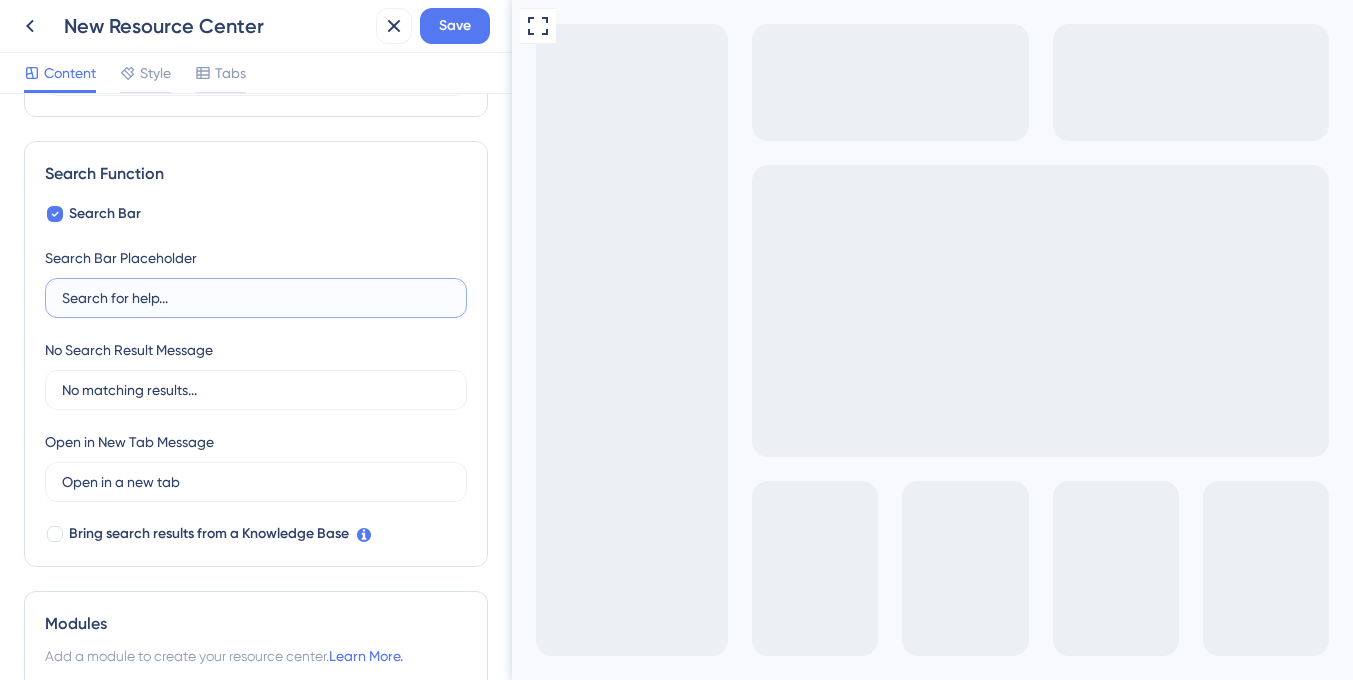 click on "Search for help..." at bounding box center (256, 298) 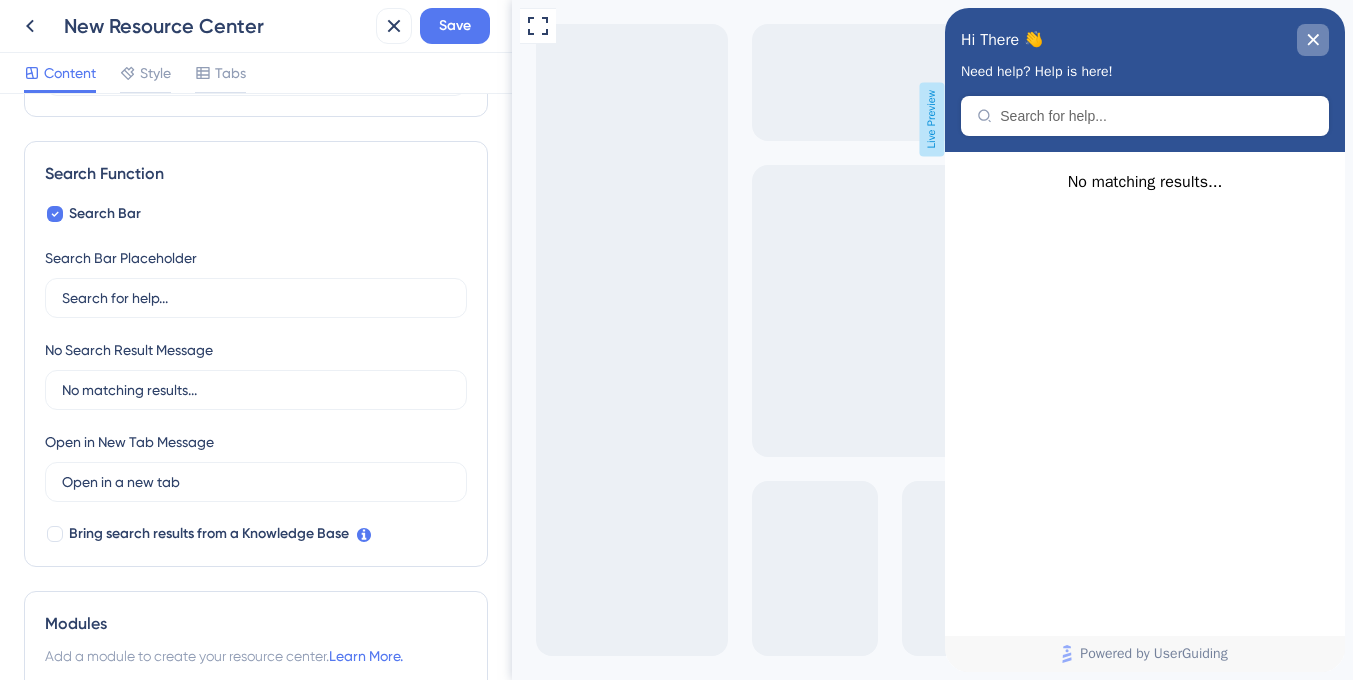 click 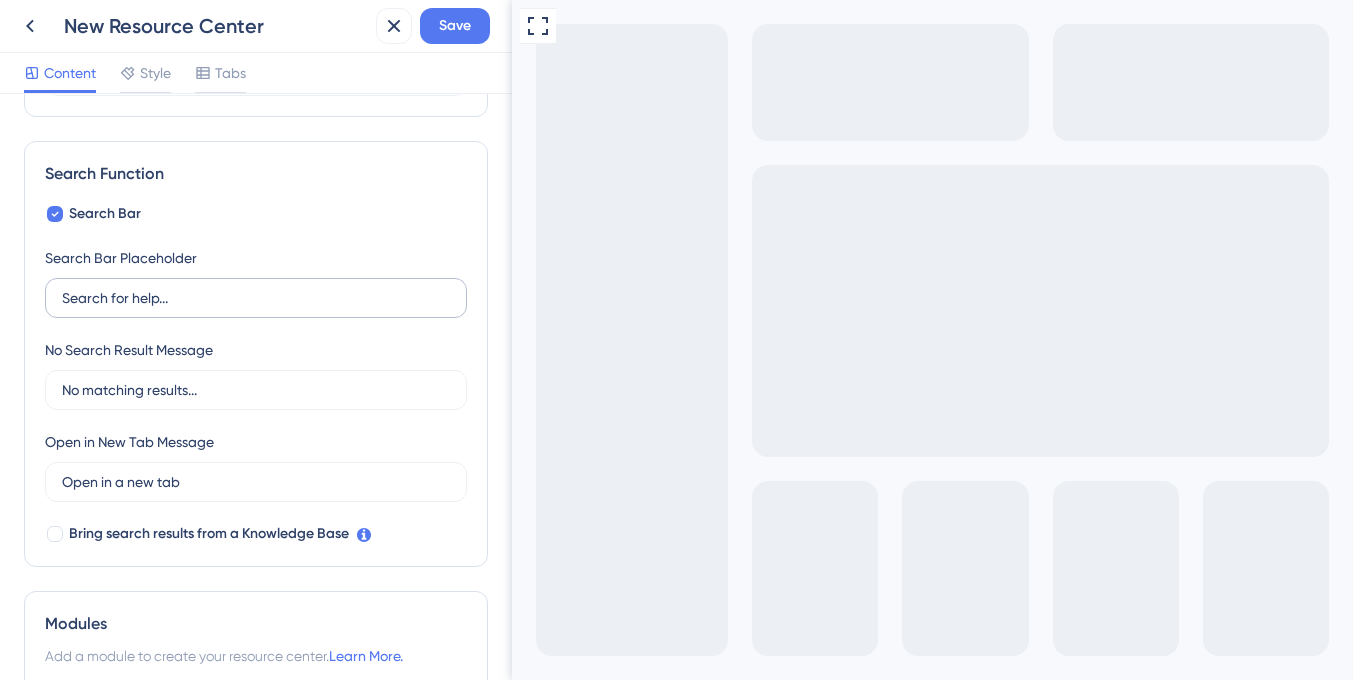 scroll, scrollTop: 241, scrollLeft: 0, axis: vertical 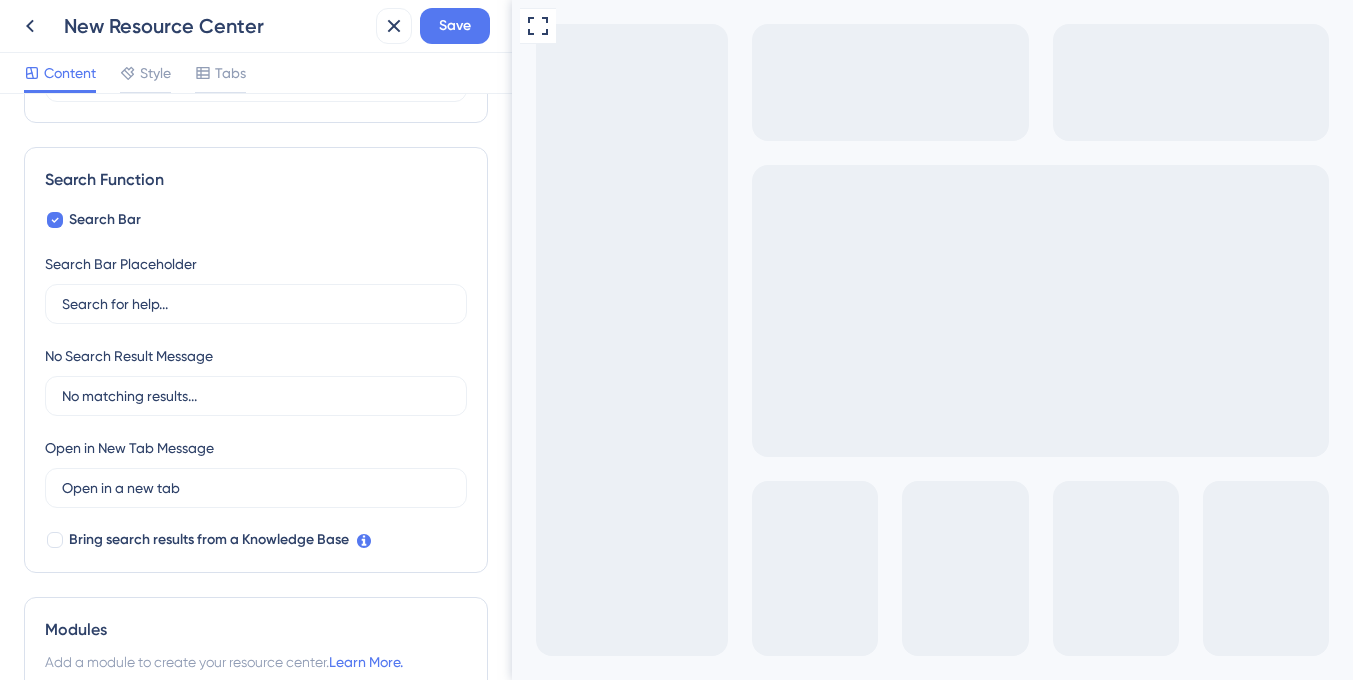 drag, startPoint x: 974, startPoint y: 815, endPoint x: 820, endPoint y: 815, distance: 154 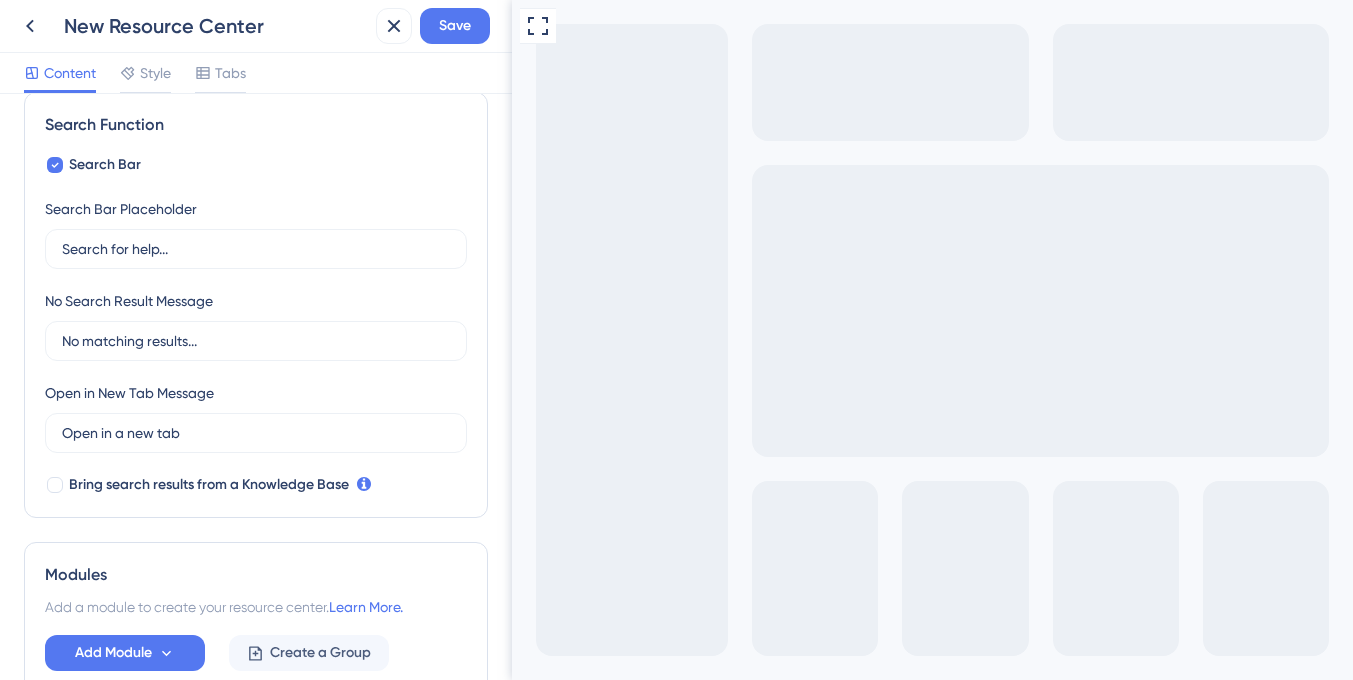 scroll, scrollTop: 303, scrollLeft: 0, axis: vertical 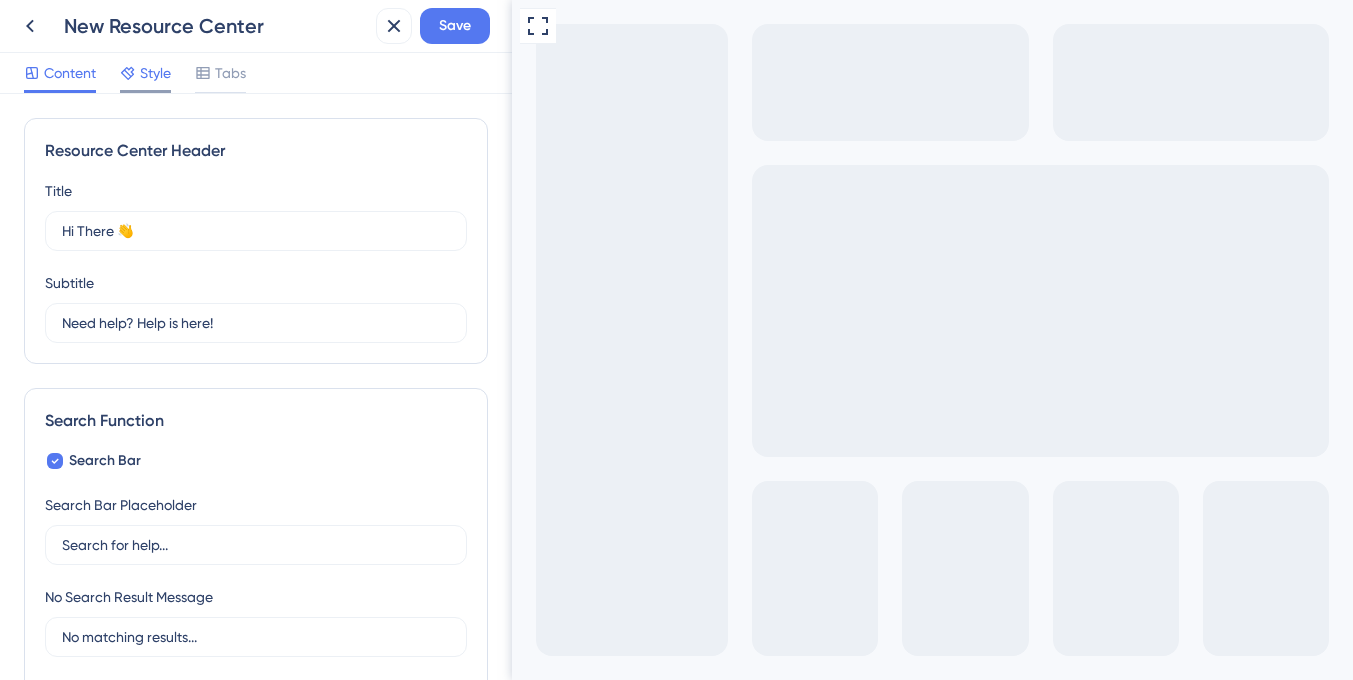 click on "Style" at bounding box center (155, 73) 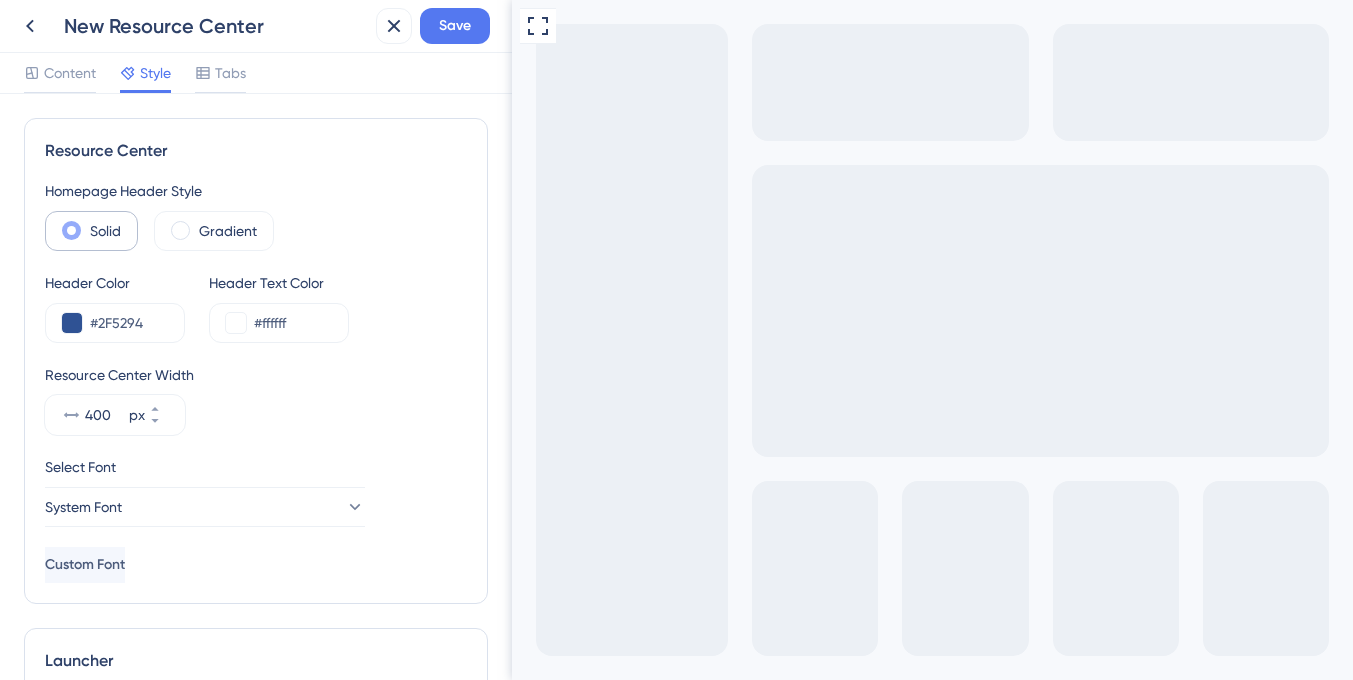 scroll, scrollTop: 0, scrollLeft: 0, axis: both 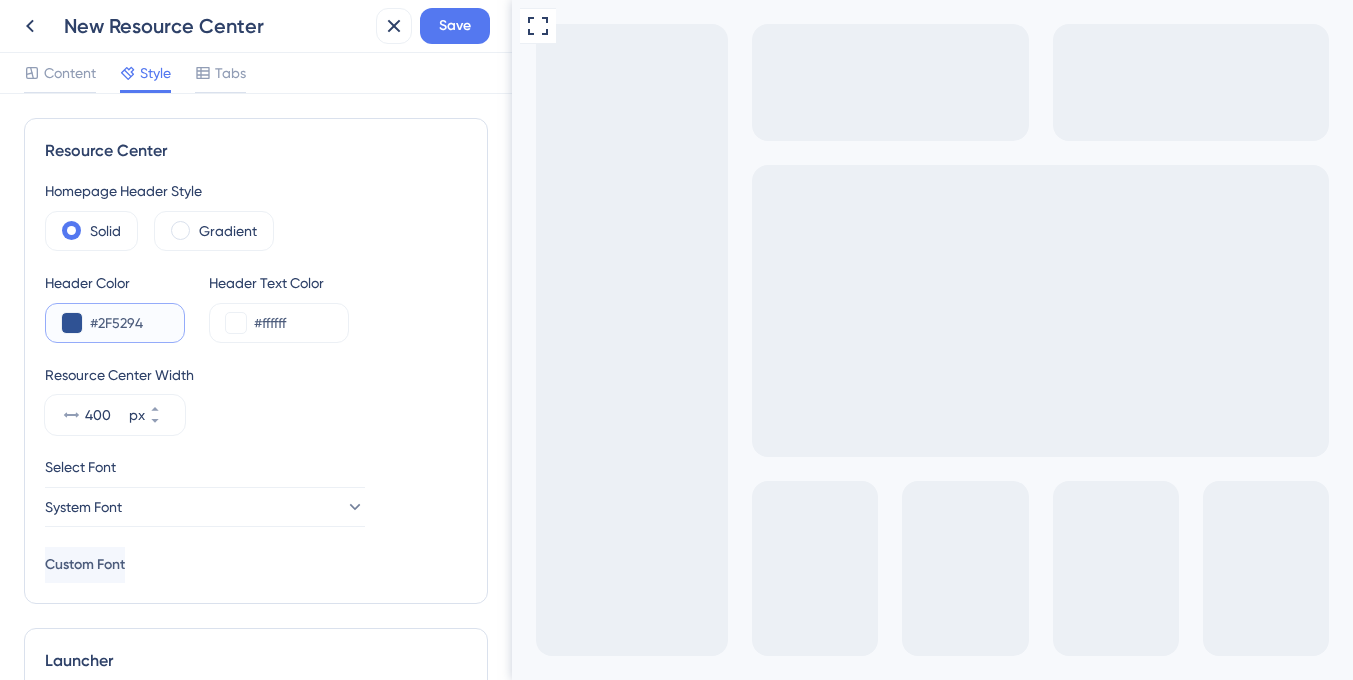 click on "#2F5294" at bounding box center (129, 323) 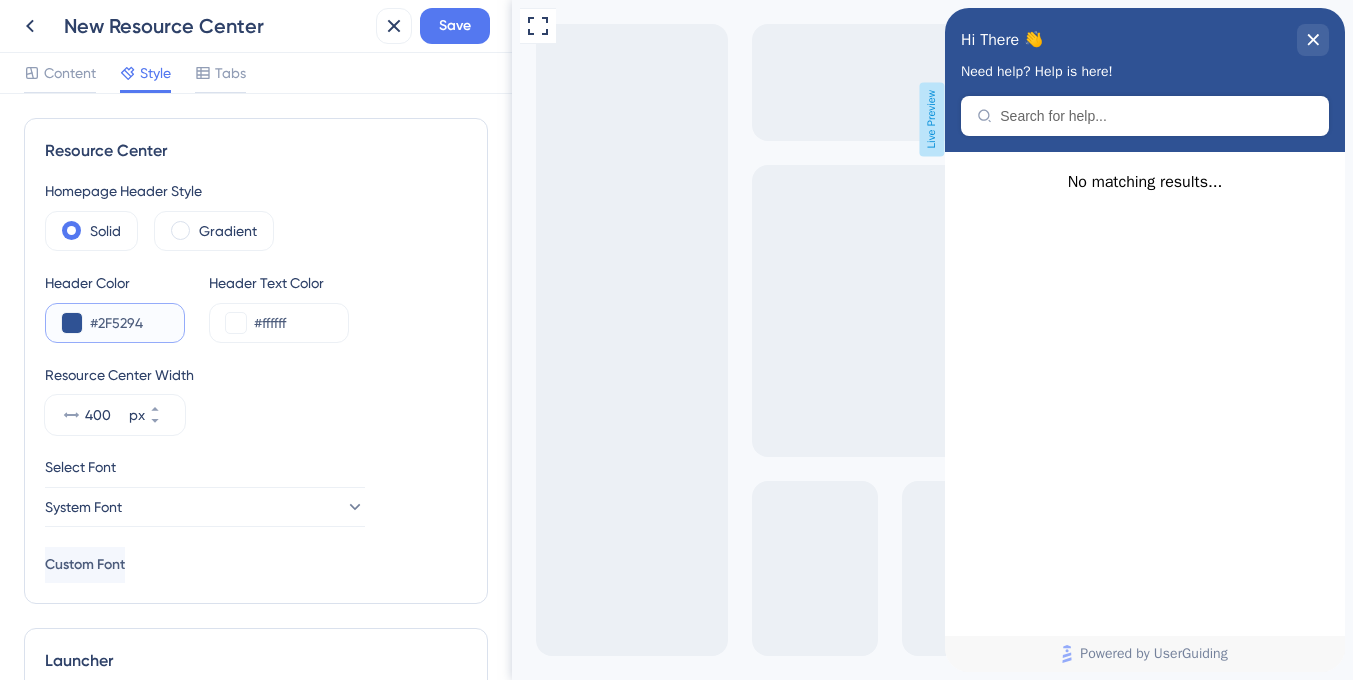 click on "#2F5294" at bounding box center (129, 323) 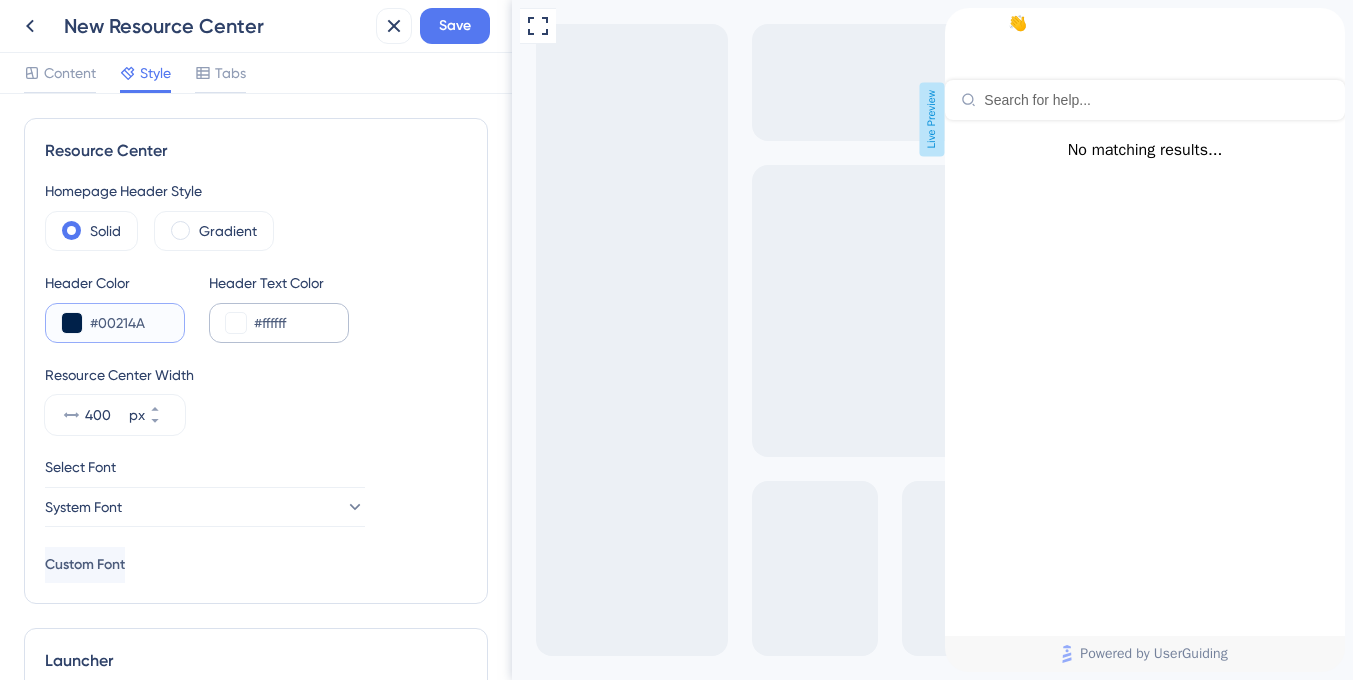 type on "#00214A" 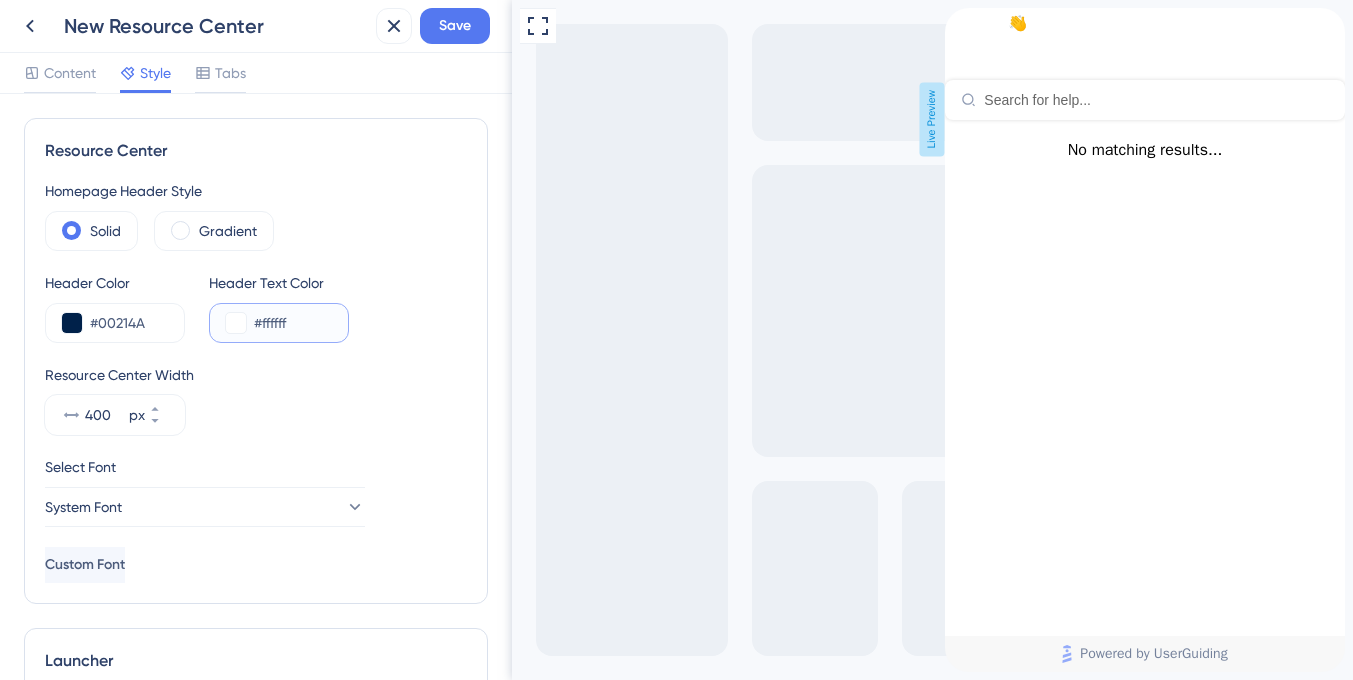 click on "#ffffff" at bounding box center (293, 323) 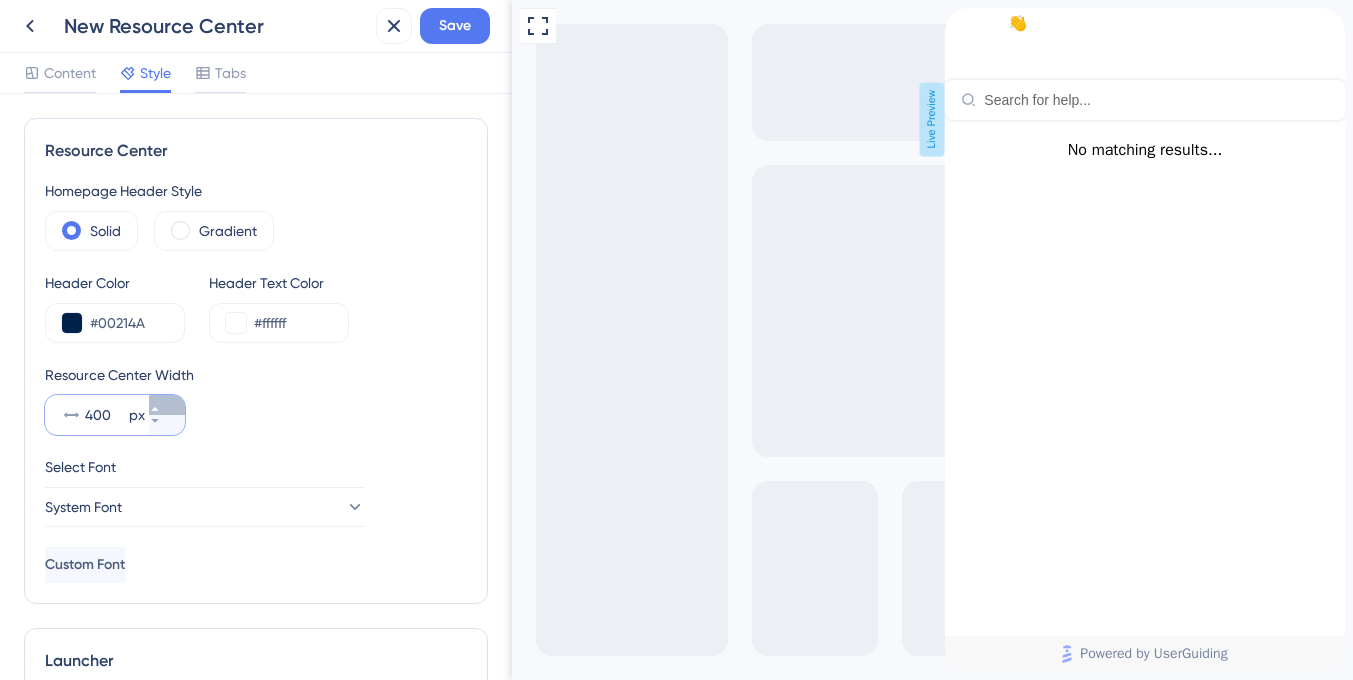 click 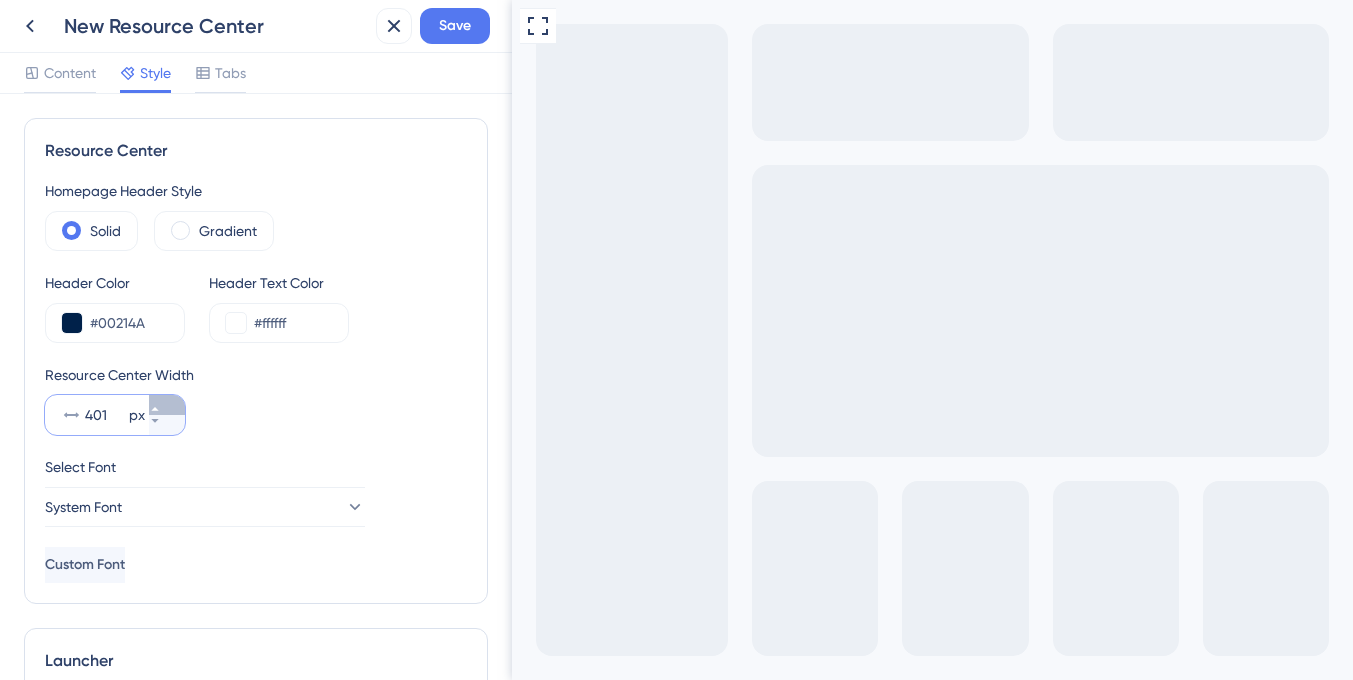 click 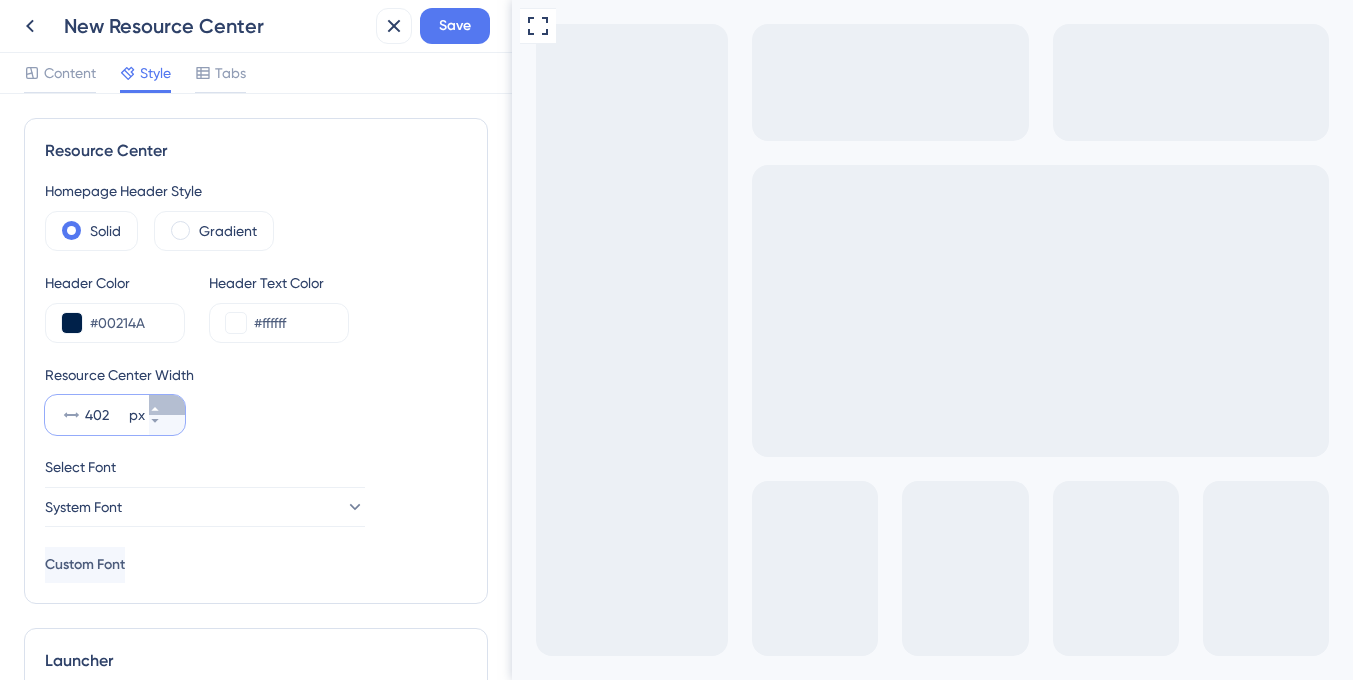 click 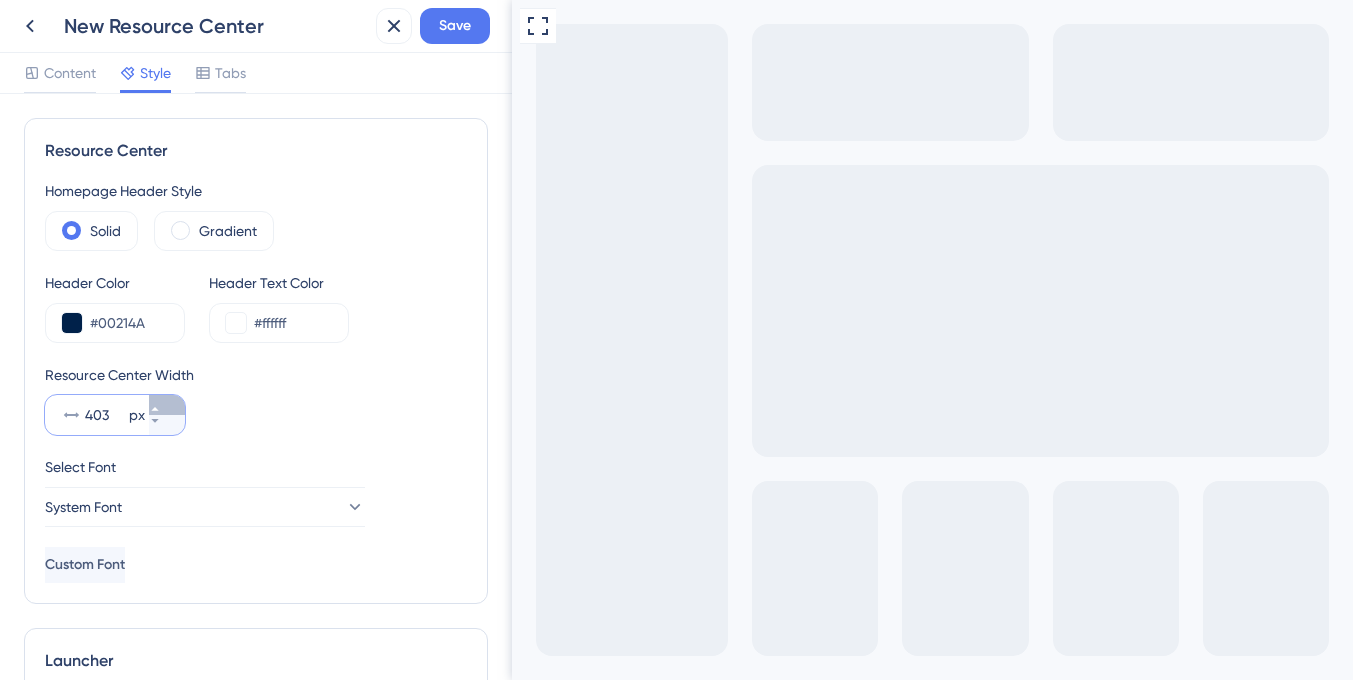 click 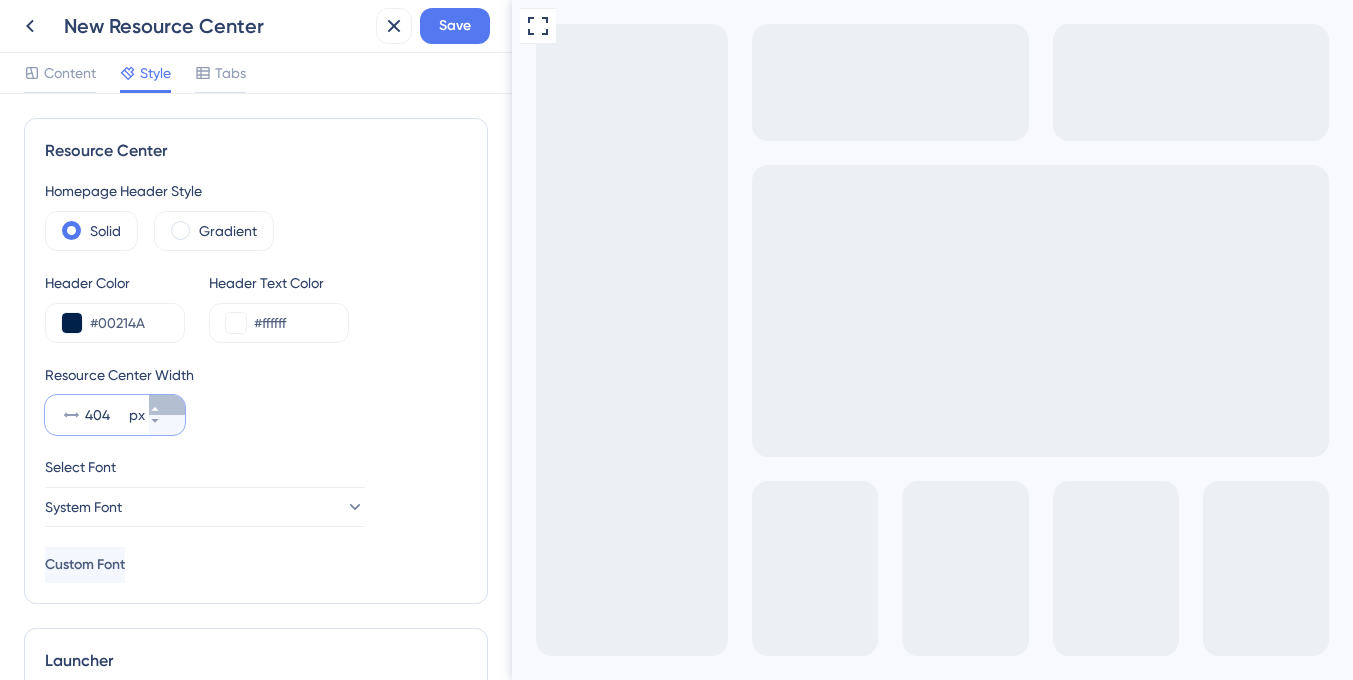click 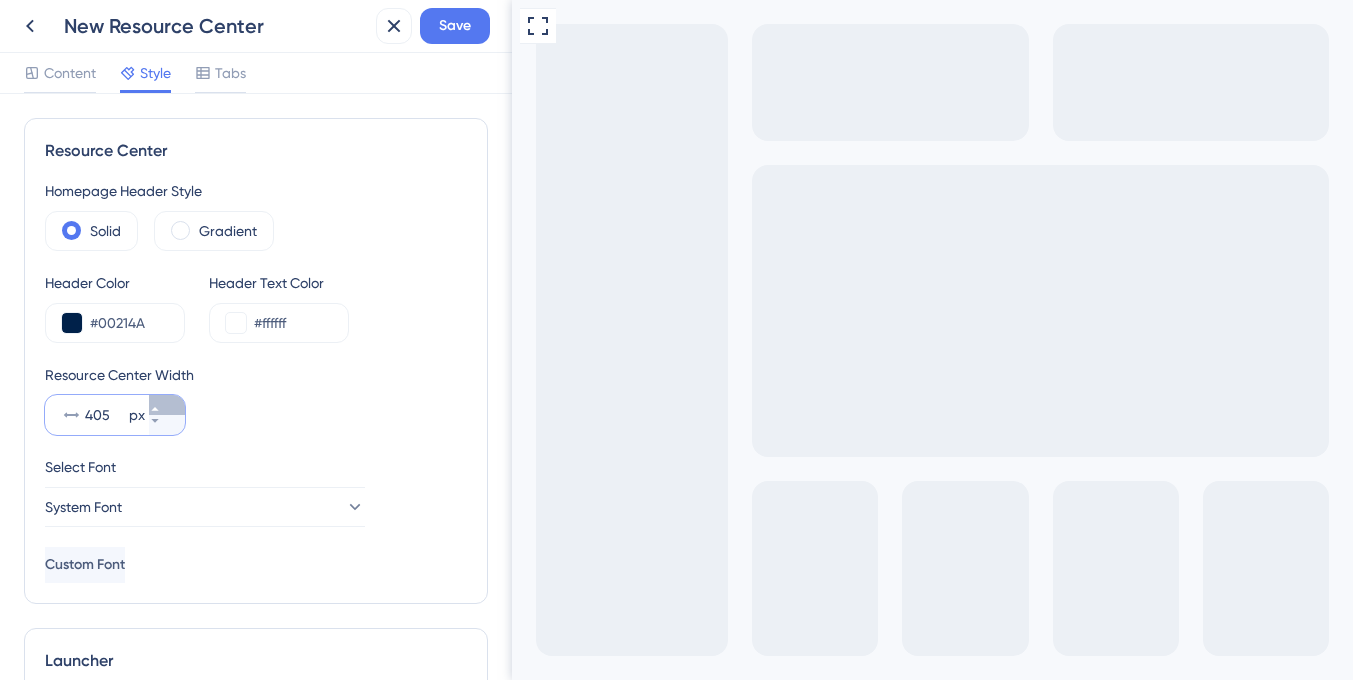 click 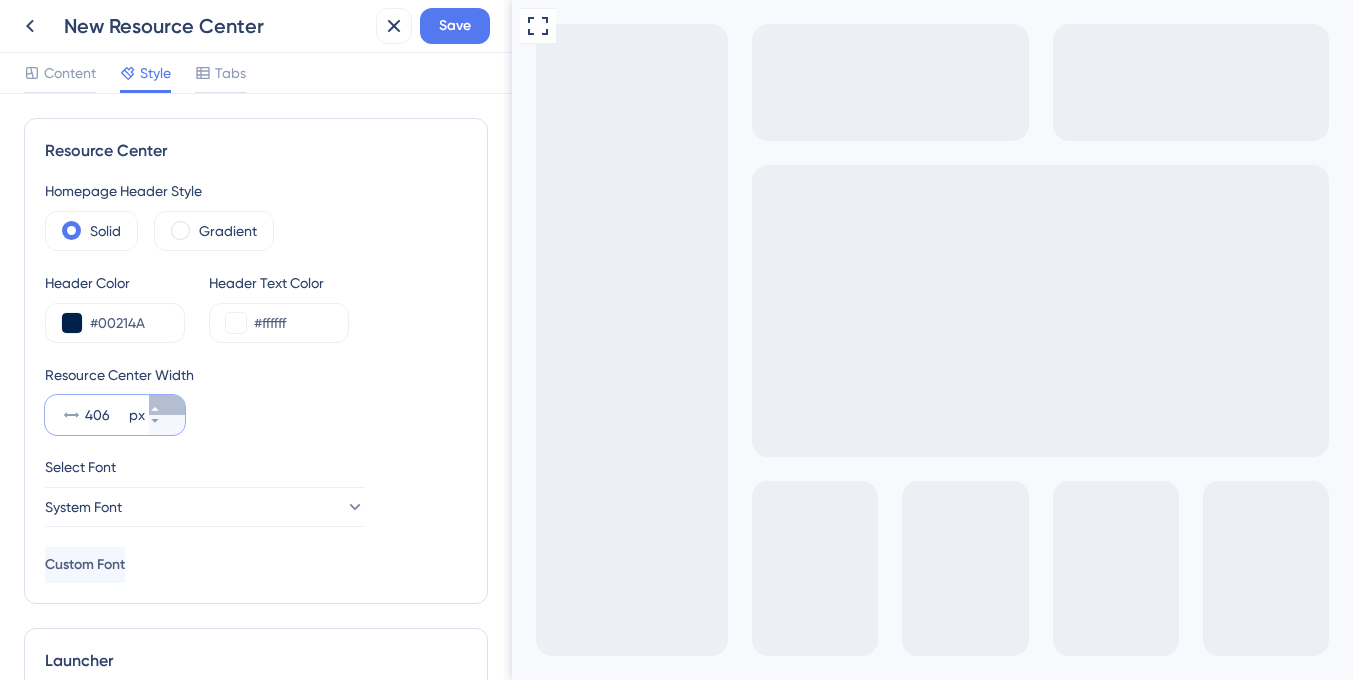 click 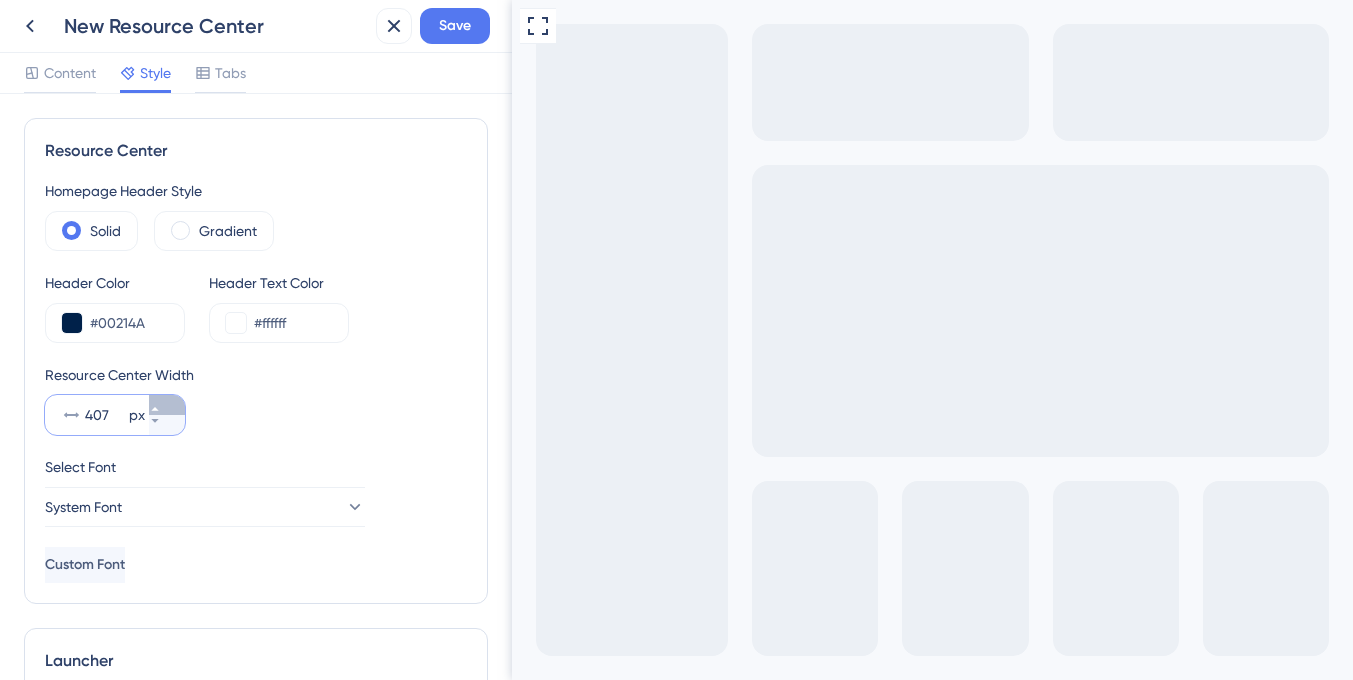 click 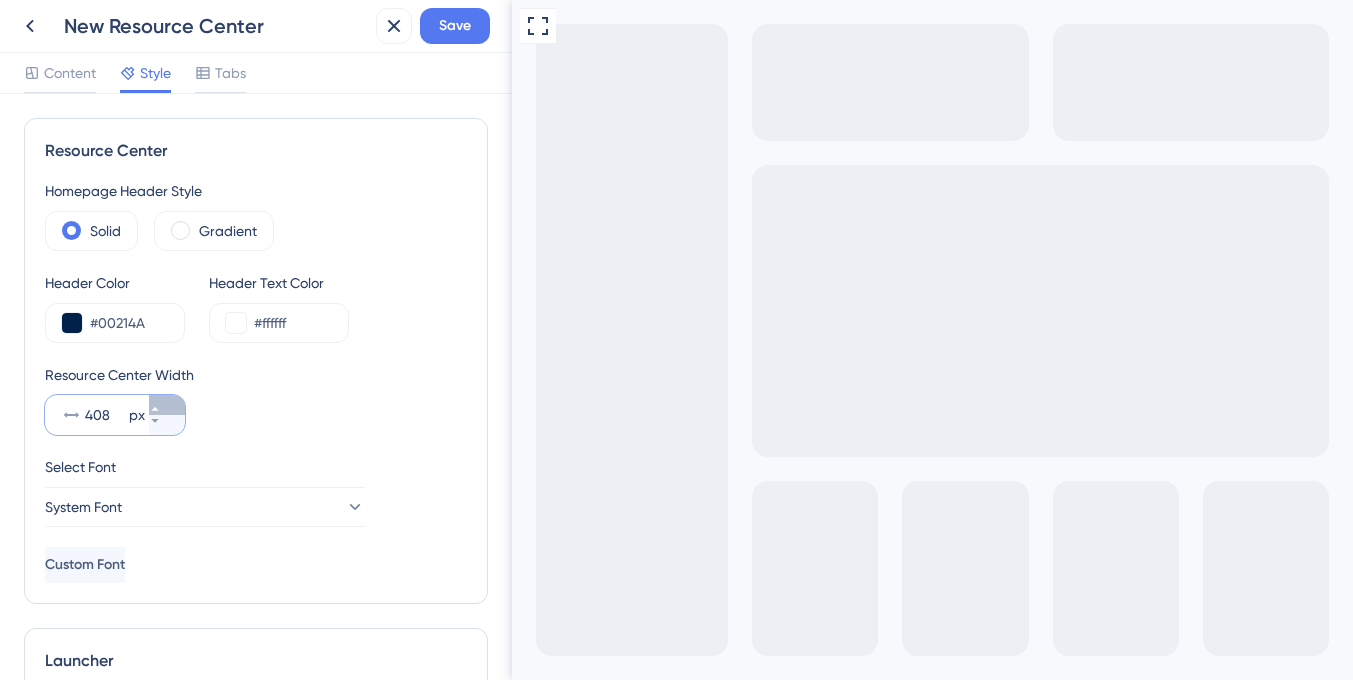 click 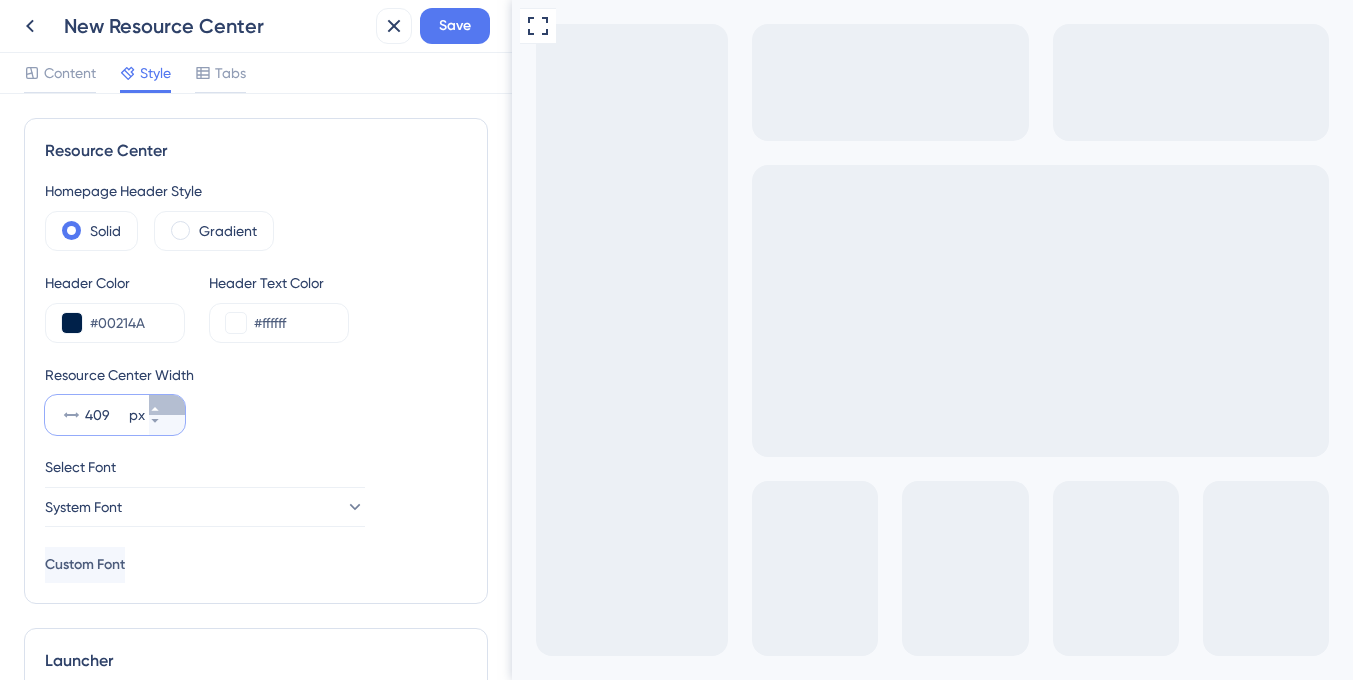click 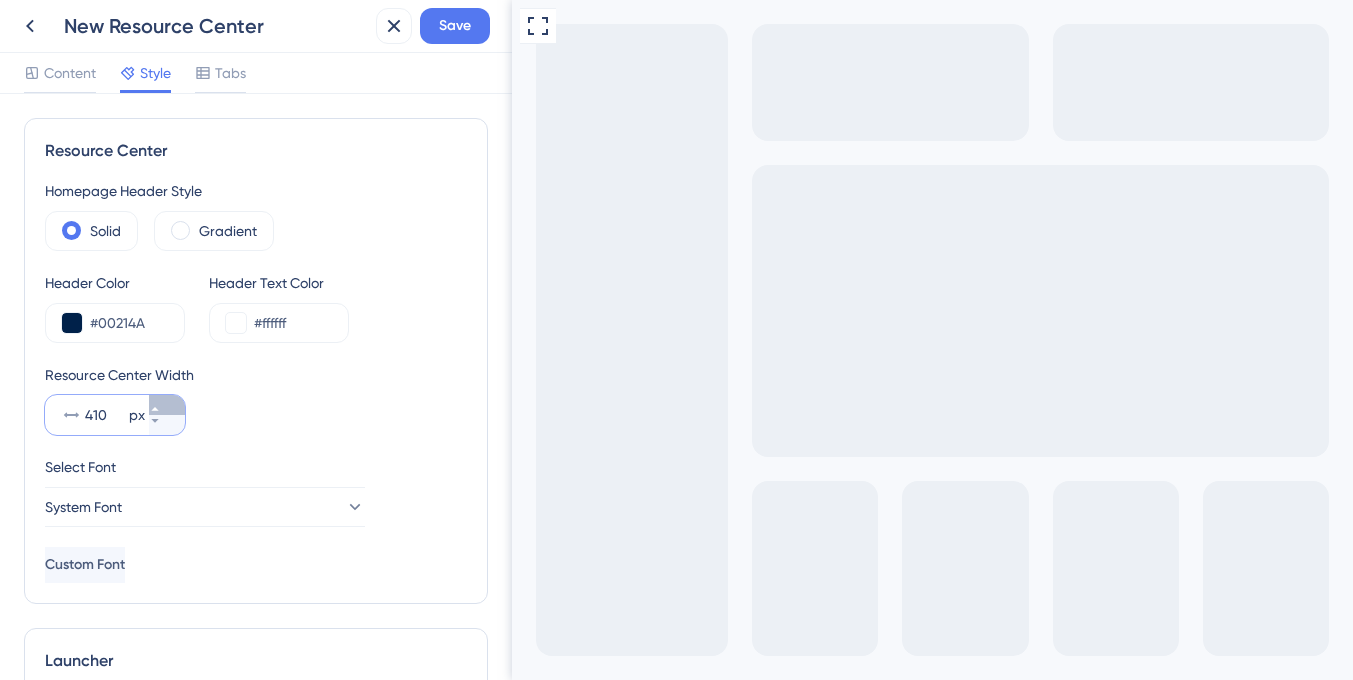 click 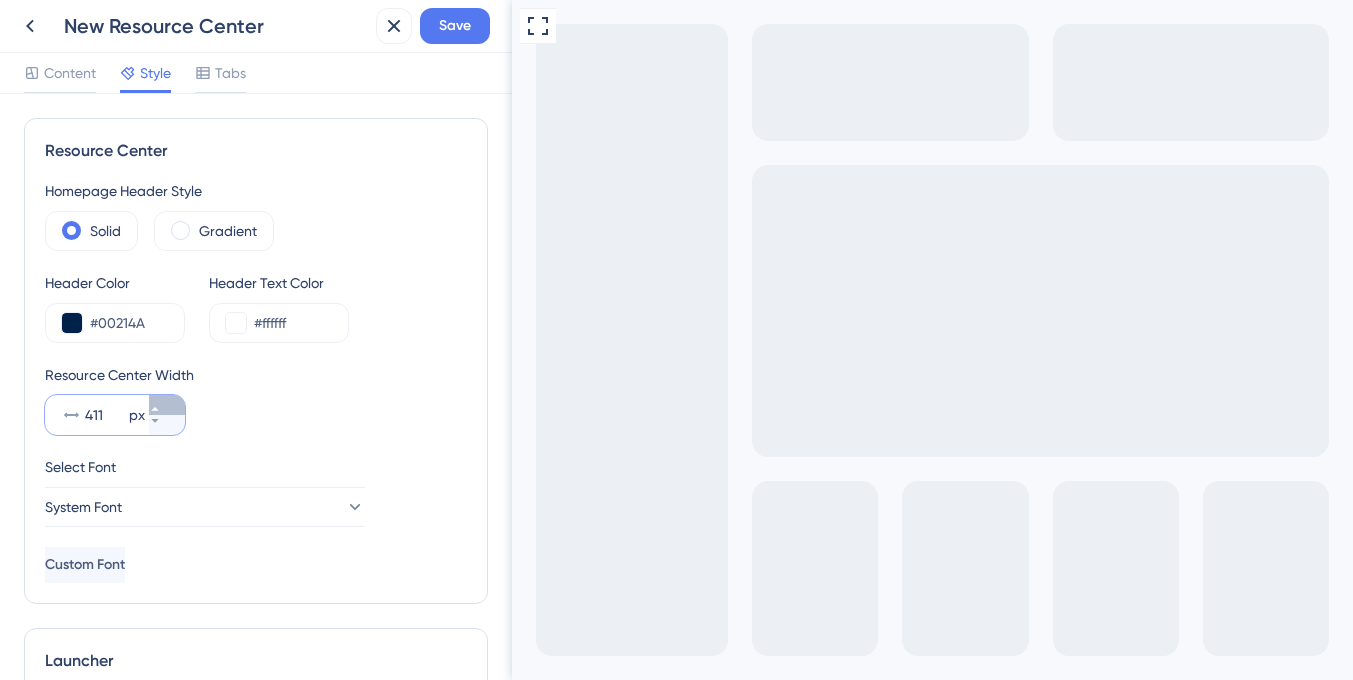 click 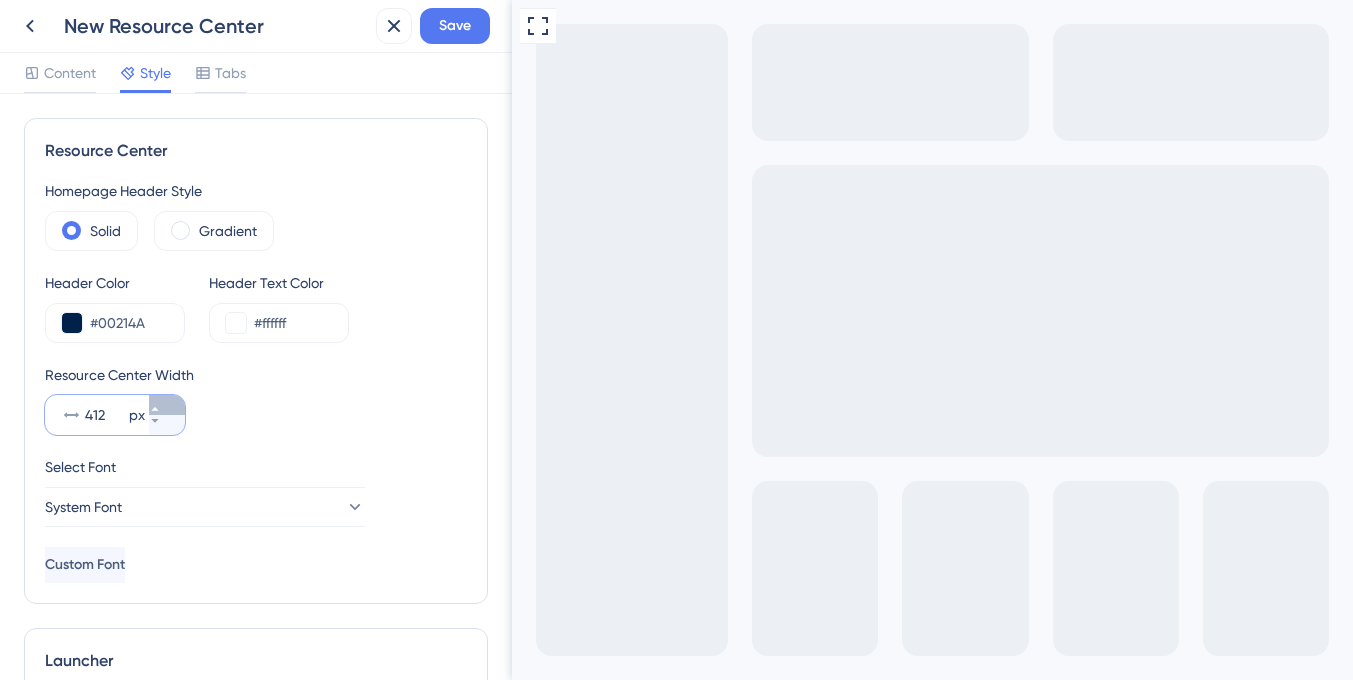 click 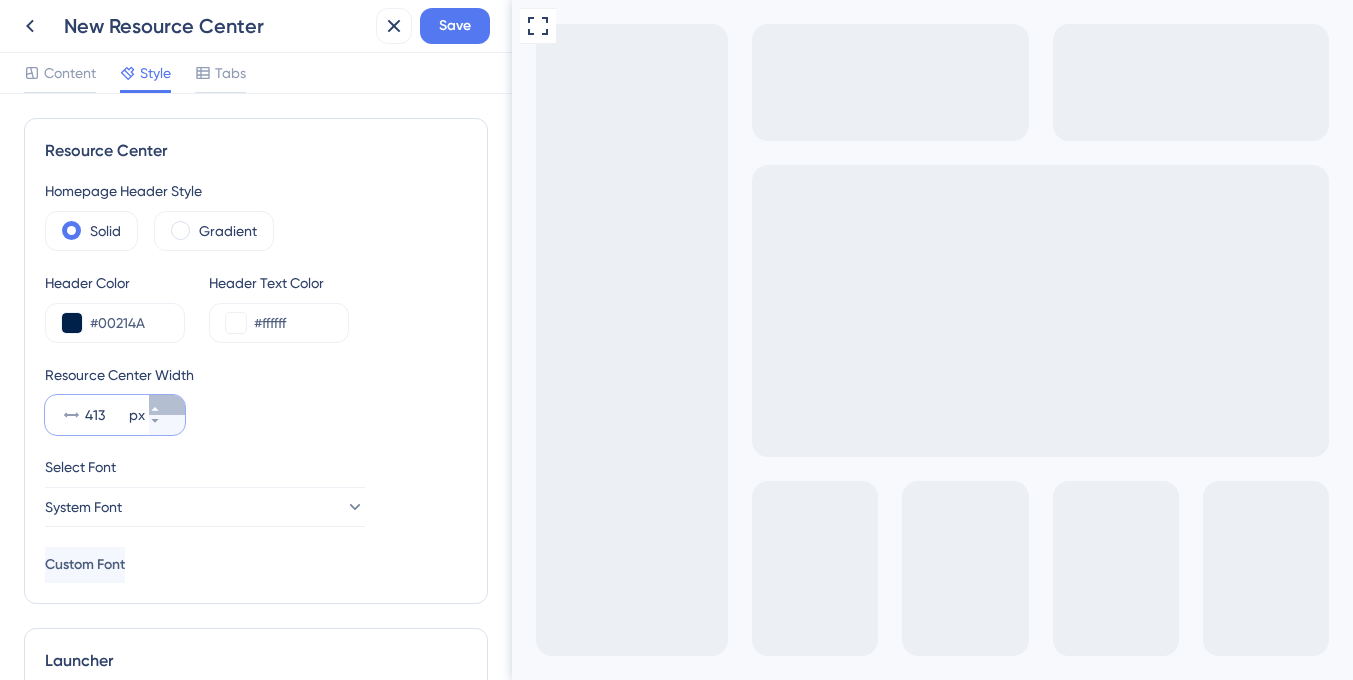 click 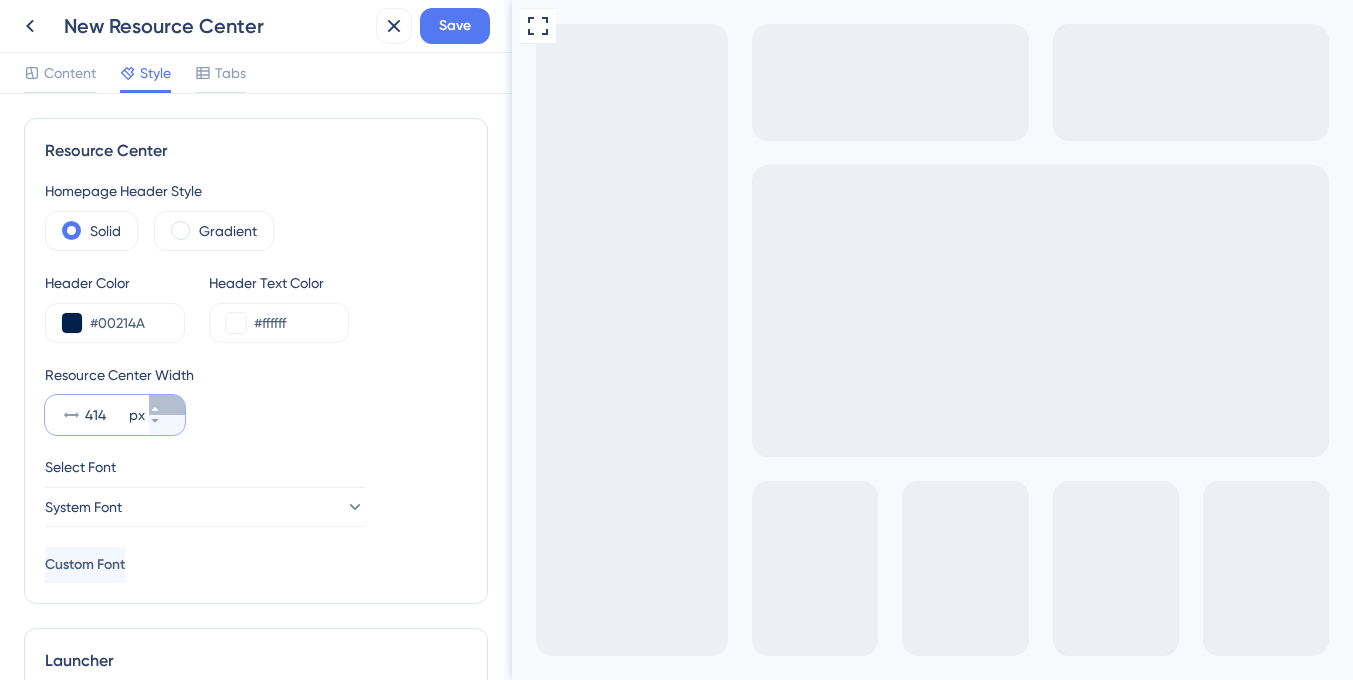 click 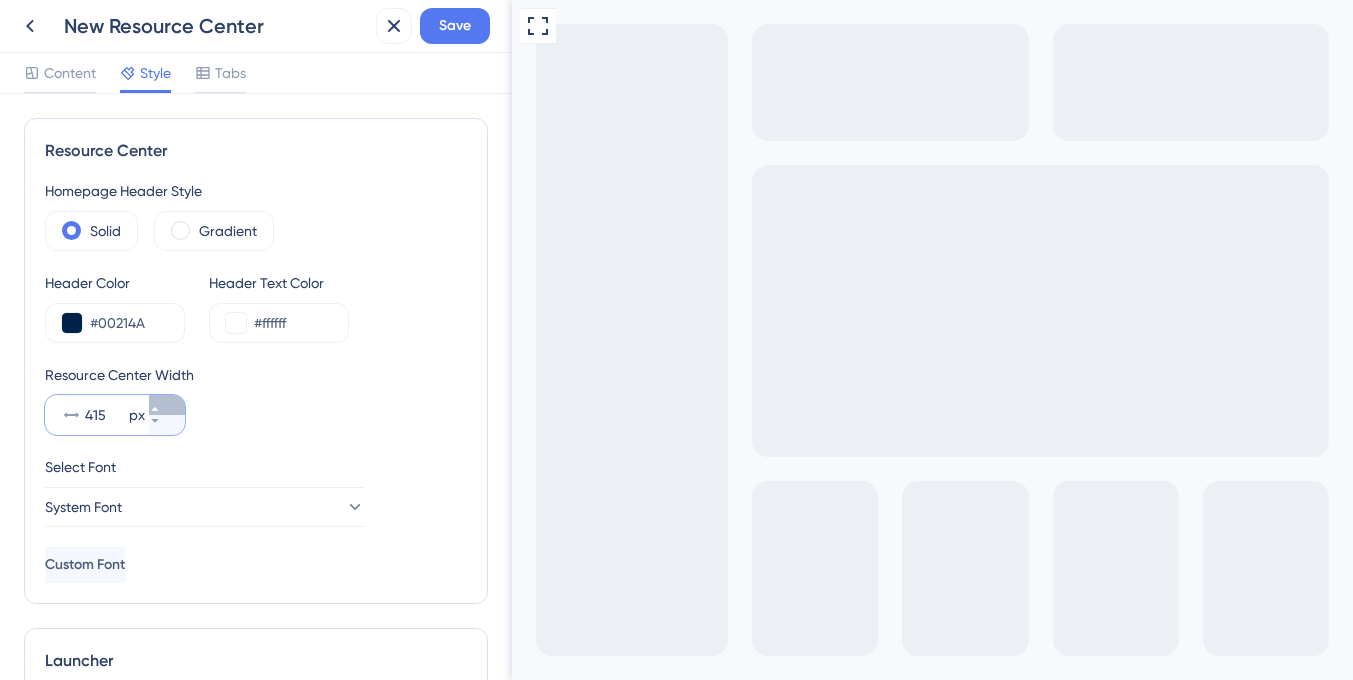 click 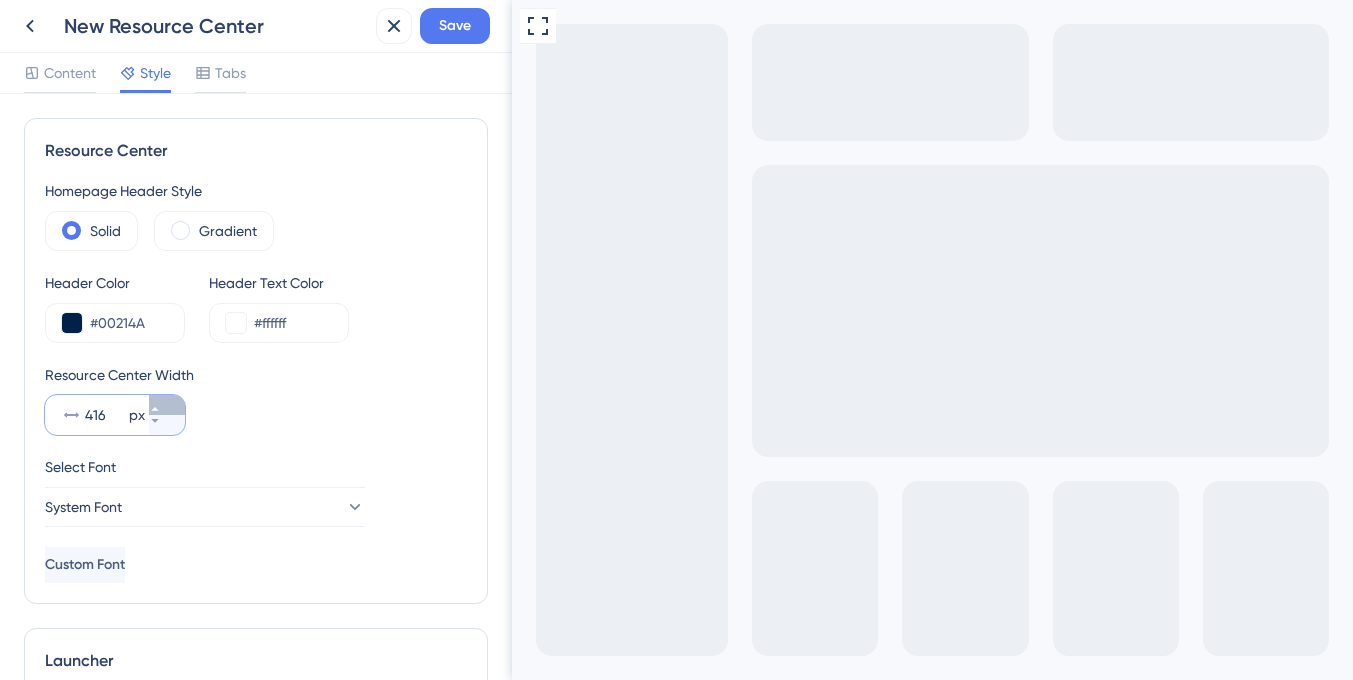 click 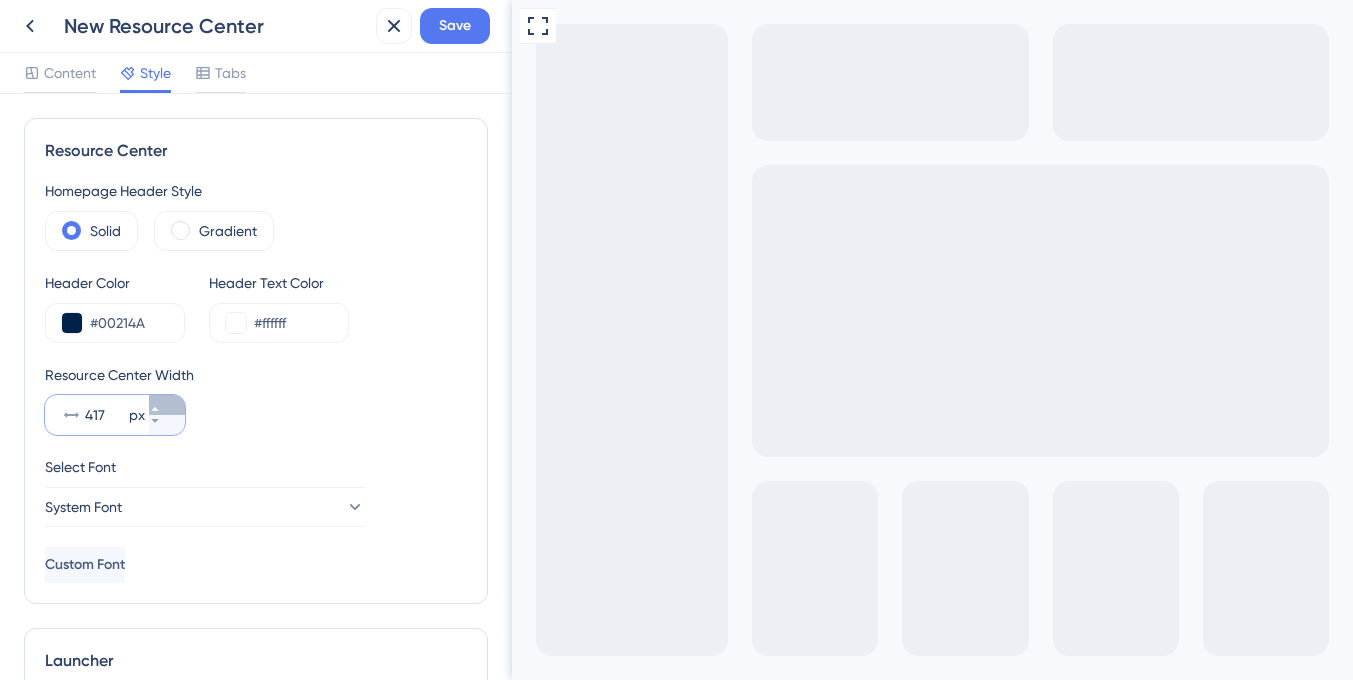click 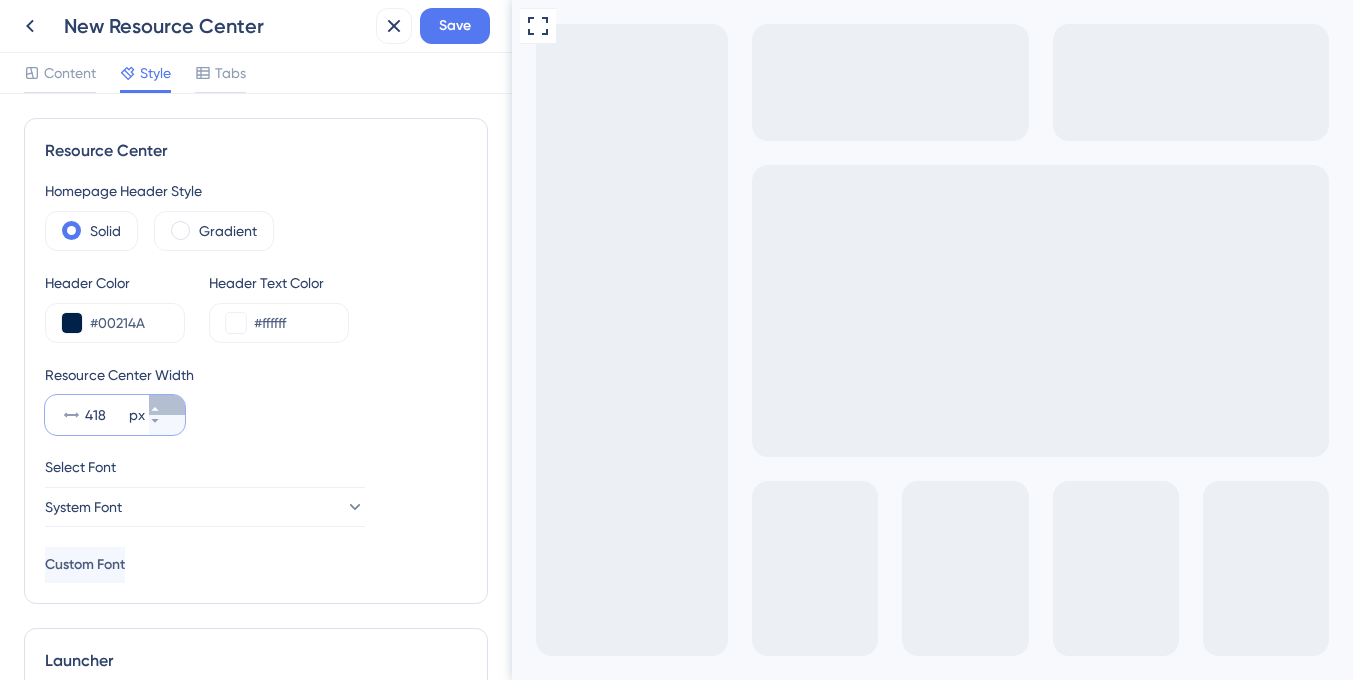 click 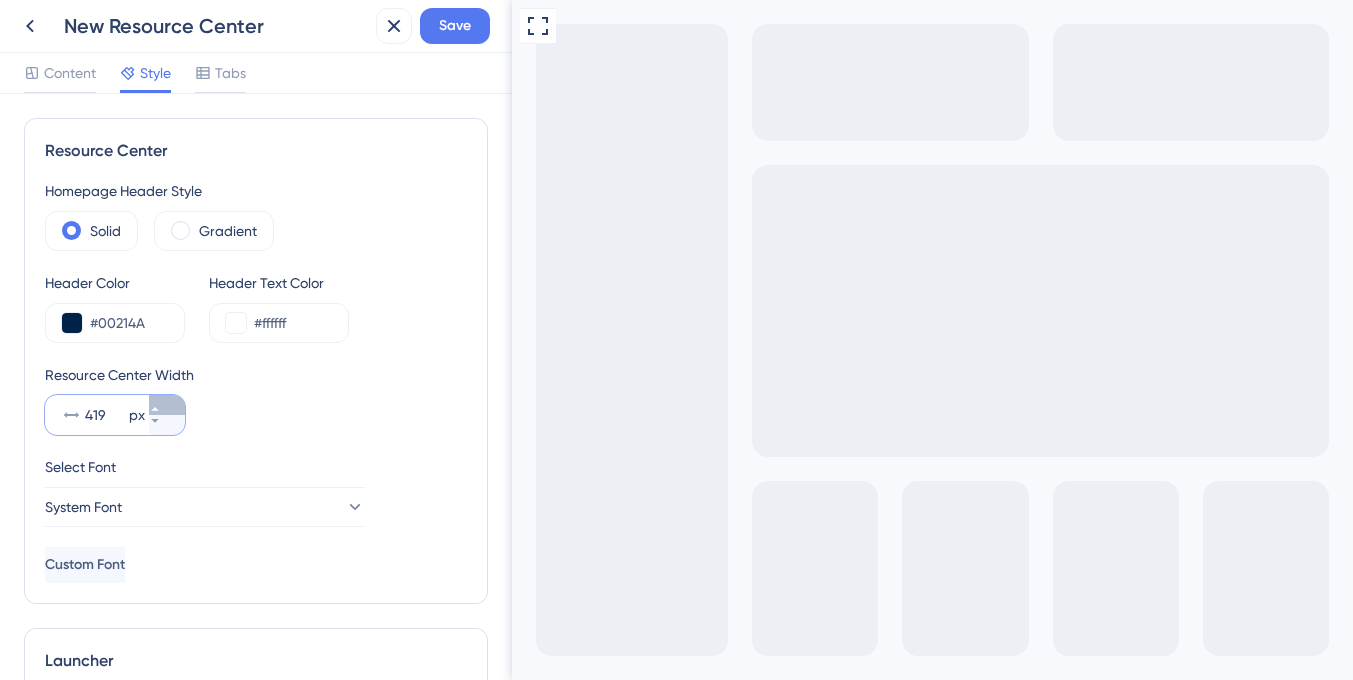 click 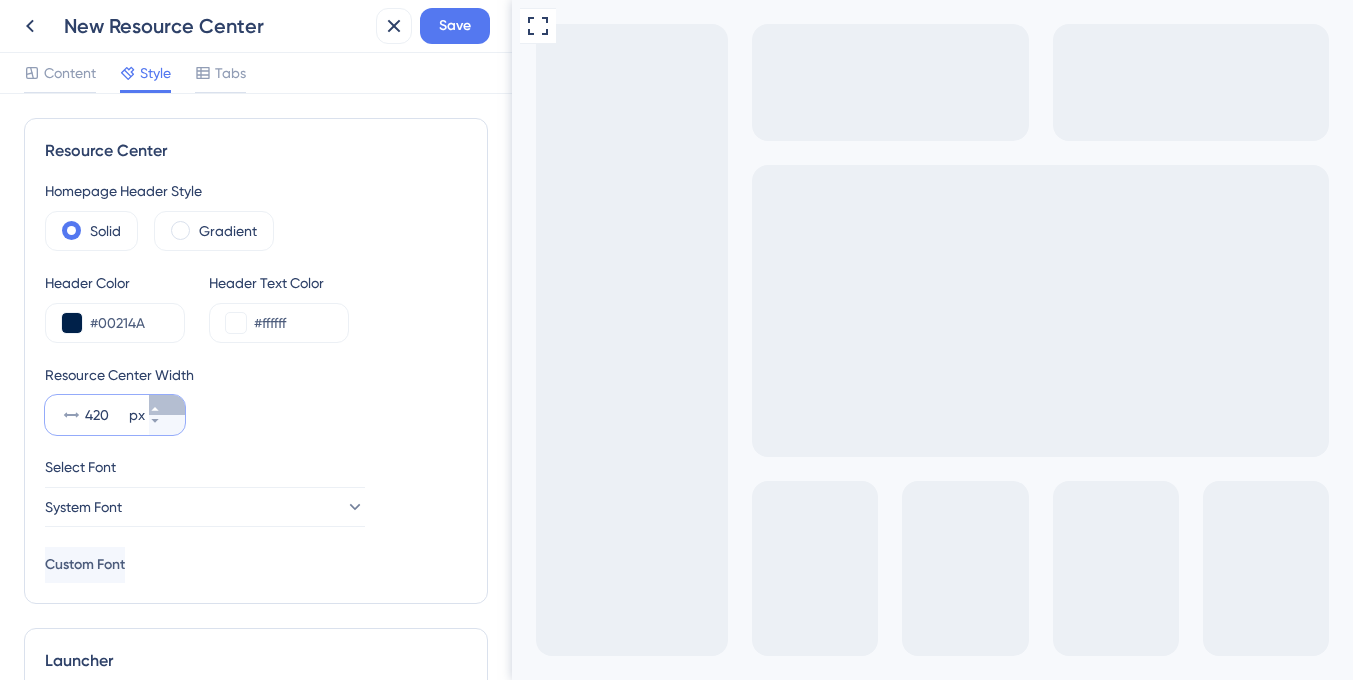 click 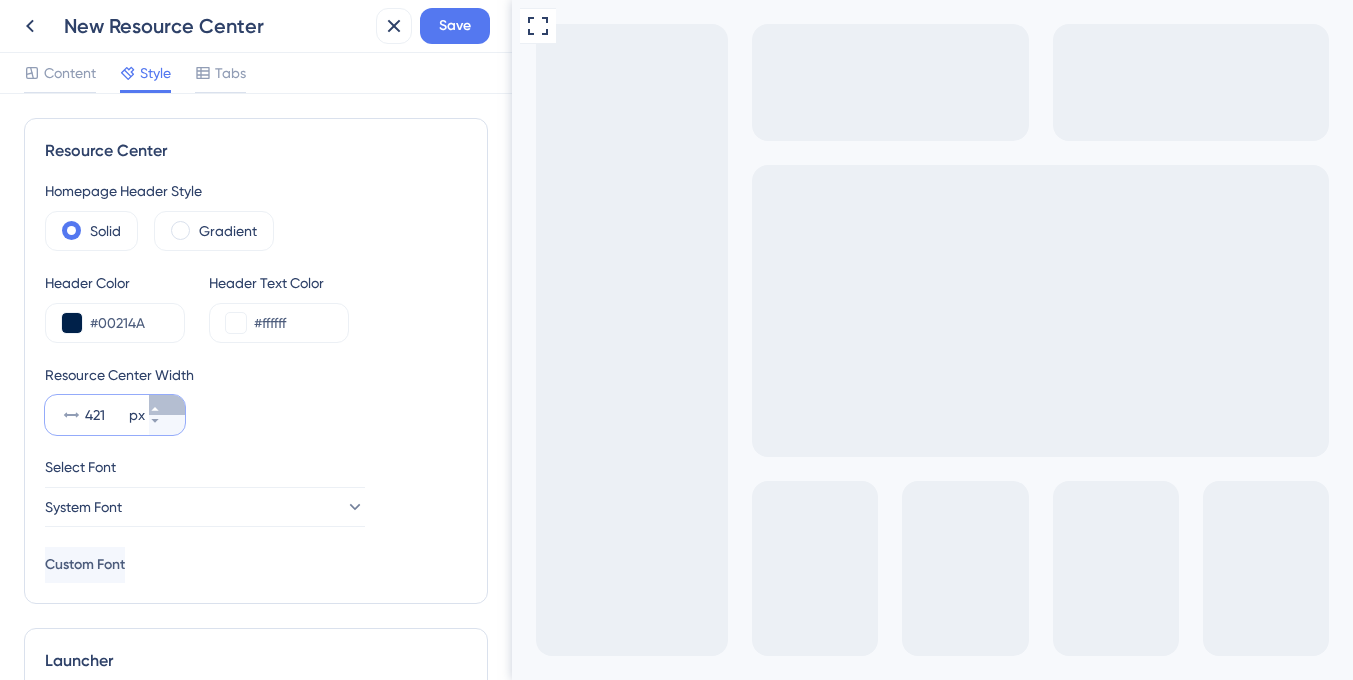 click 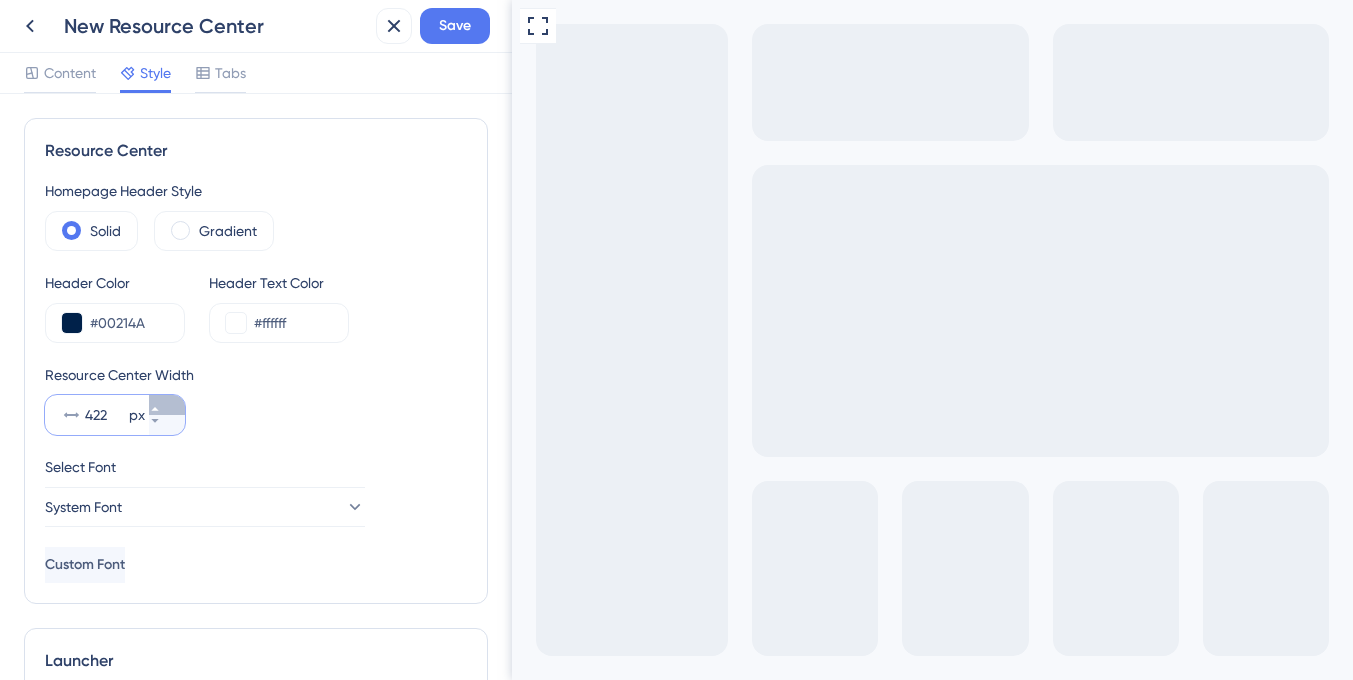 click 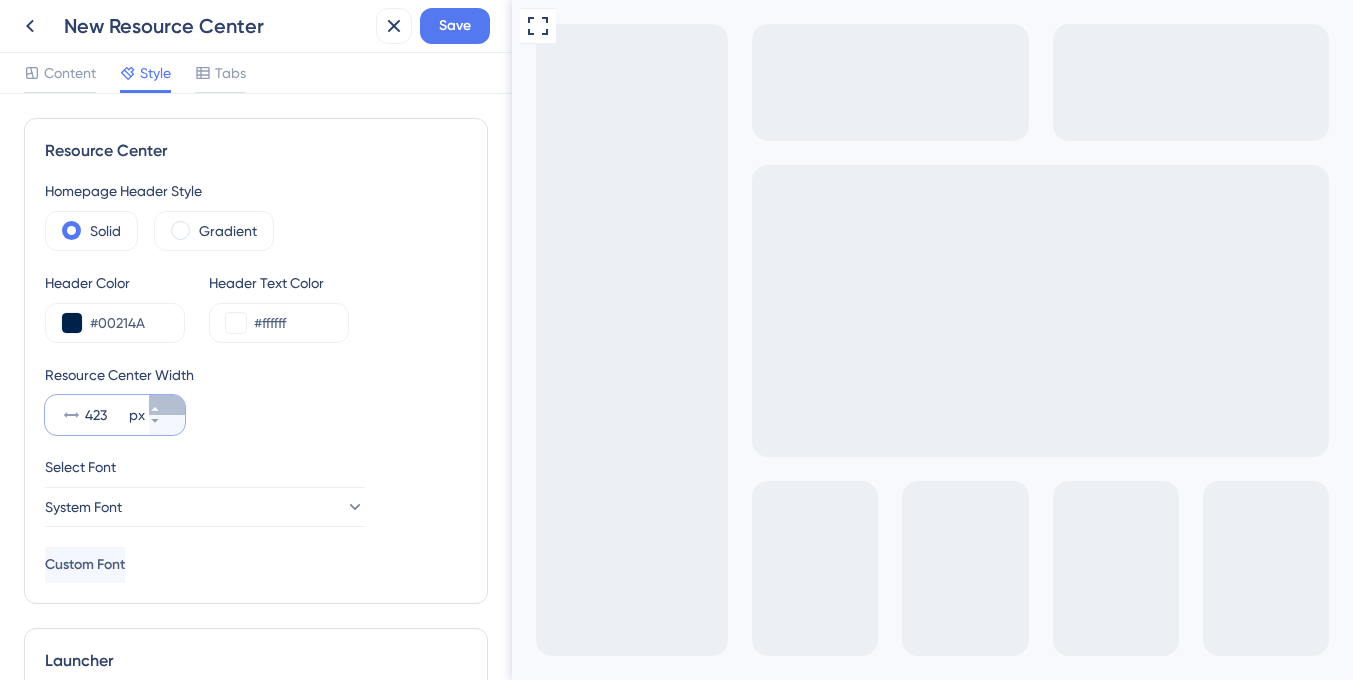 click 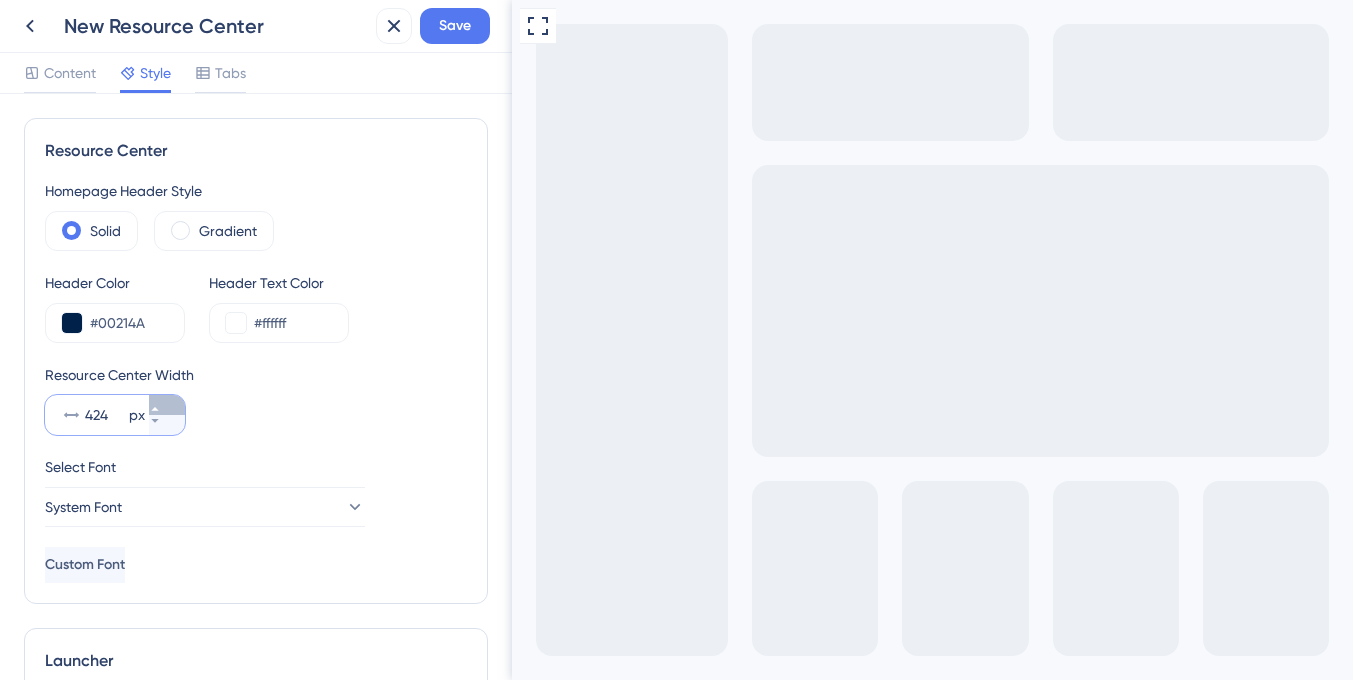 click 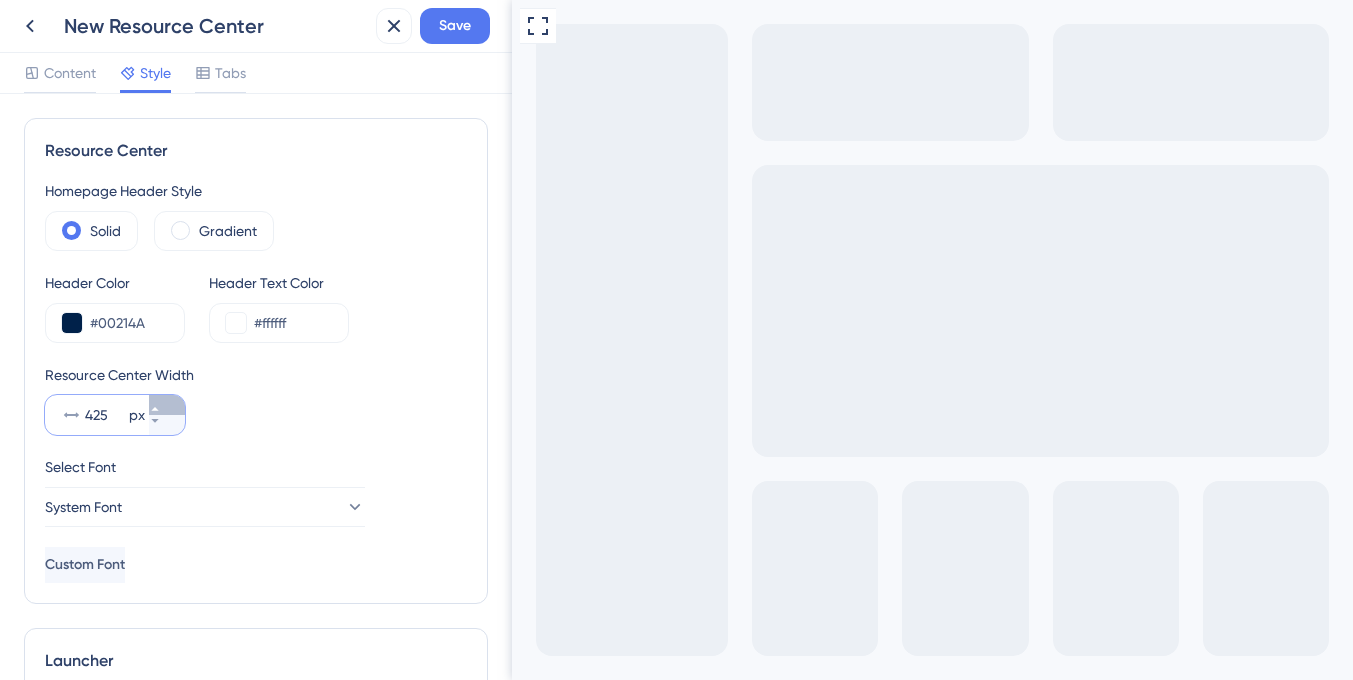 click 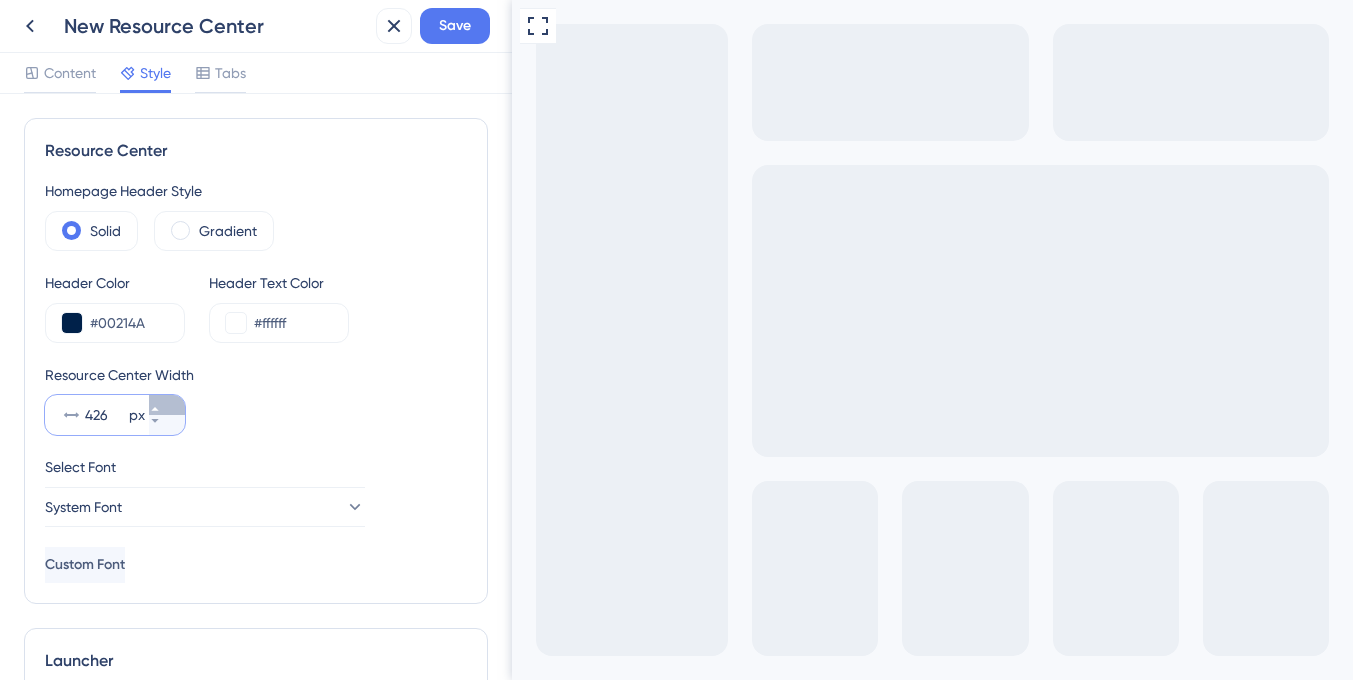 click 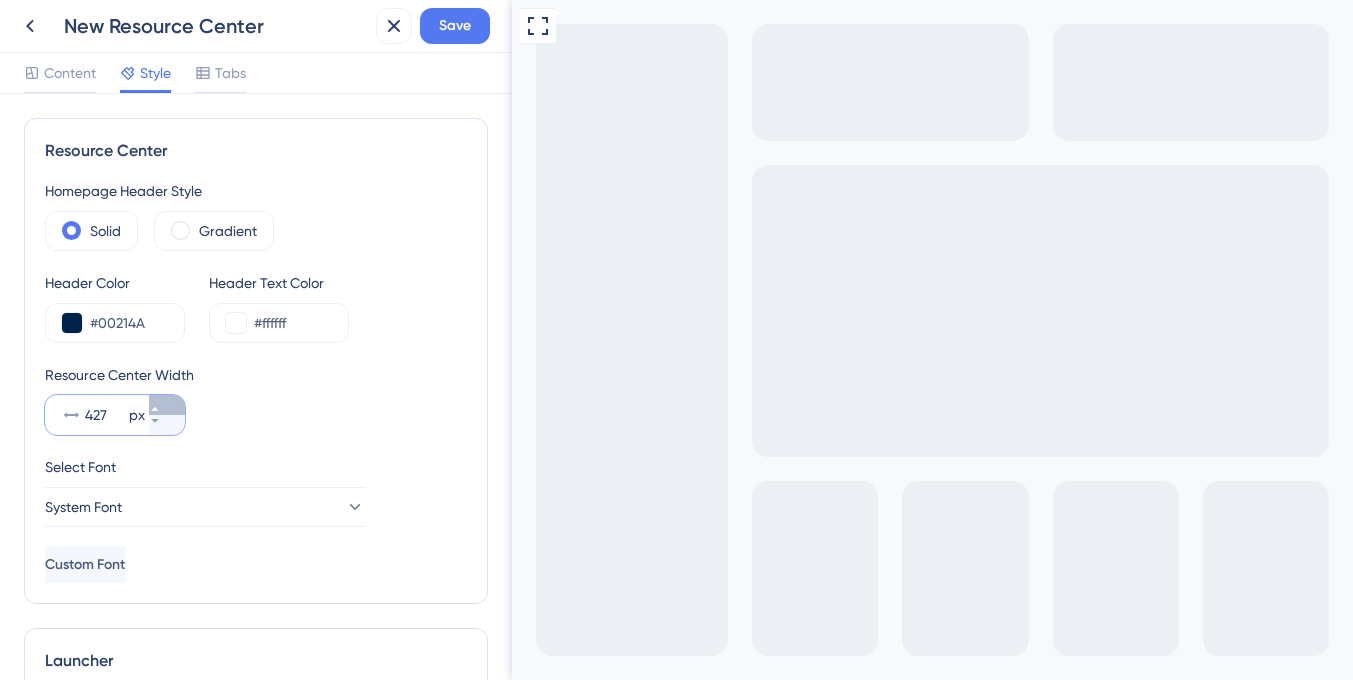 click 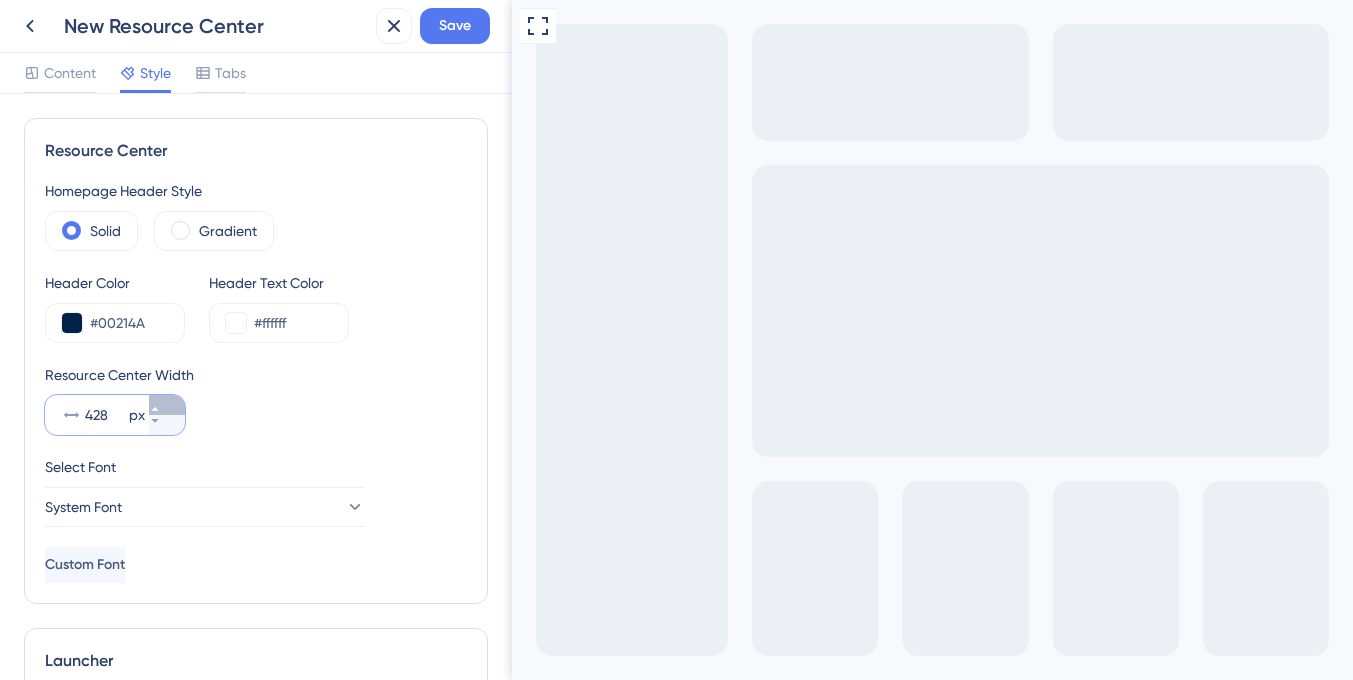 click 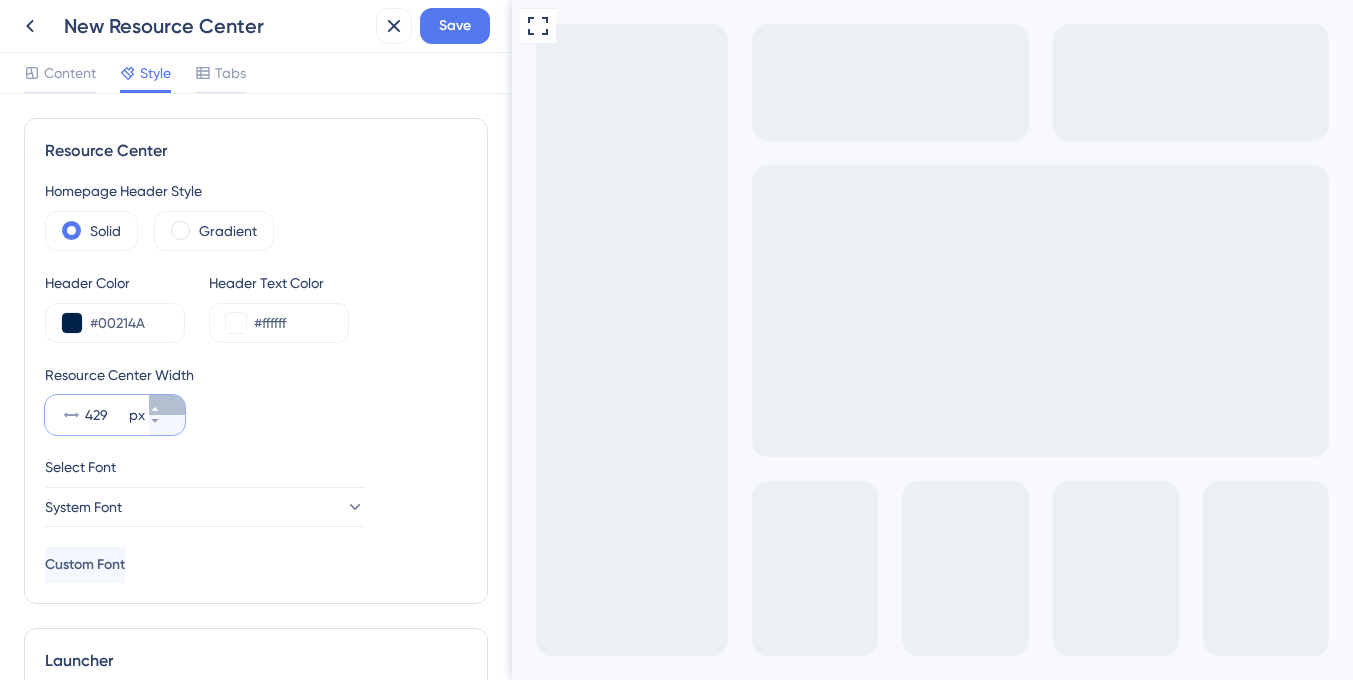 click 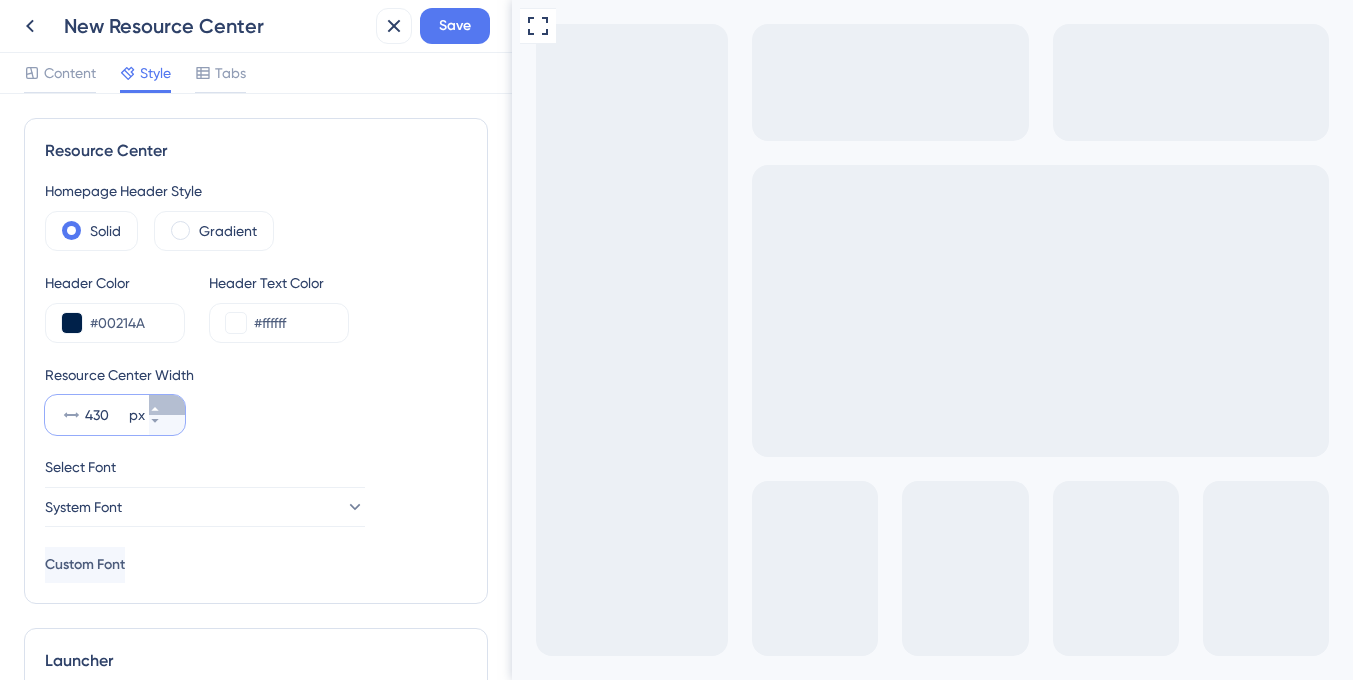 click 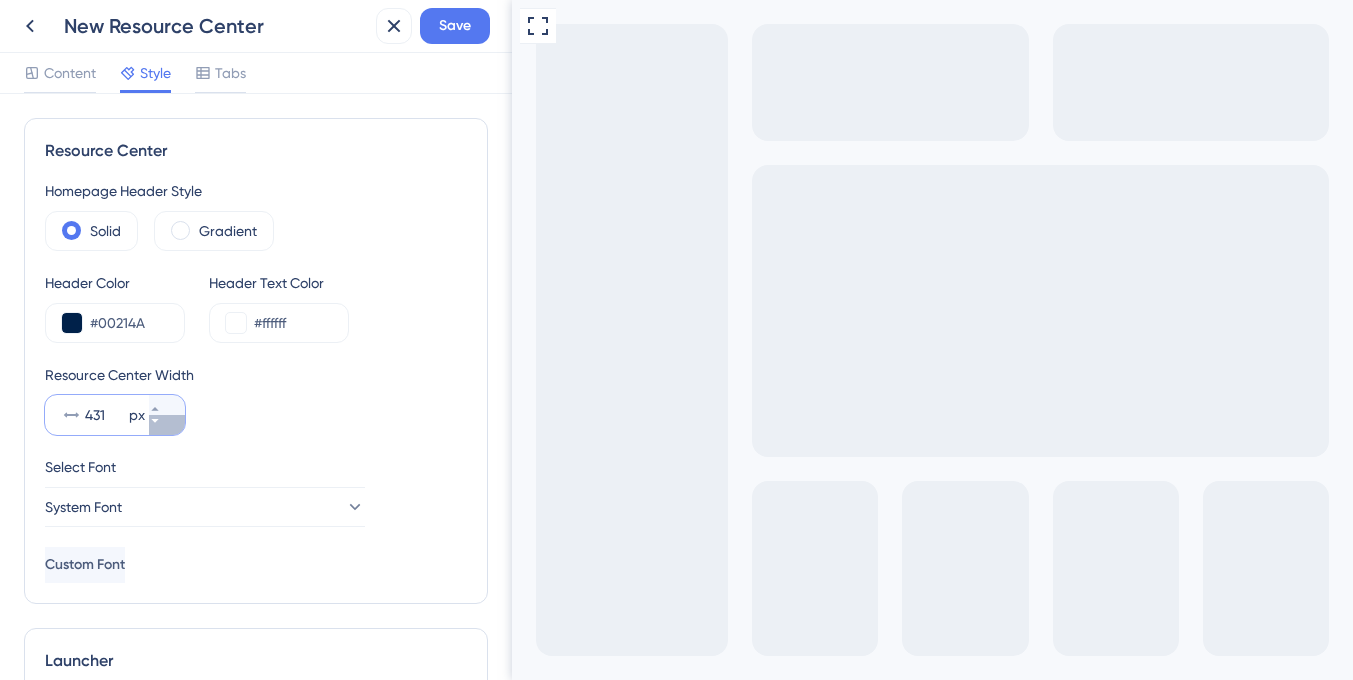 click on "431 px" at bounding box center [167, 425] 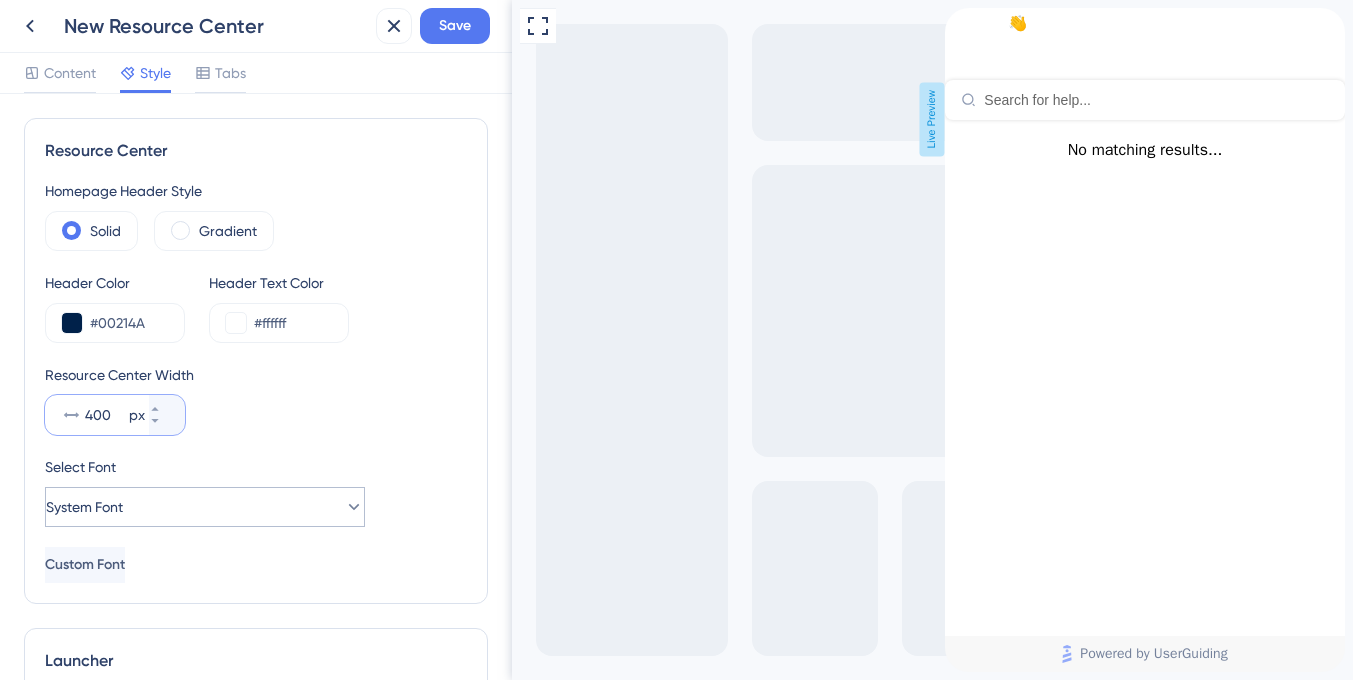 type on "400" 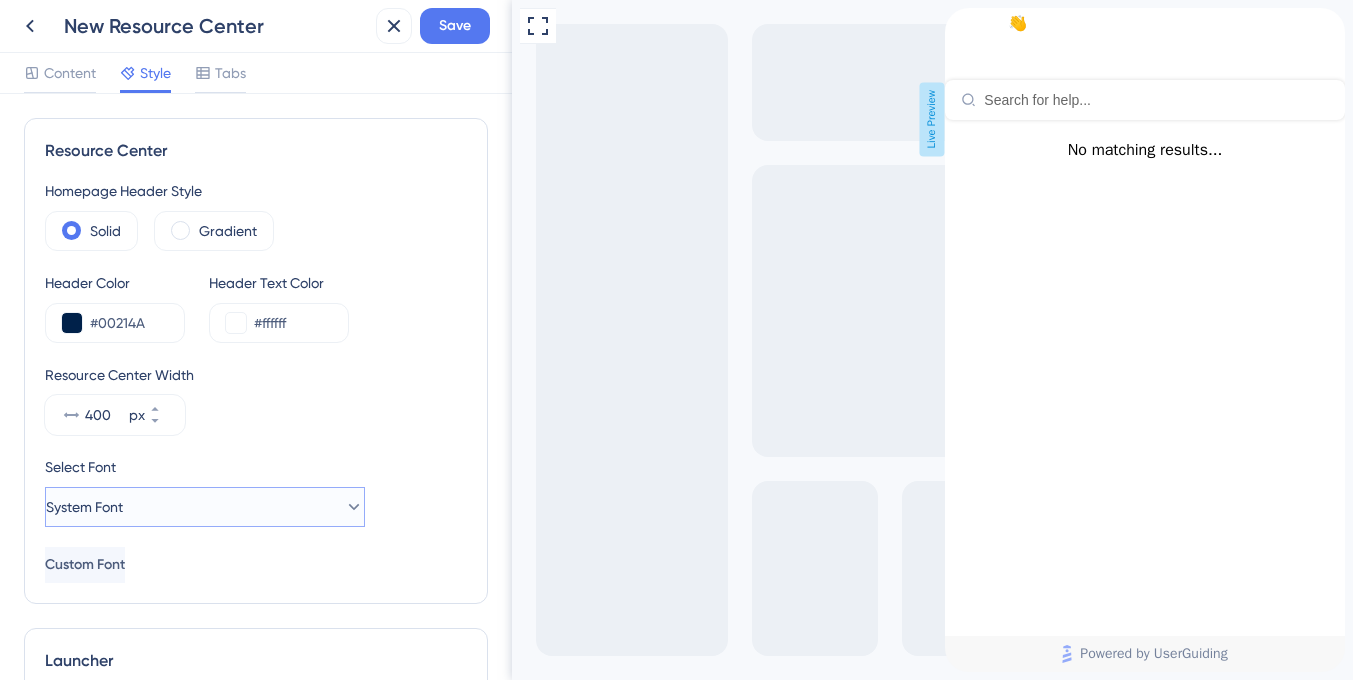 click on "System Font" at bounding box center (205, 507) 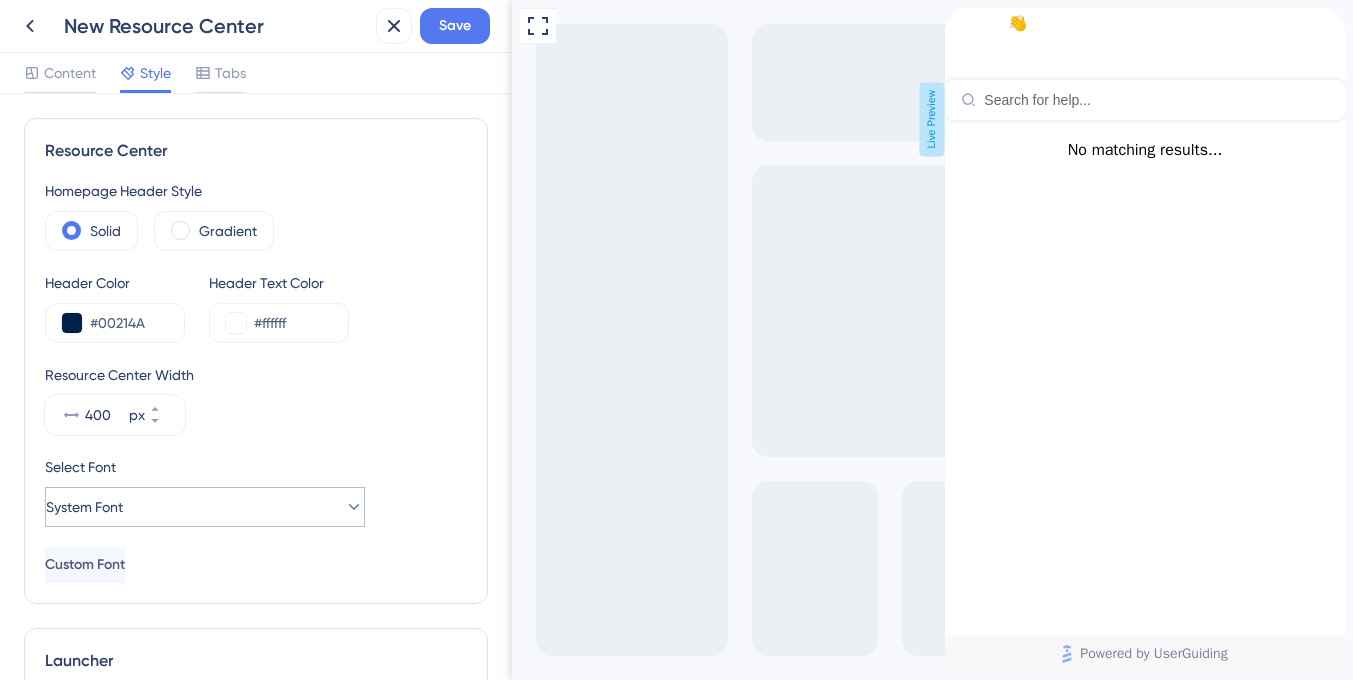 scroll, scrollTop: 349, scrollLeft: 0, axis: vertical 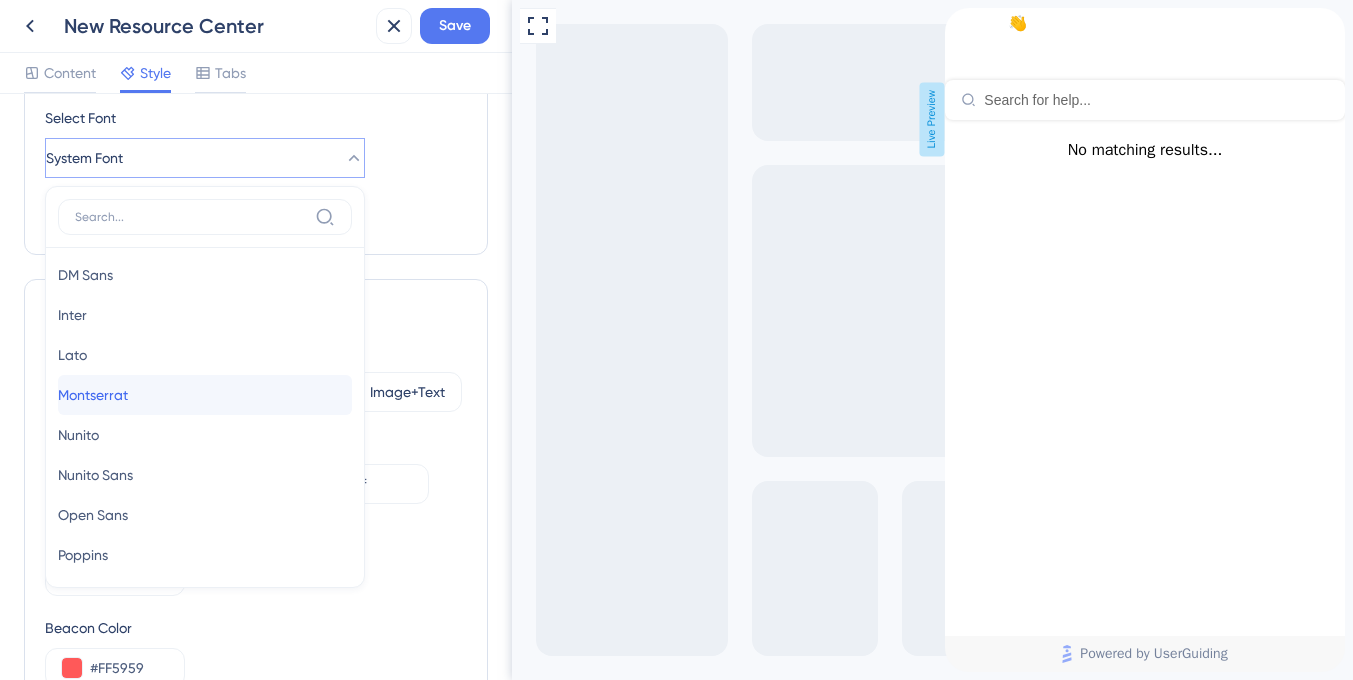click on "Montserrat Montserrat" at bounding box center [205, 395] 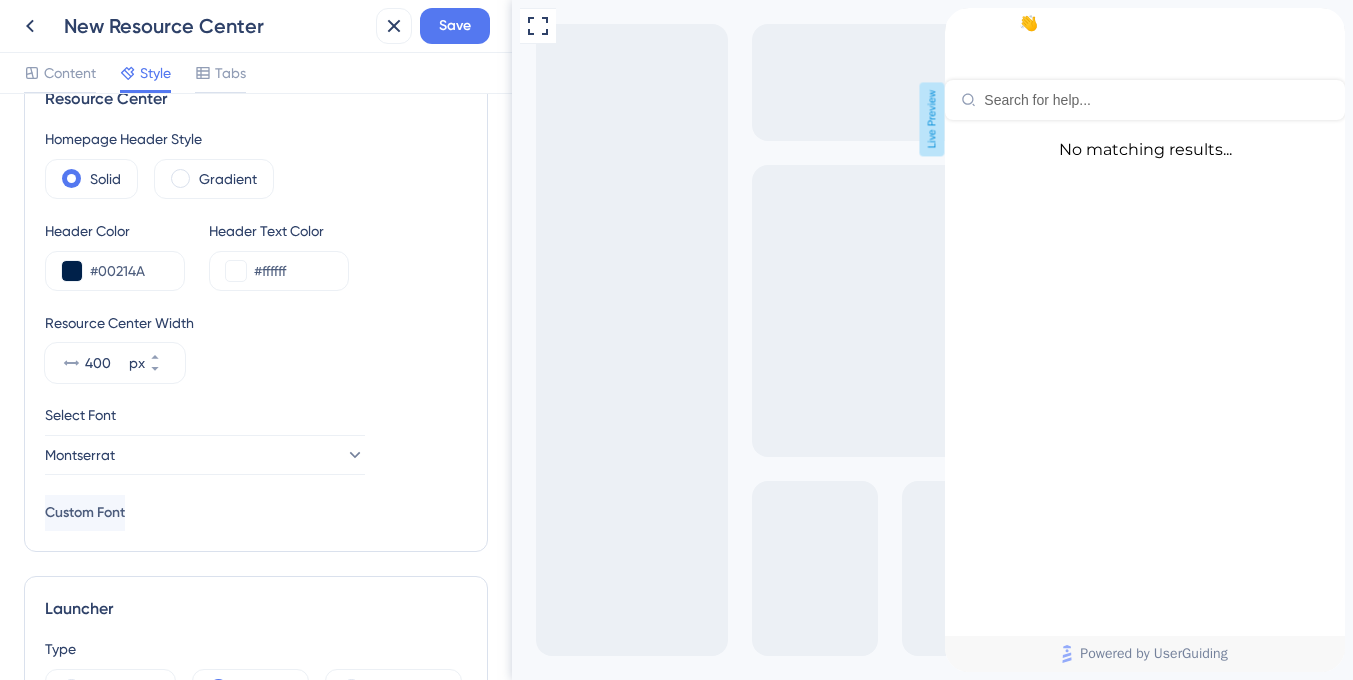 scroll, scrollTop: 0, scrollLeft: 0, axis: both 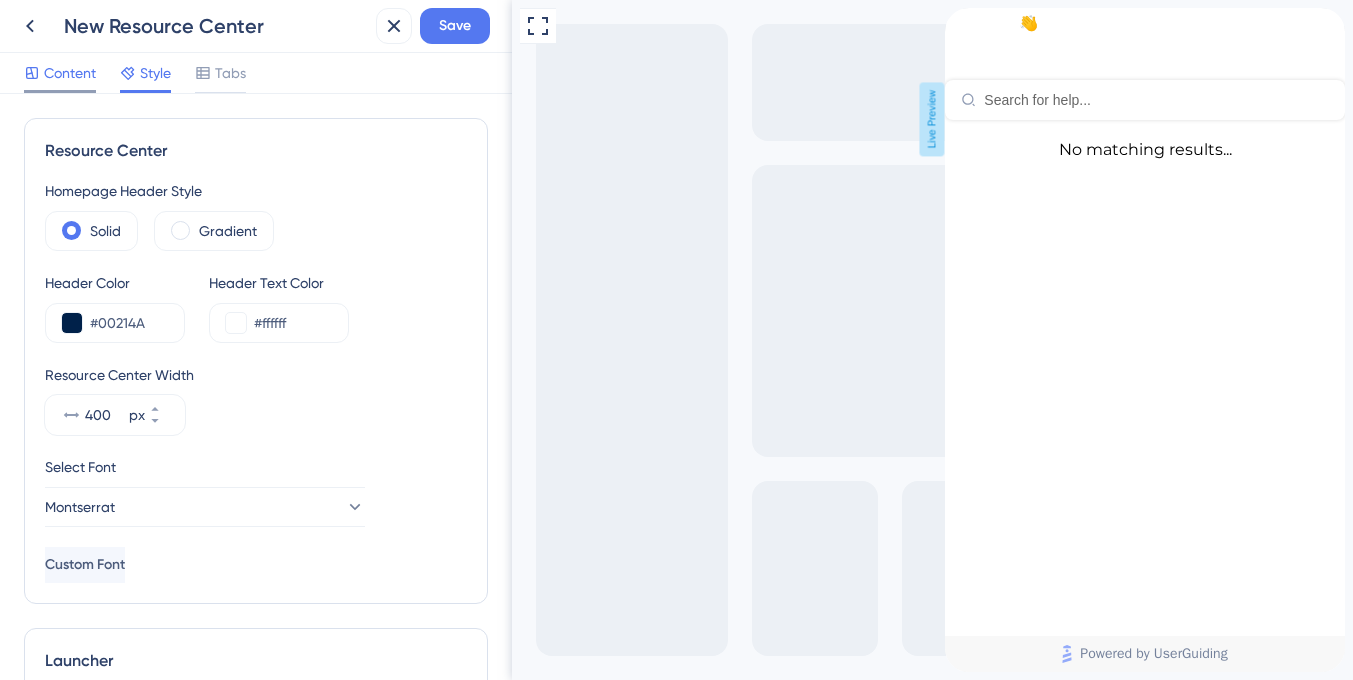 click on "Content" at bounding box center [70, 73] 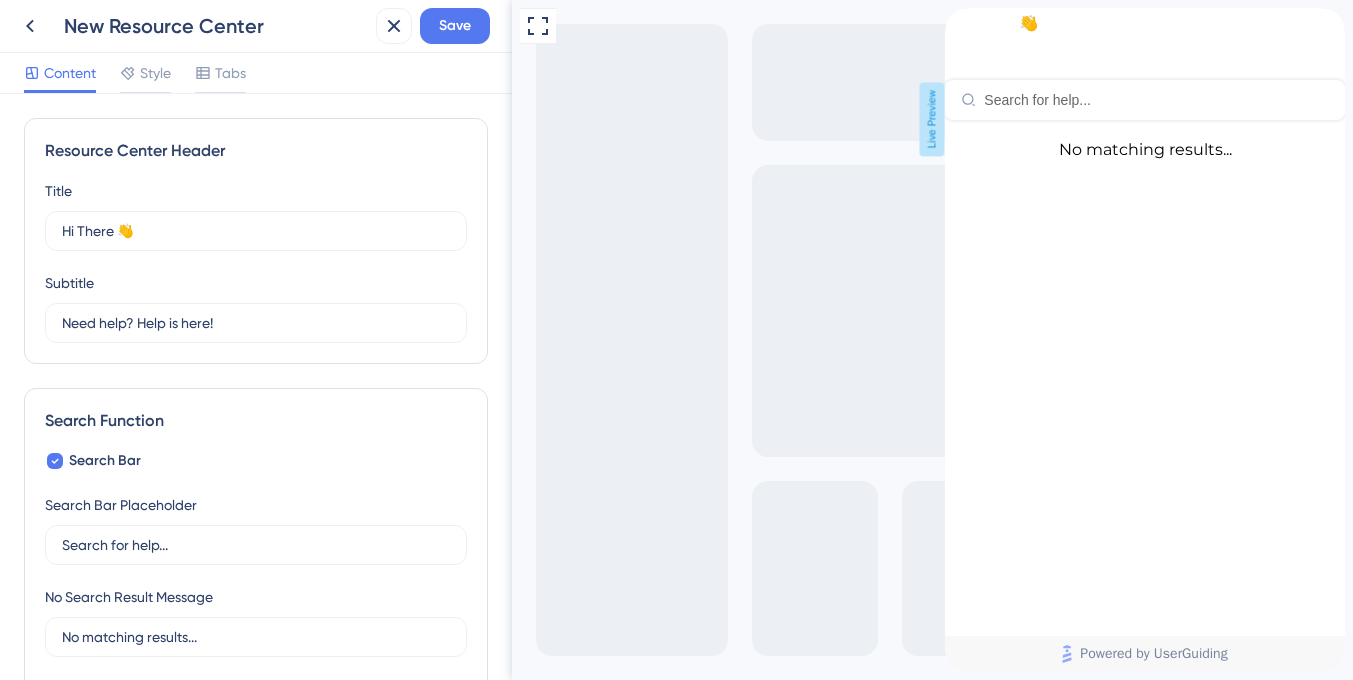 scroll, scrollTop: 0, scrollLeft: 0, axis: both 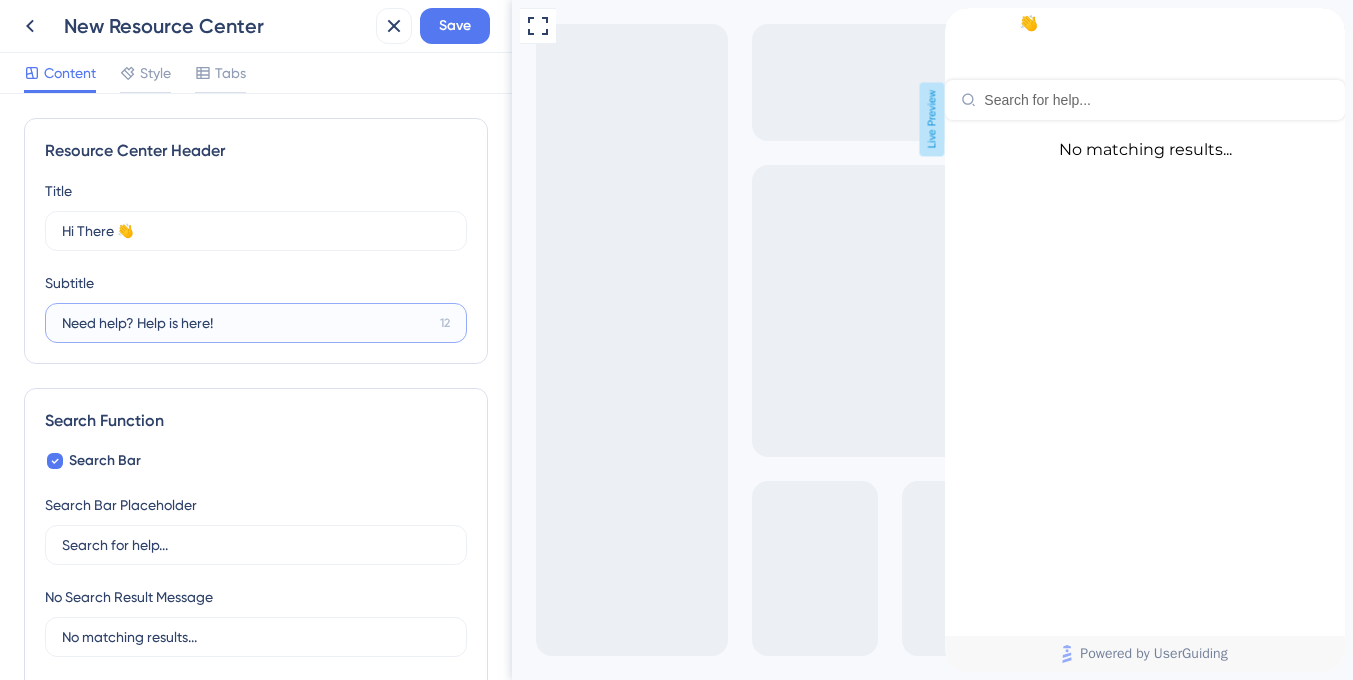 drag, startPoint x: 235, startPoint y: 327, endPoint x: -16, endPoint y: 326, distance: 251.002 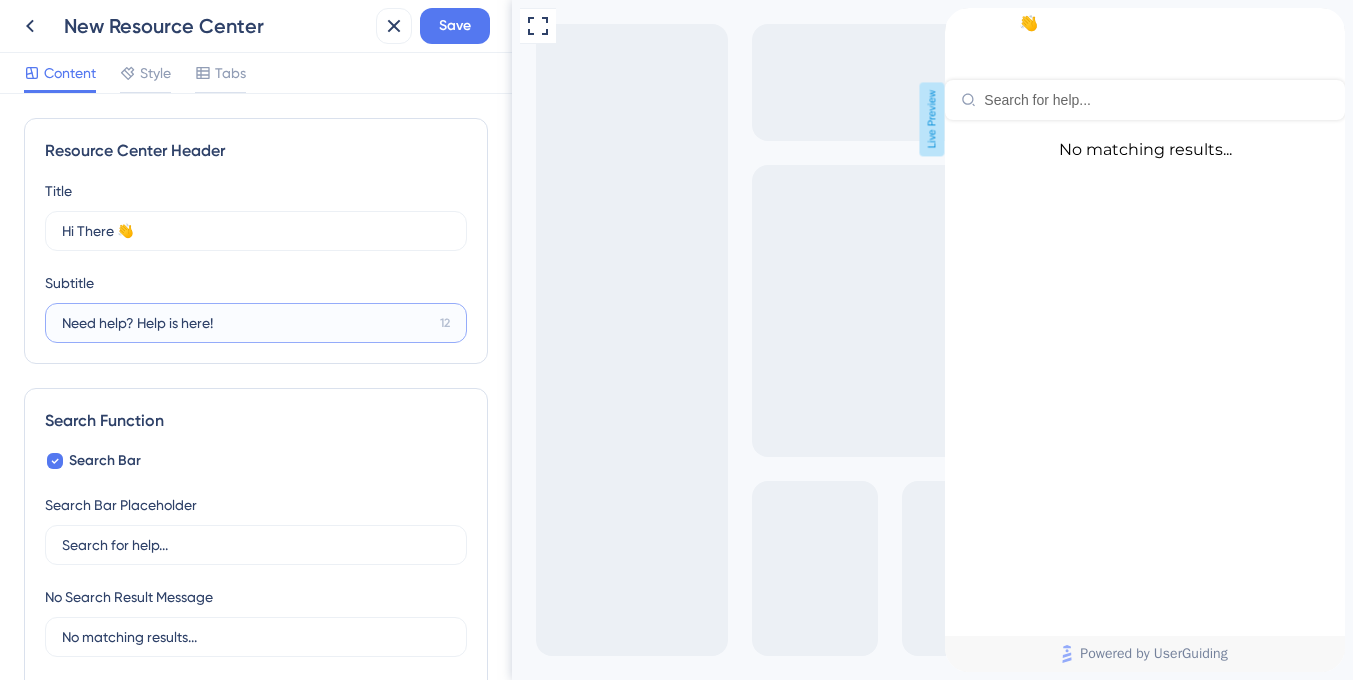 paste on "Find answers, get tips, and explore" 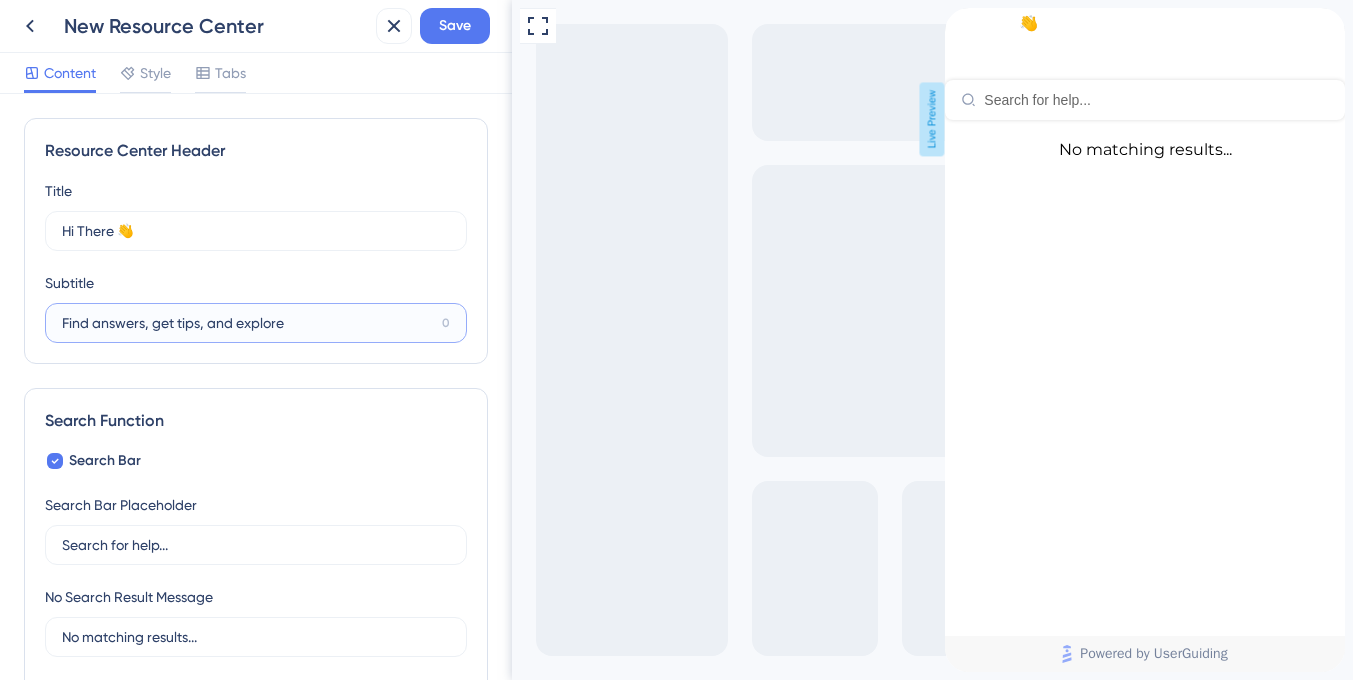 drag, startPoint x: 312, startPoint y: 326, endPoint x: -6, endPoint y: 326, distance: 318 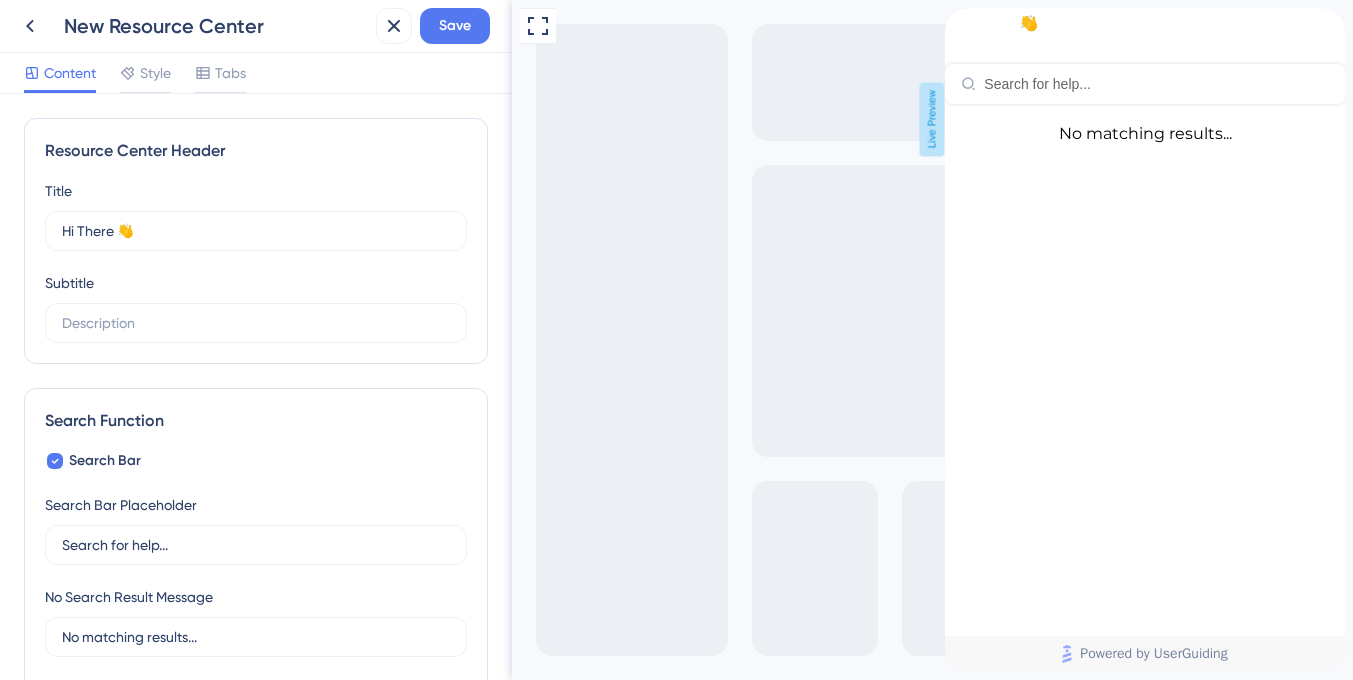 click on "Resource Center Header Title Hi There 👋 17 Hi There 👋 Subtitle" at bounding box center (256, 241) 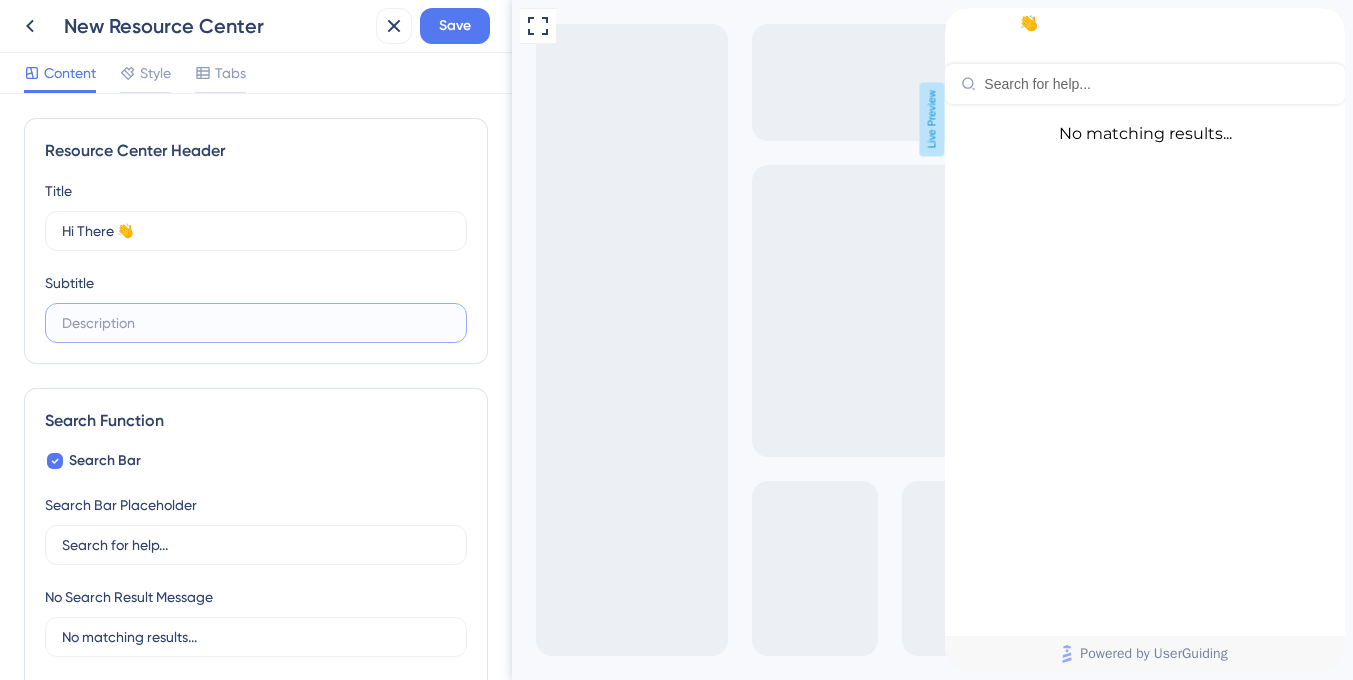 click at bounding box center (256, 323) 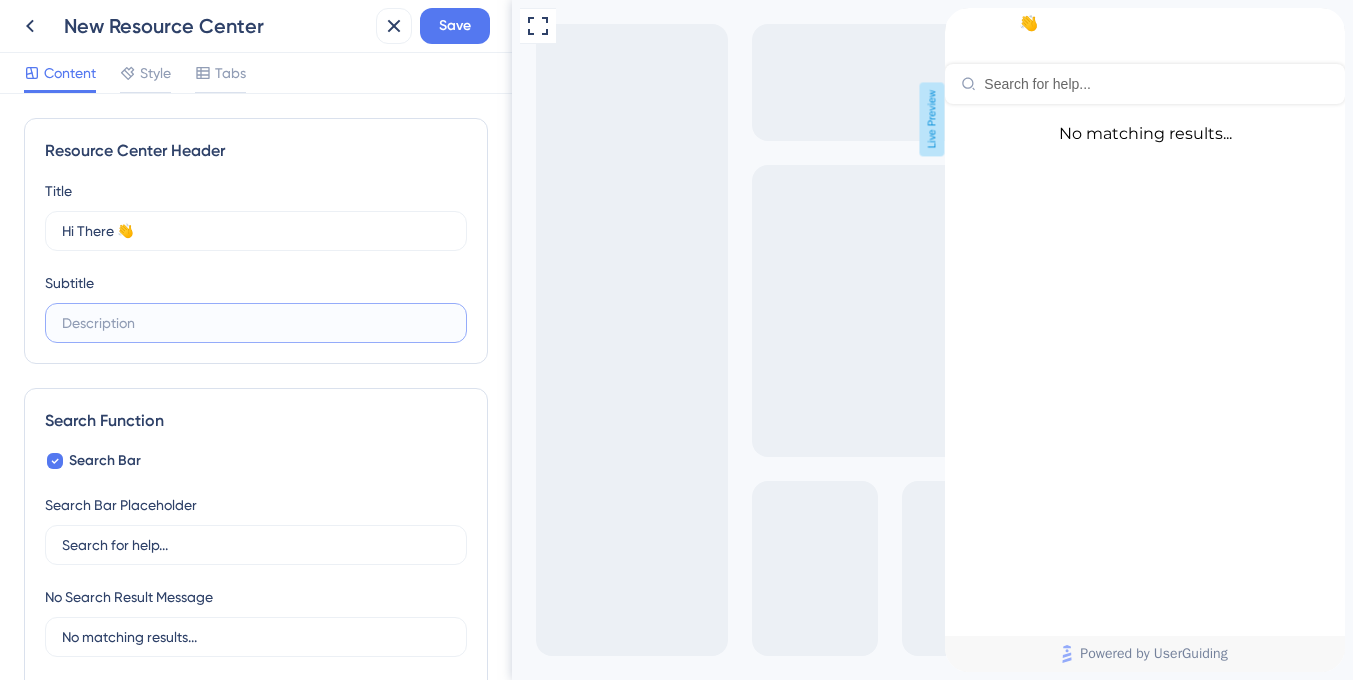 paste on "Get answers, tips, and resources." 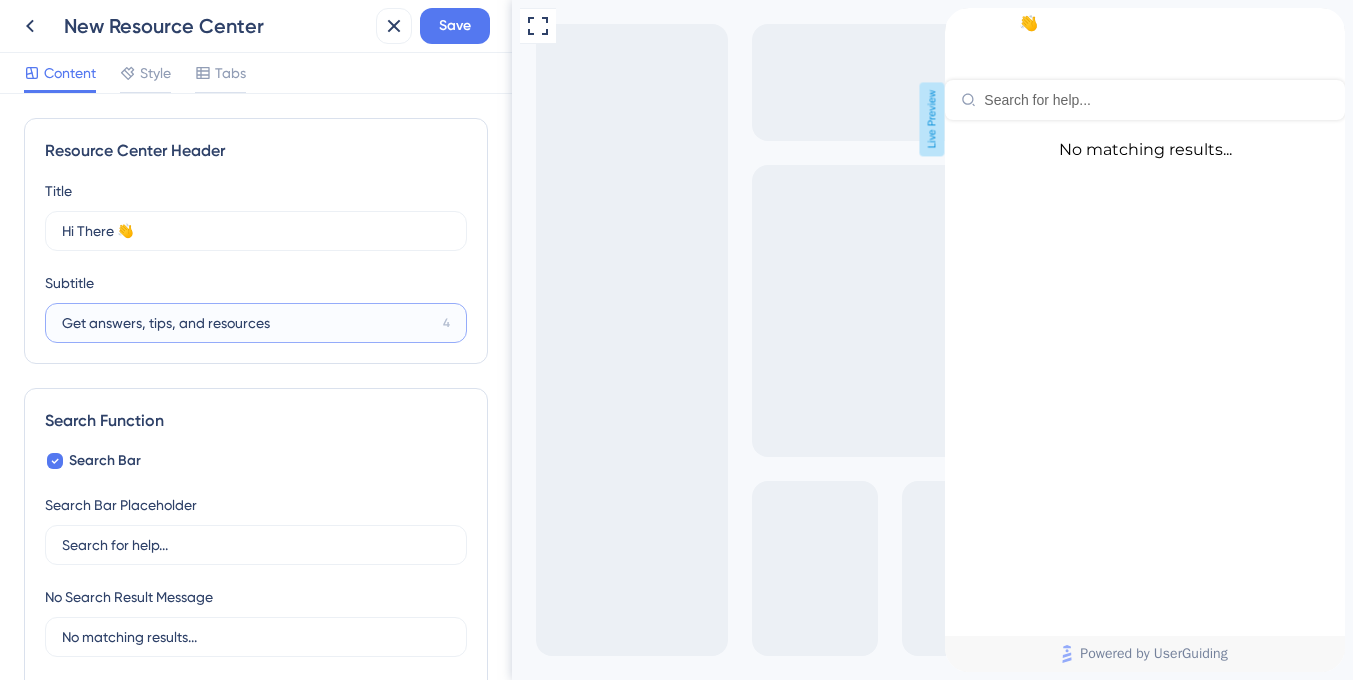 type on "Get answers, tips, and resources" 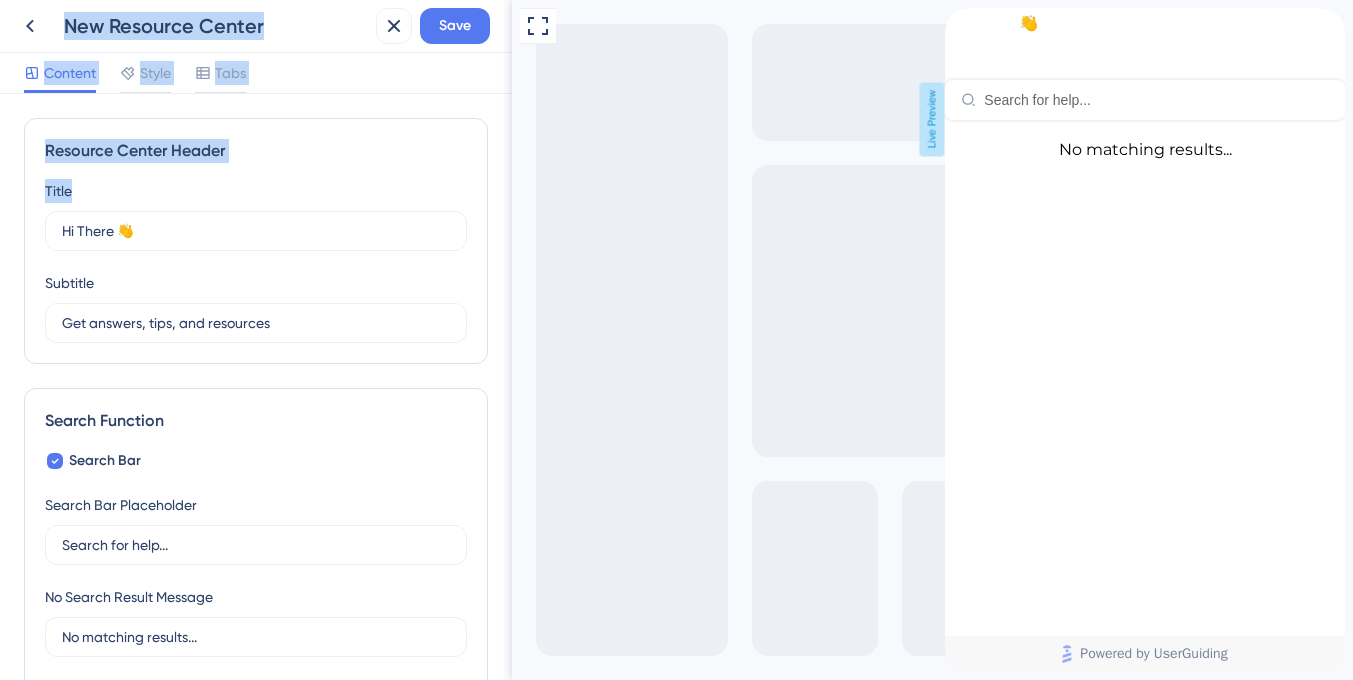 drag, startPoint x: 194, startPoint y: 218, endPoint x: -57, endPoint y: 217, distance: 251.002 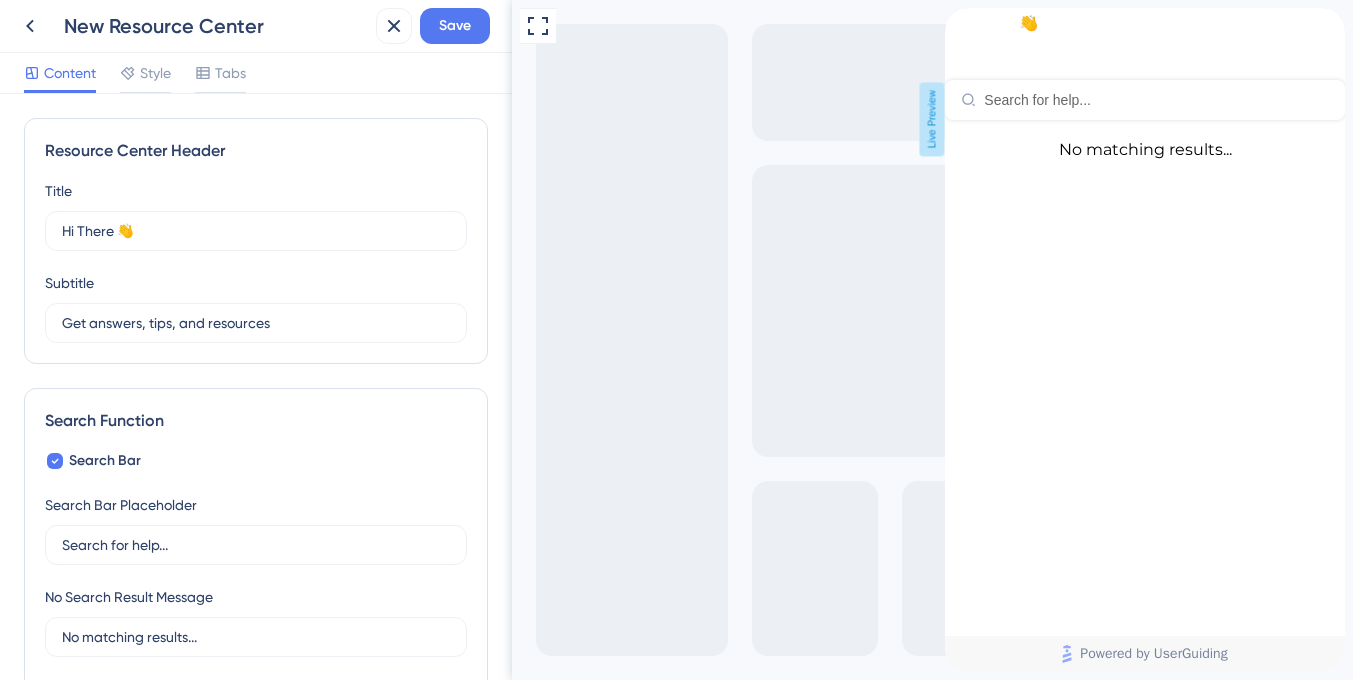 drag, startPoint x: 153, startPoint y: 242, endPoint x: 37, endPoint y: 221, distance: 117.88554 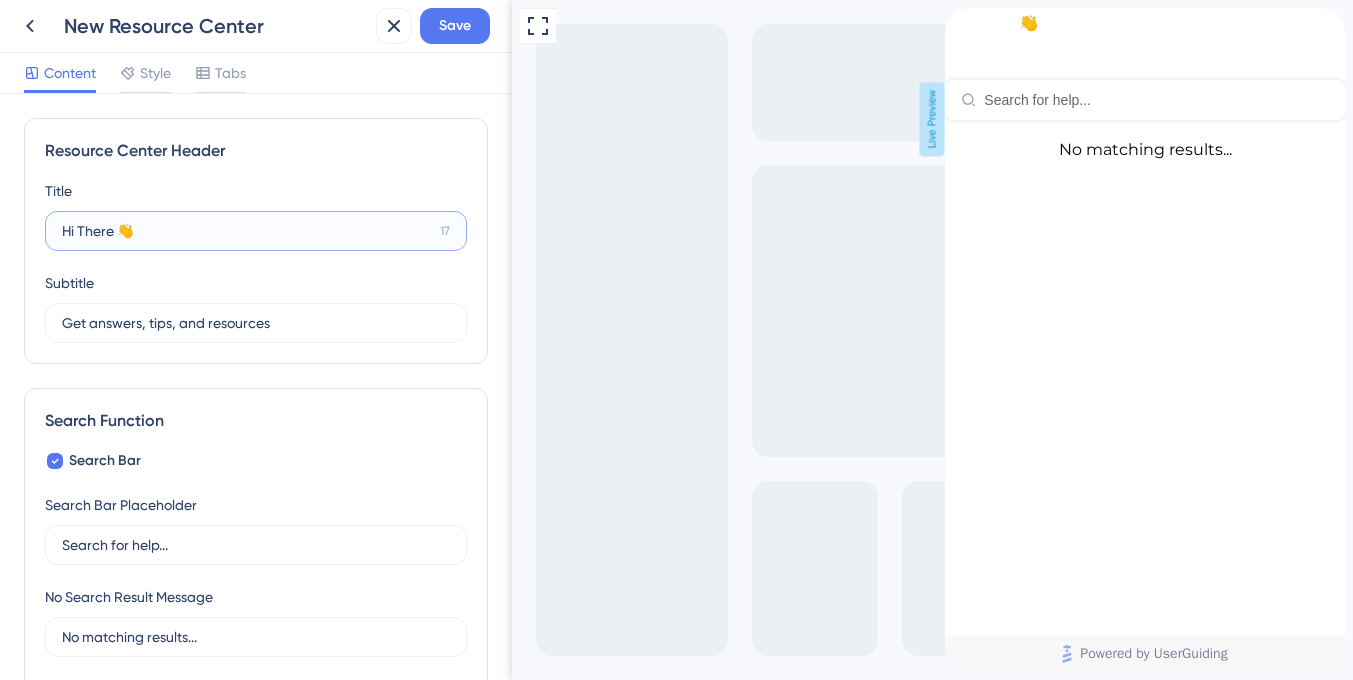 click on "Hi There 👋" at bounding box center (247, 231) 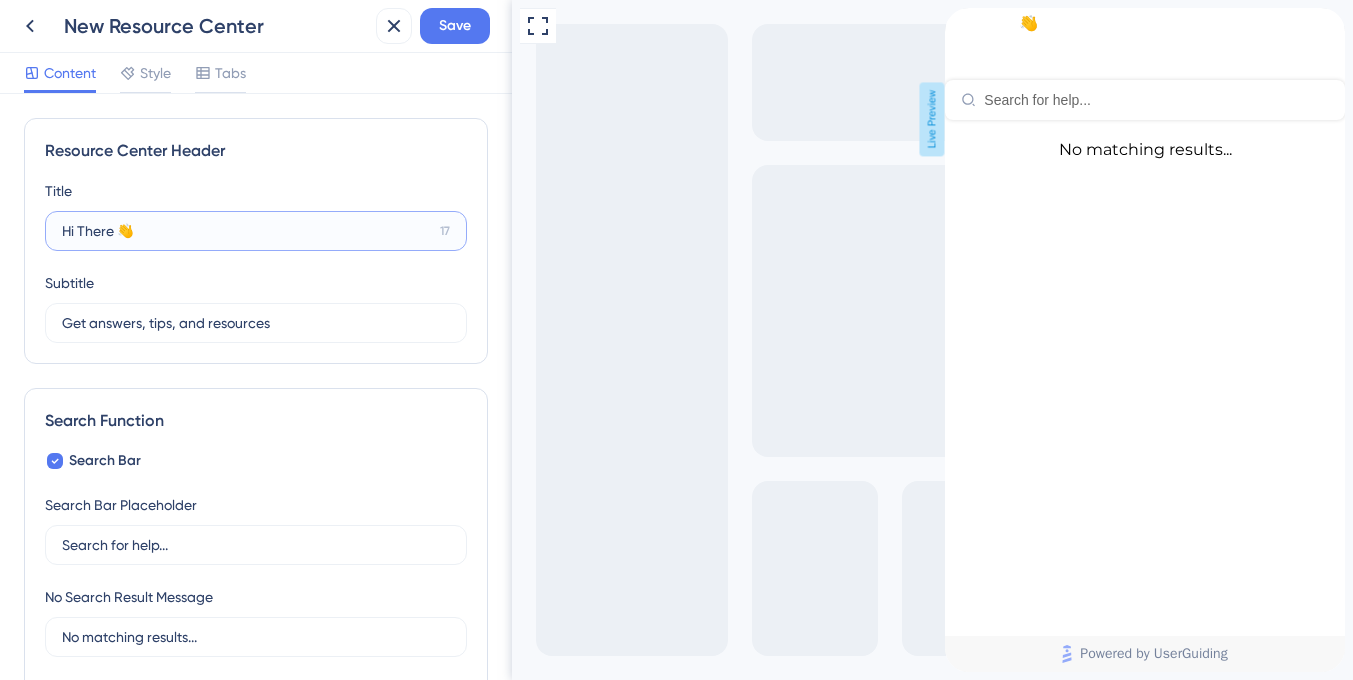 drag, startPoint x: 140, startPoint y: 236, endPoint x: 8, endPoint y: 234, distance: 132.01515 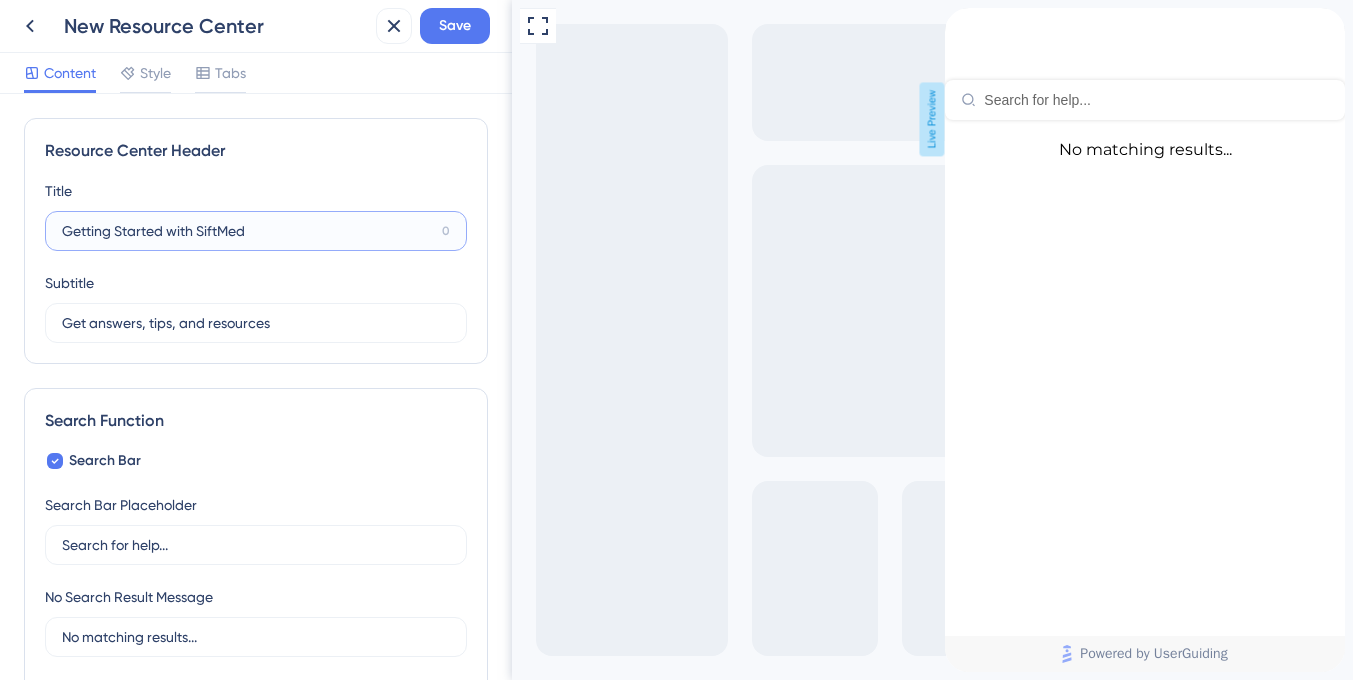 drag, startPoint x: 271, startPoint y: 233, endPoint x: 39, endPoint y: 233, distance: 232 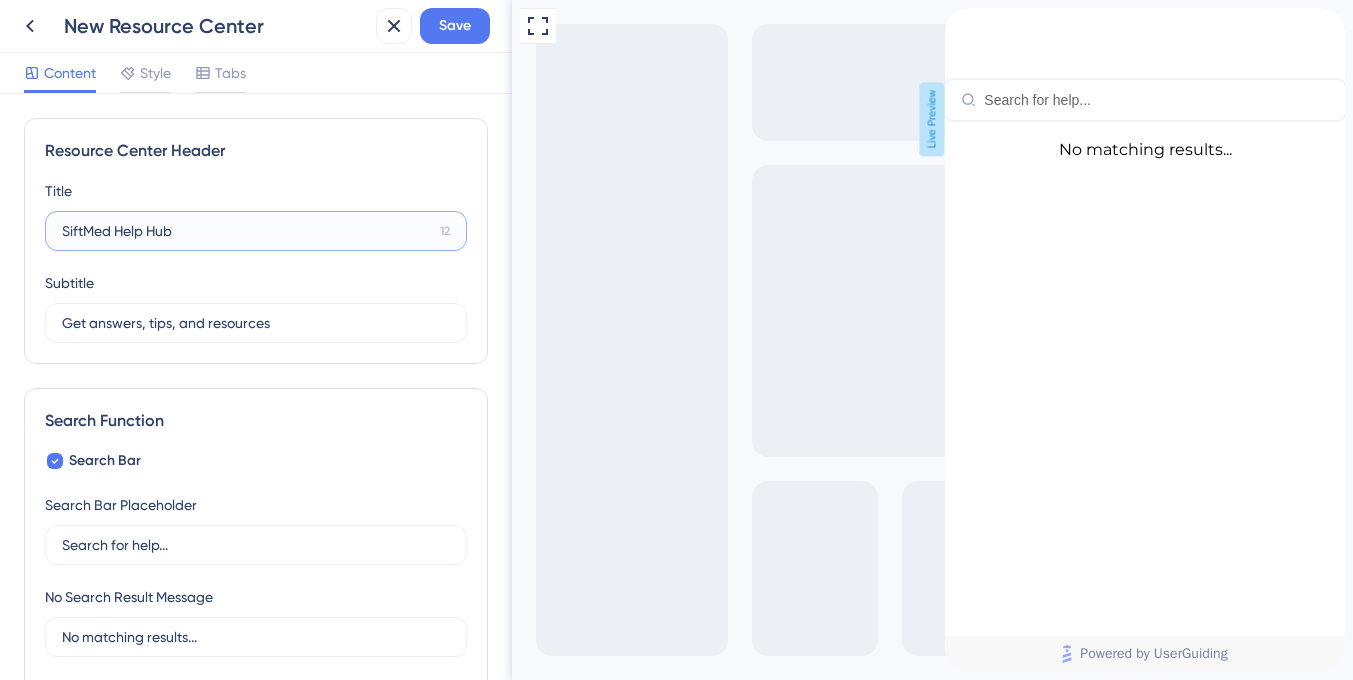 type on "SiftMed Help Hub" 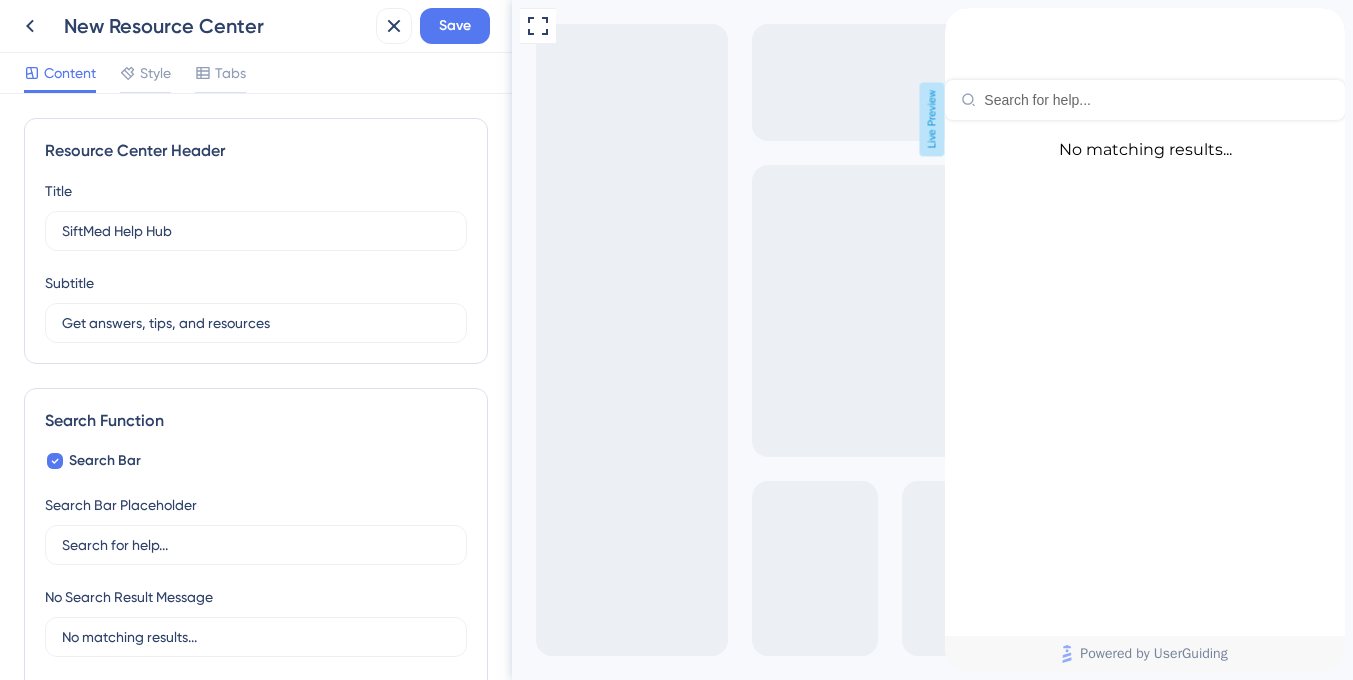 click on "Title SiftMed Help Hub 12 SiftMed Help Hub Subtitle Get answers, tips, and resources 4" at bounding box center [256, 261] 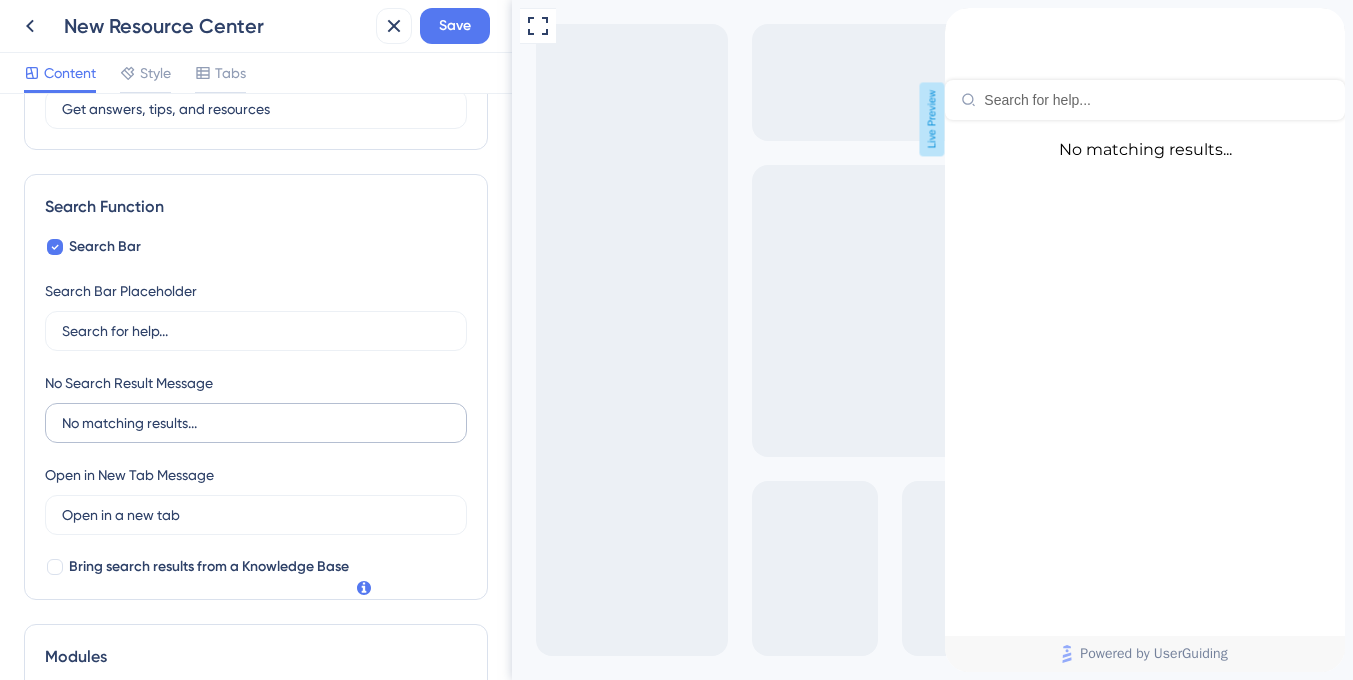 scroll, scrollTop: 233, scrollLeft: 0, axis: vertical 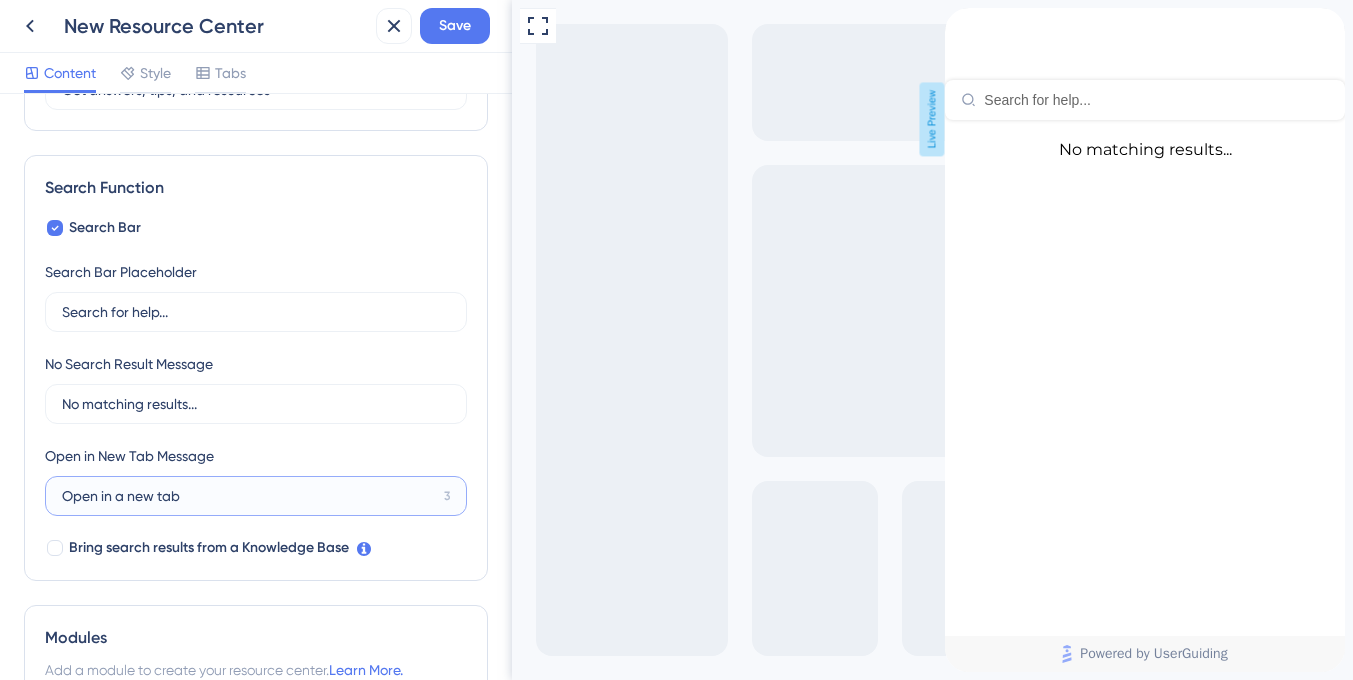 click on "Open in a new tab" at bounding box center [249, 496] 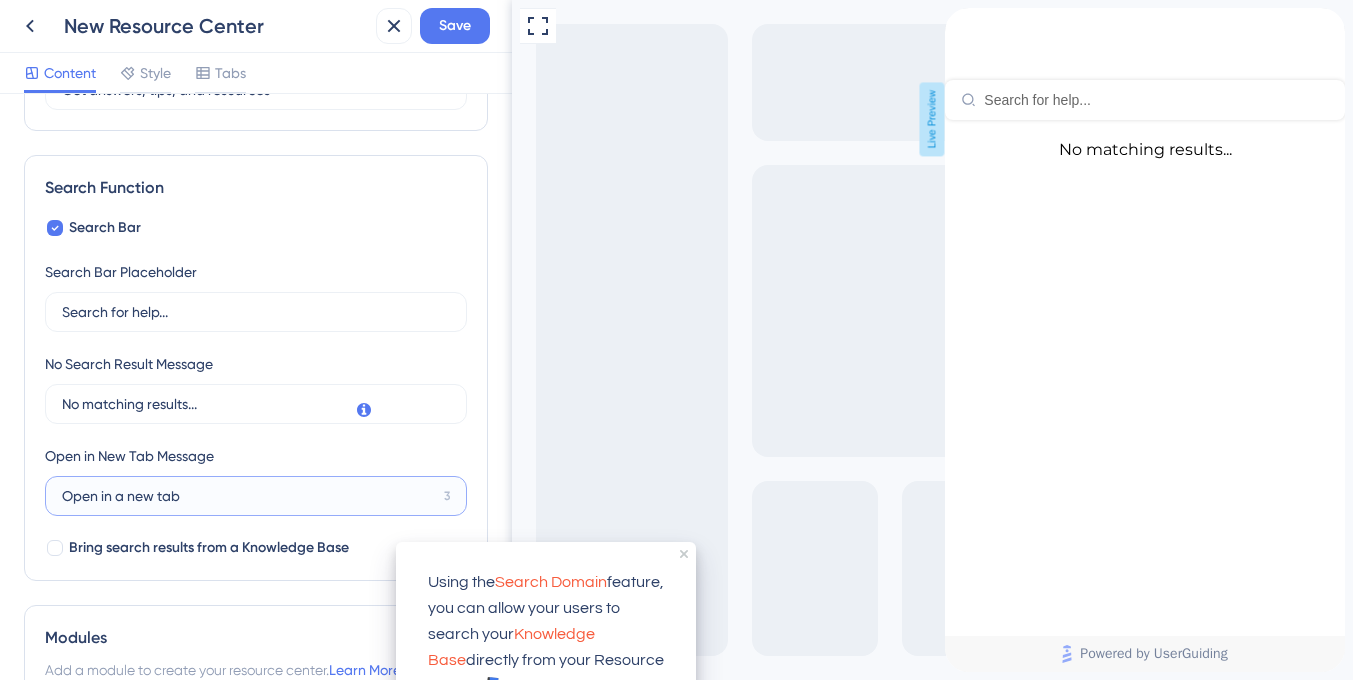 scroll, scrollTop: 412, scrollLeft: 0, axis: vertical 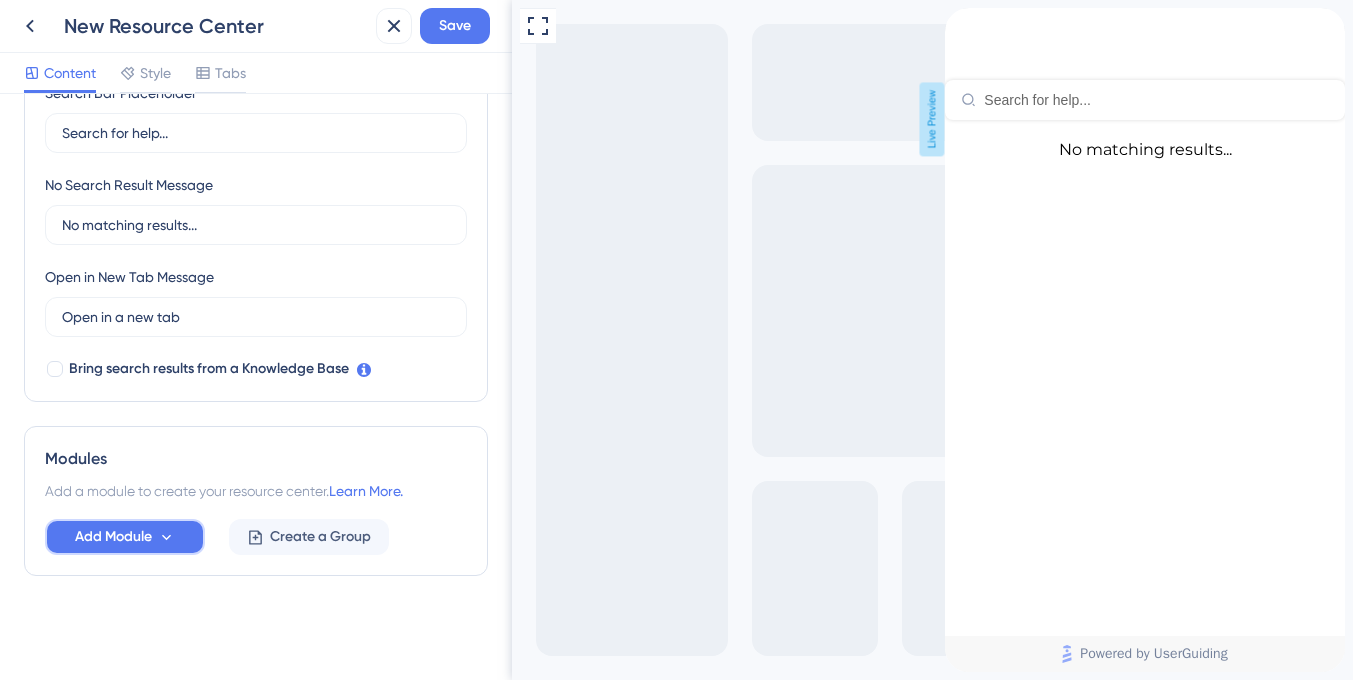 click 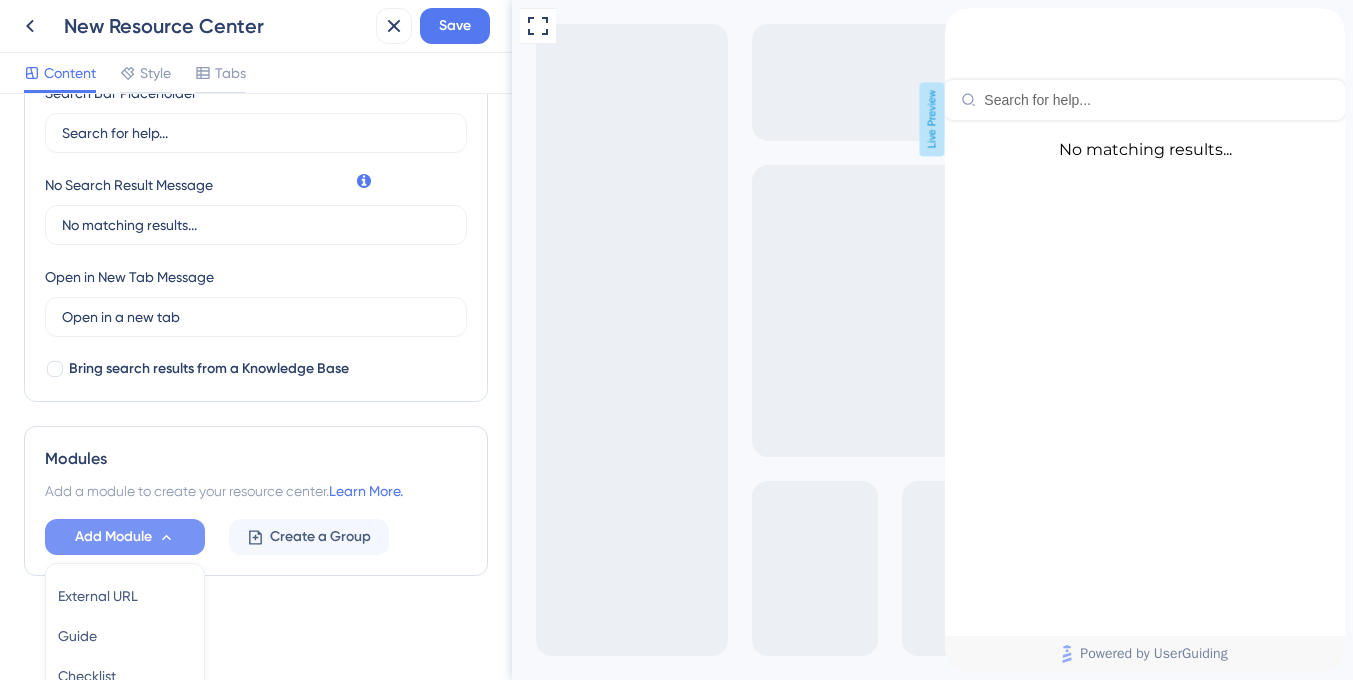 scroll, scrollTop: 601, scrollLeft: 0, axis: vertical 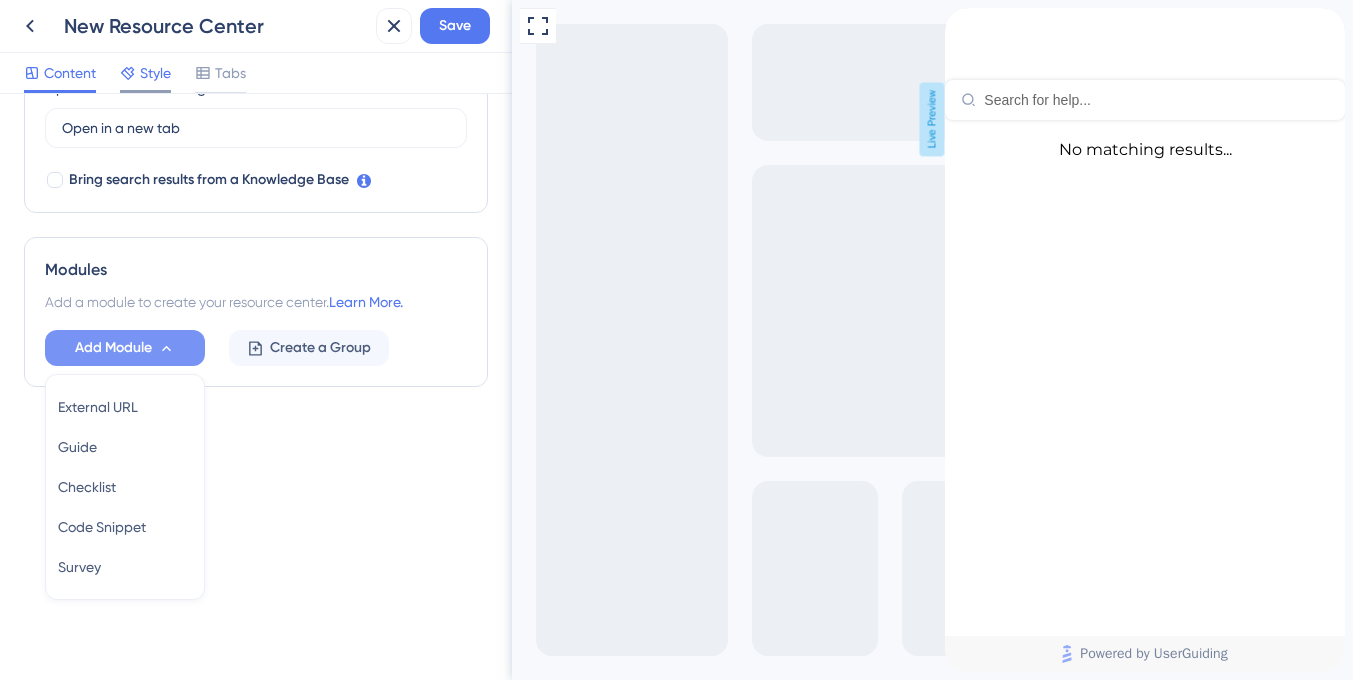 click on "Style" at bounding box center [145, 73] 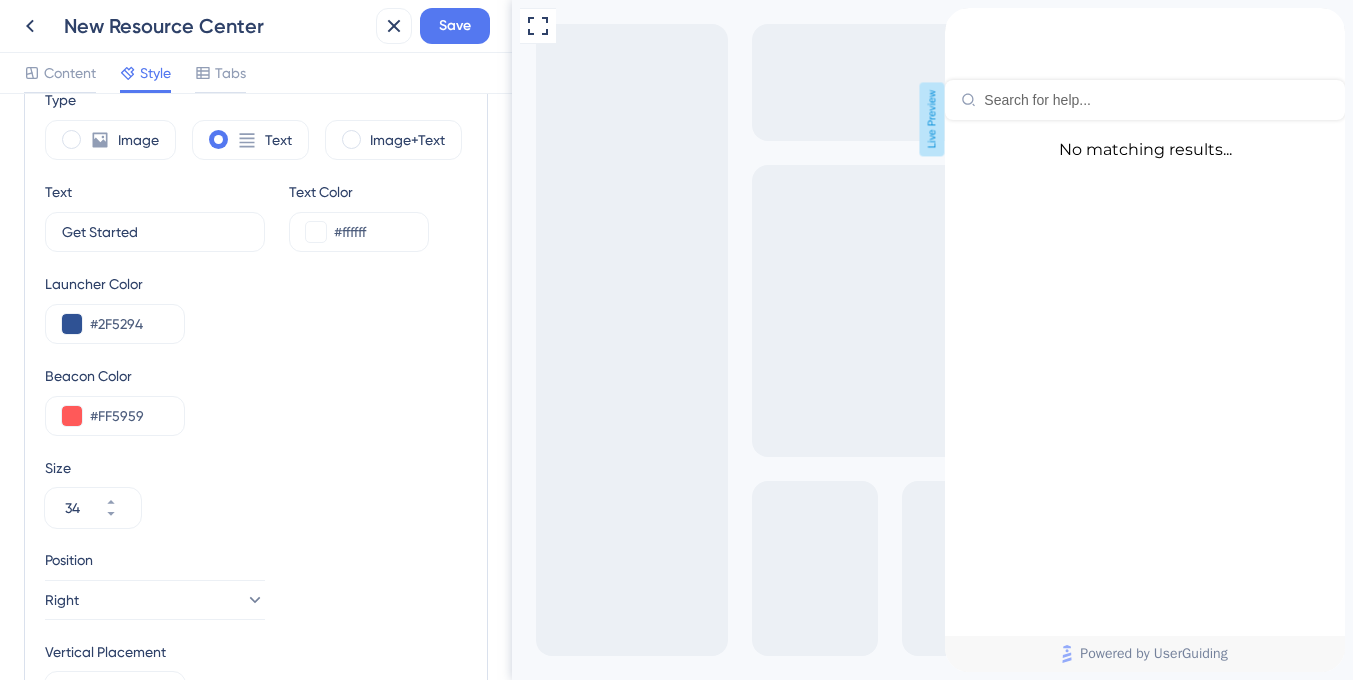 scroll, scrollTop: 0, scrollLeft: 0, axis: both 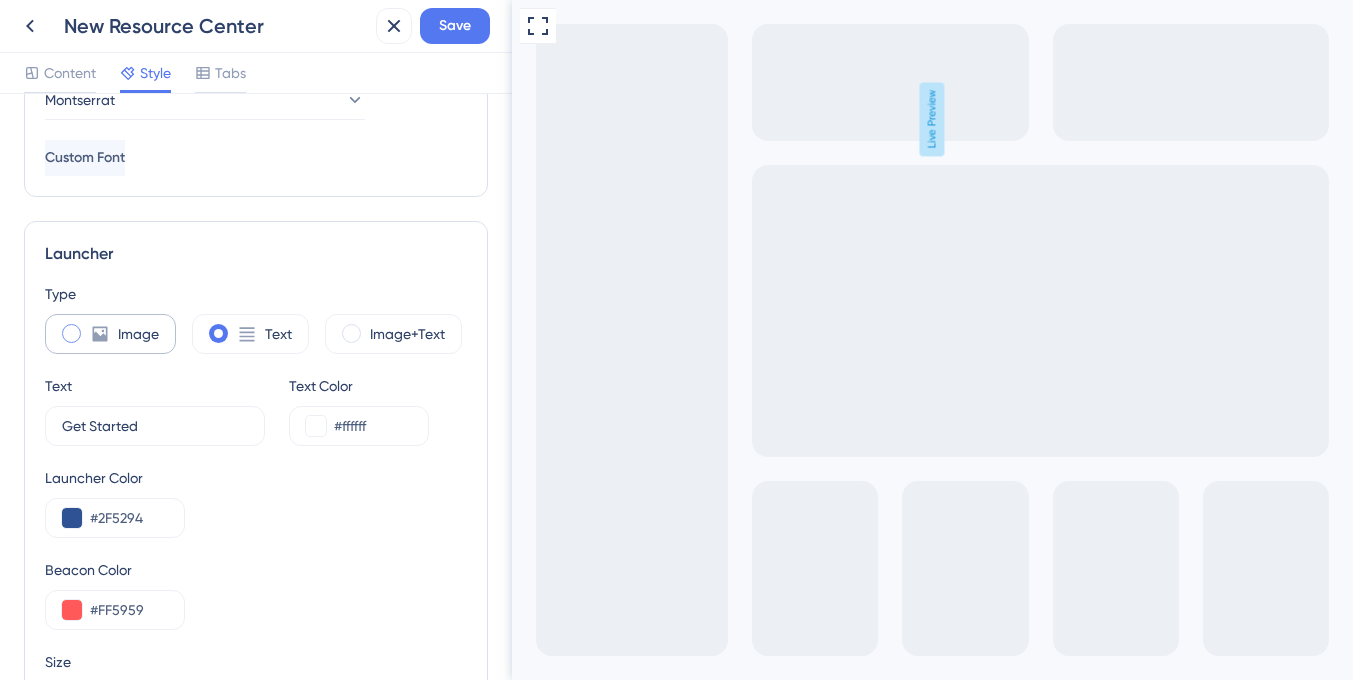 click 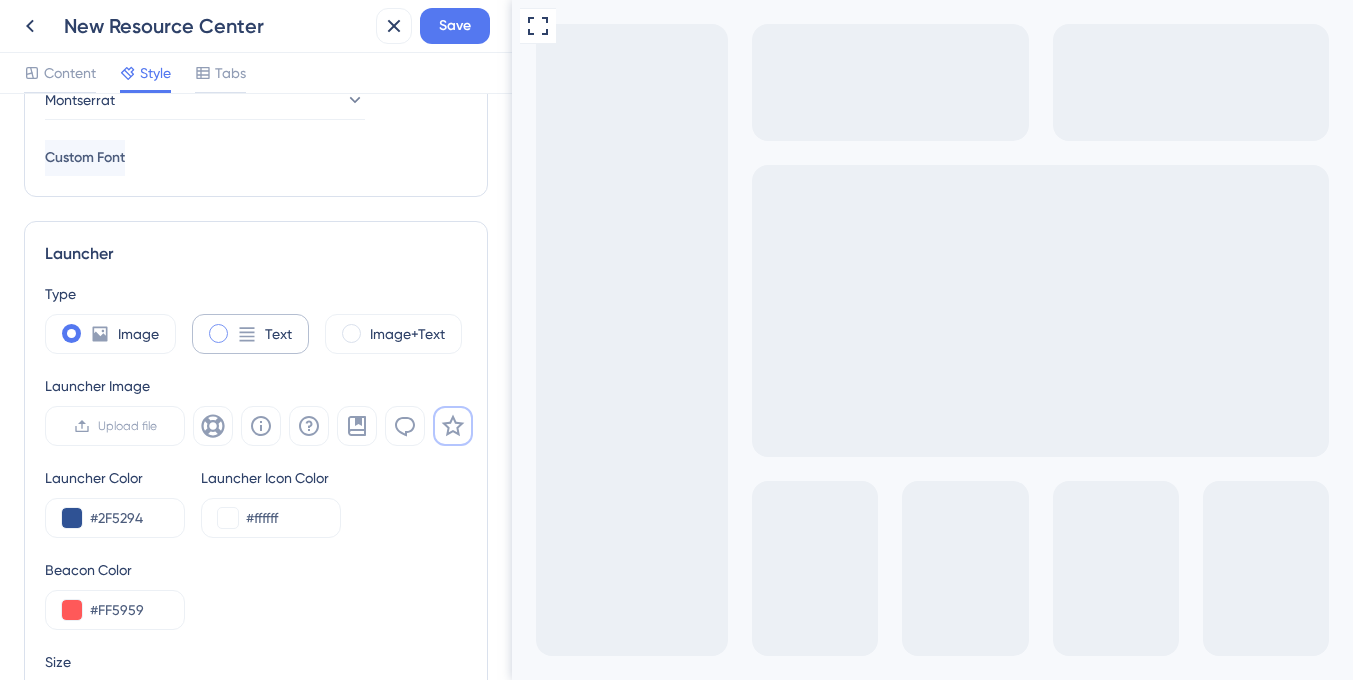 click 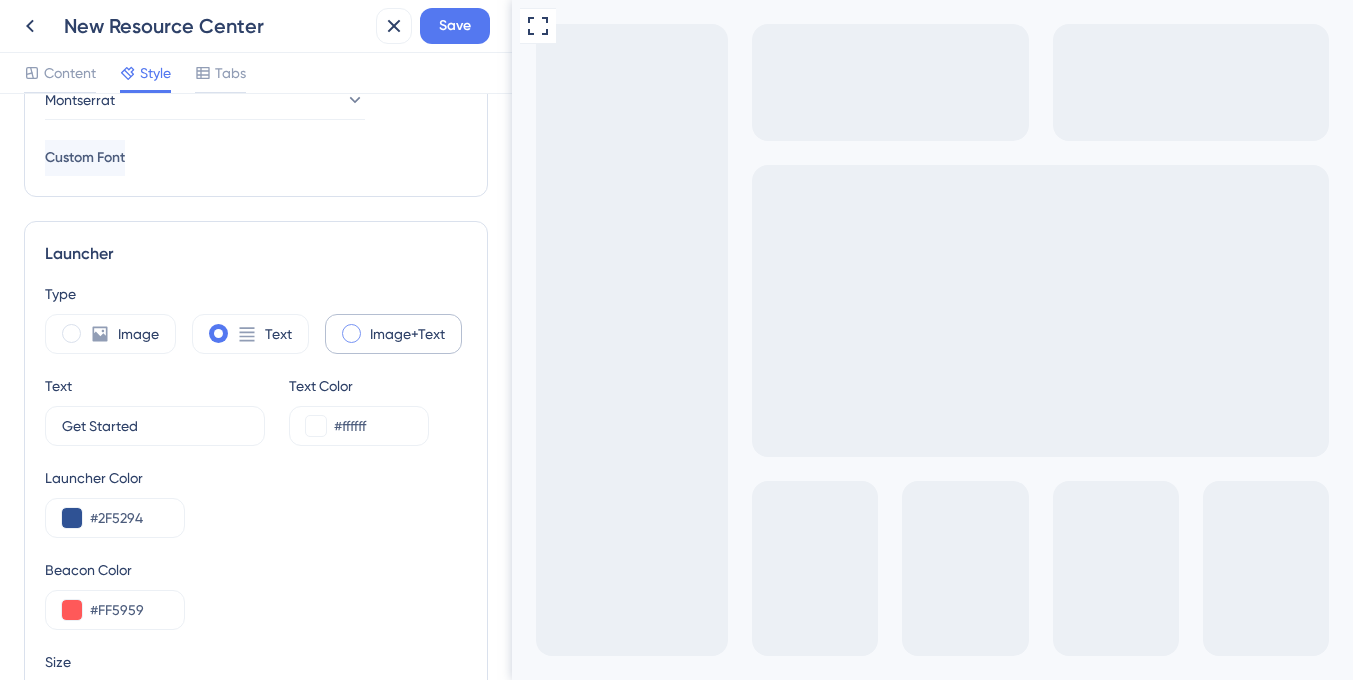 click on "Image+Text" at bounding box center (407, 334) 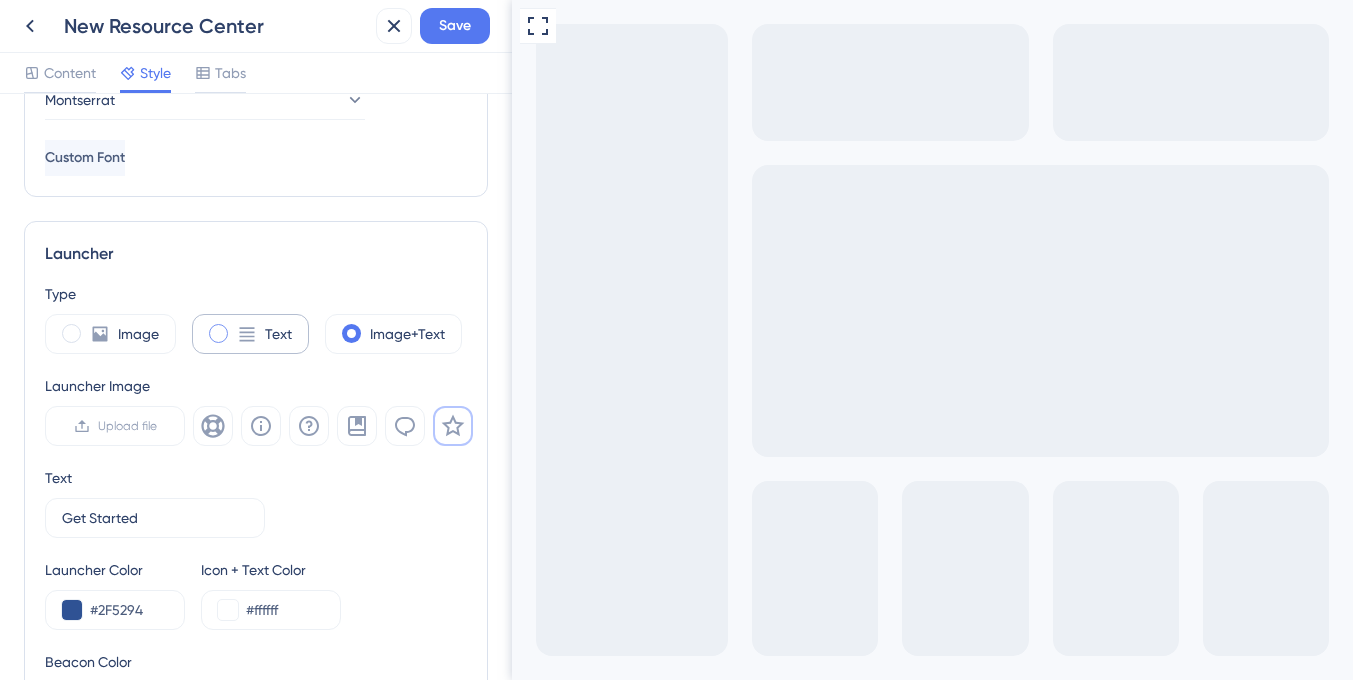 click 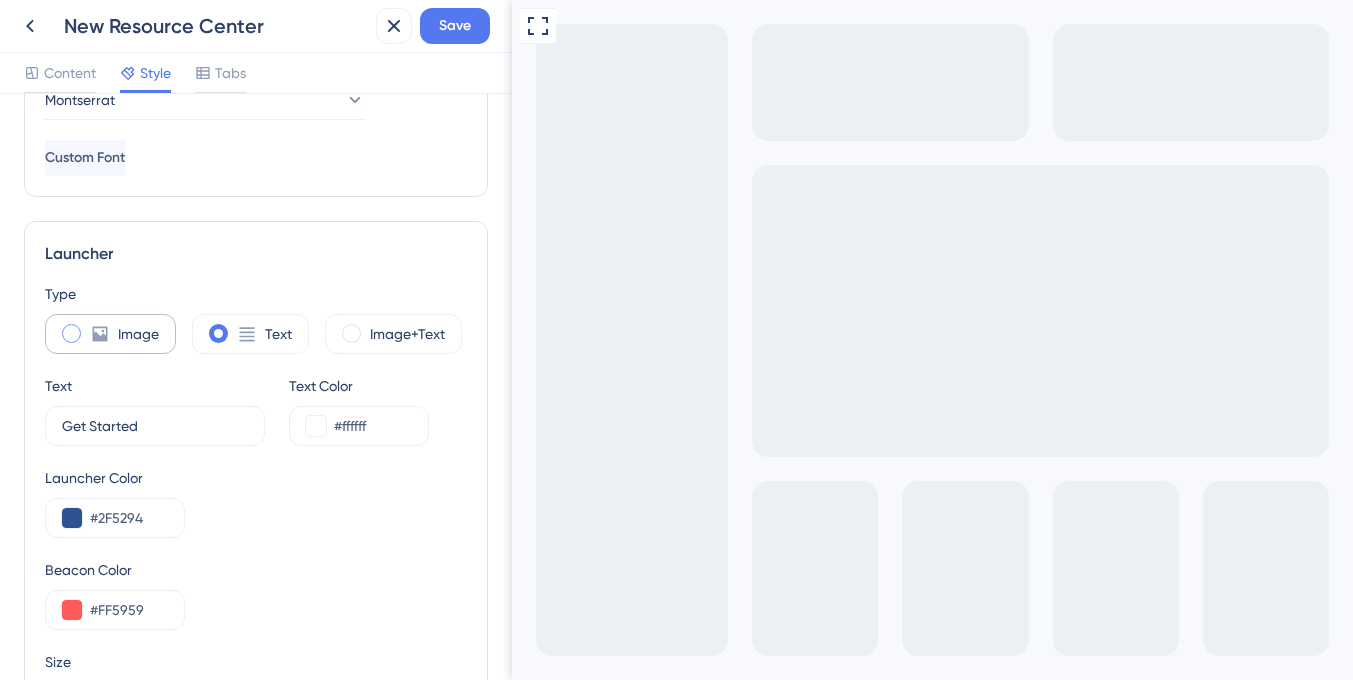 click on "Image" at bounding box center [138, 334] 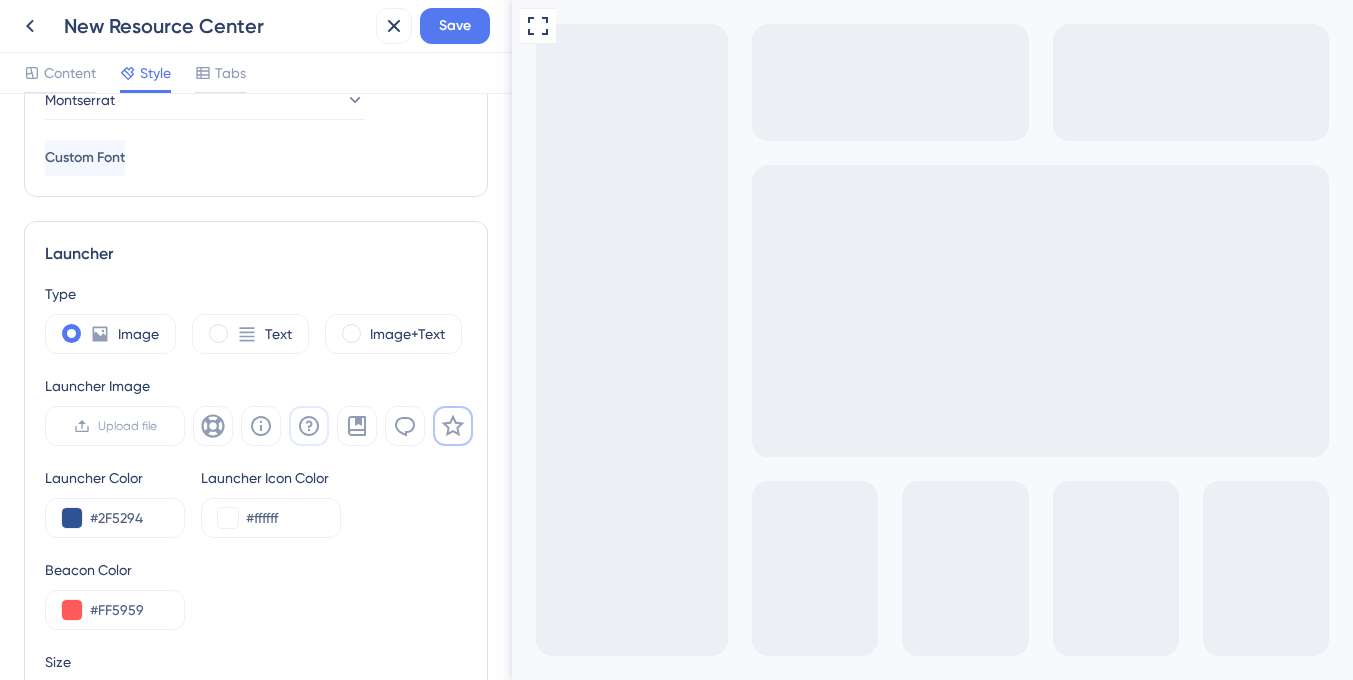 click 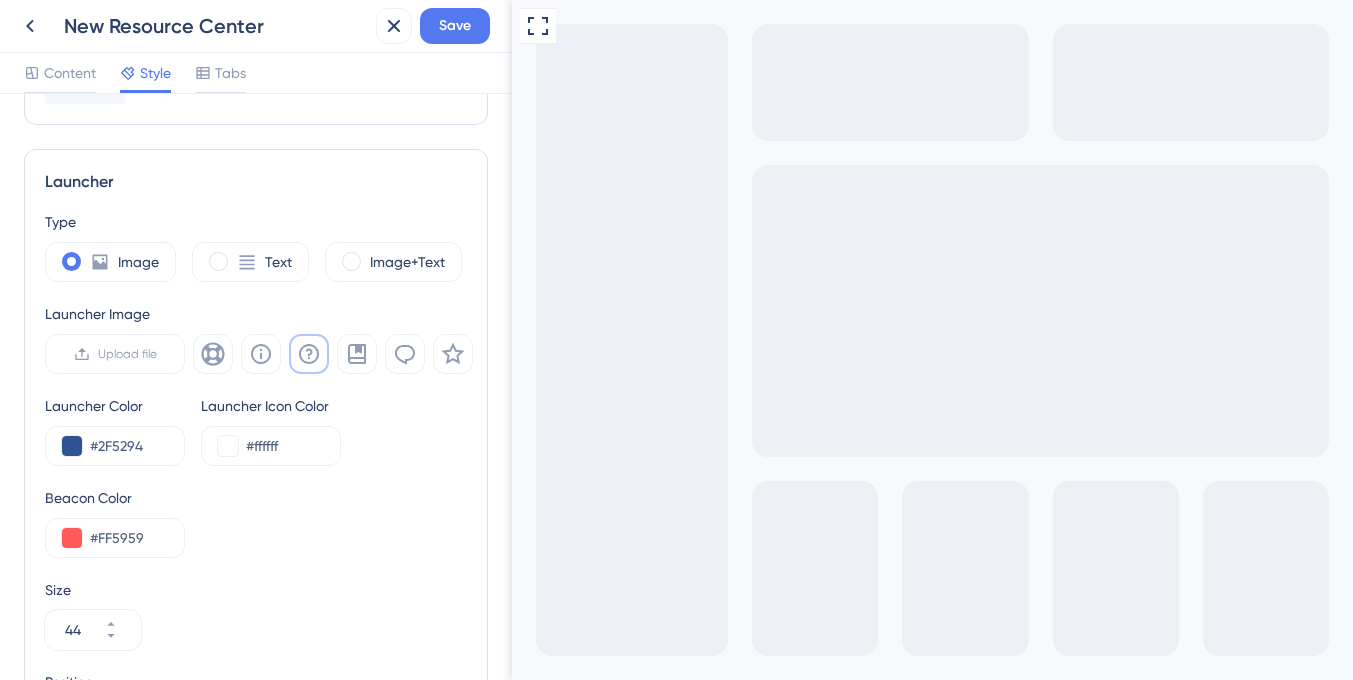 scroll, scrollTop: 490, scrollLeft: 0, axis: vertical 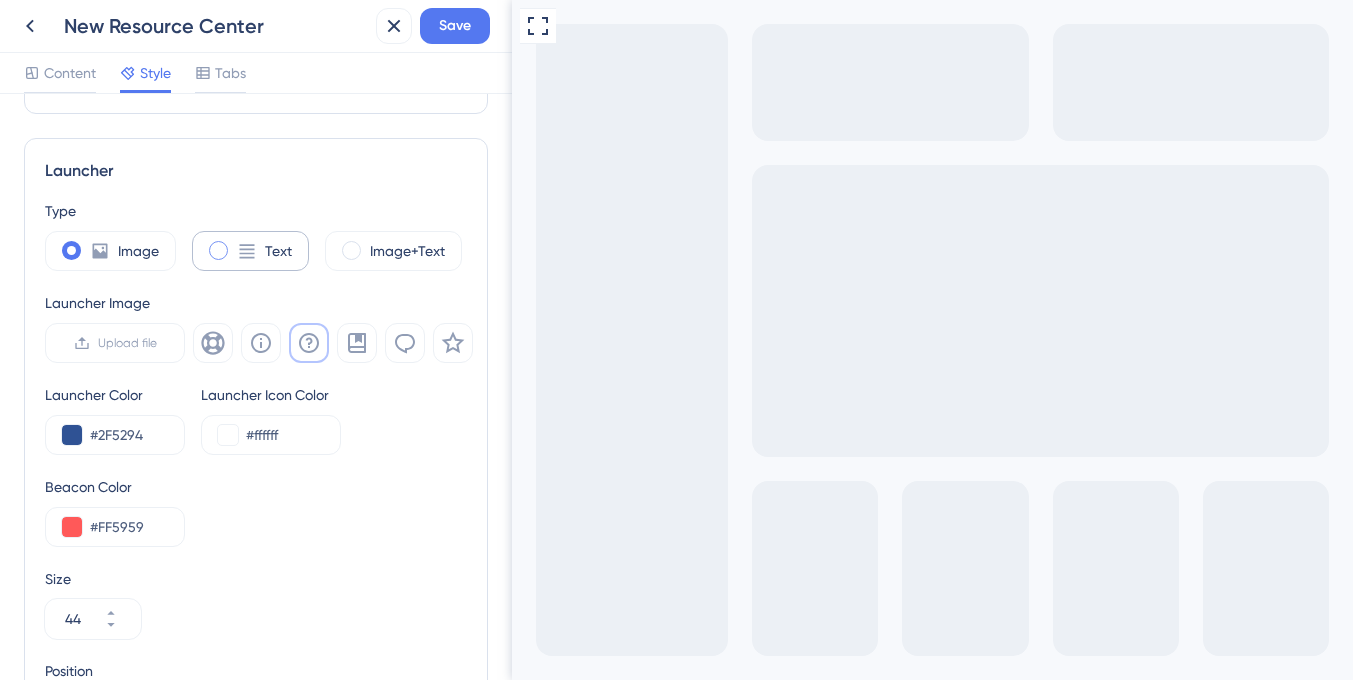 click on "Text" at bounding box center (250, 251) 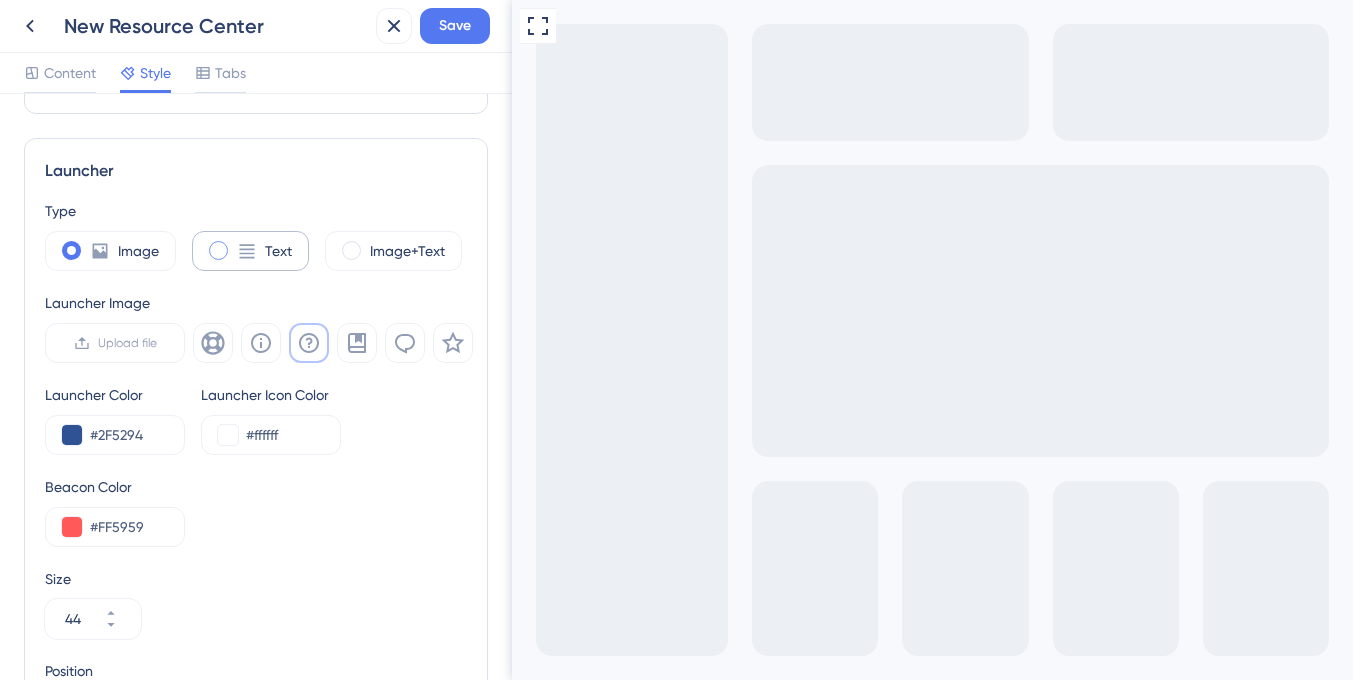 type on "34" 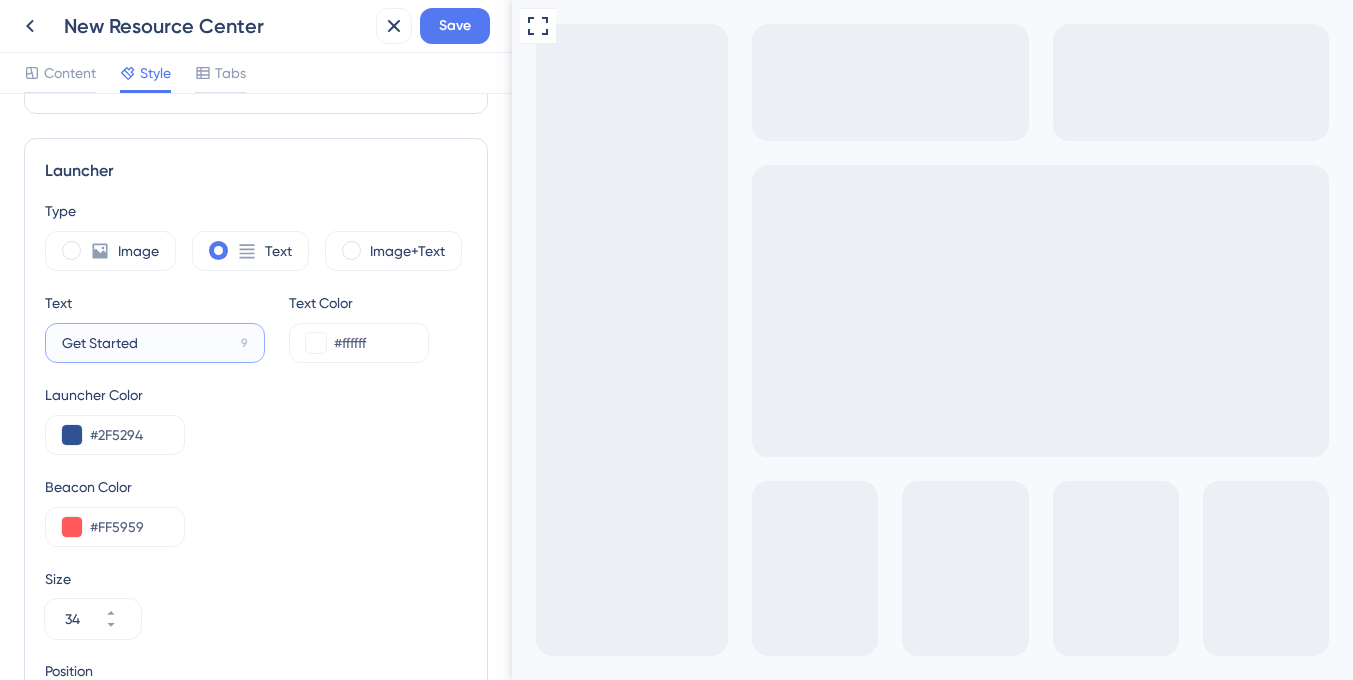 drag, startPoint x: 200, startPoint y: 346, endPoint x: 23, endPoint y: 337, distance: 177.22867 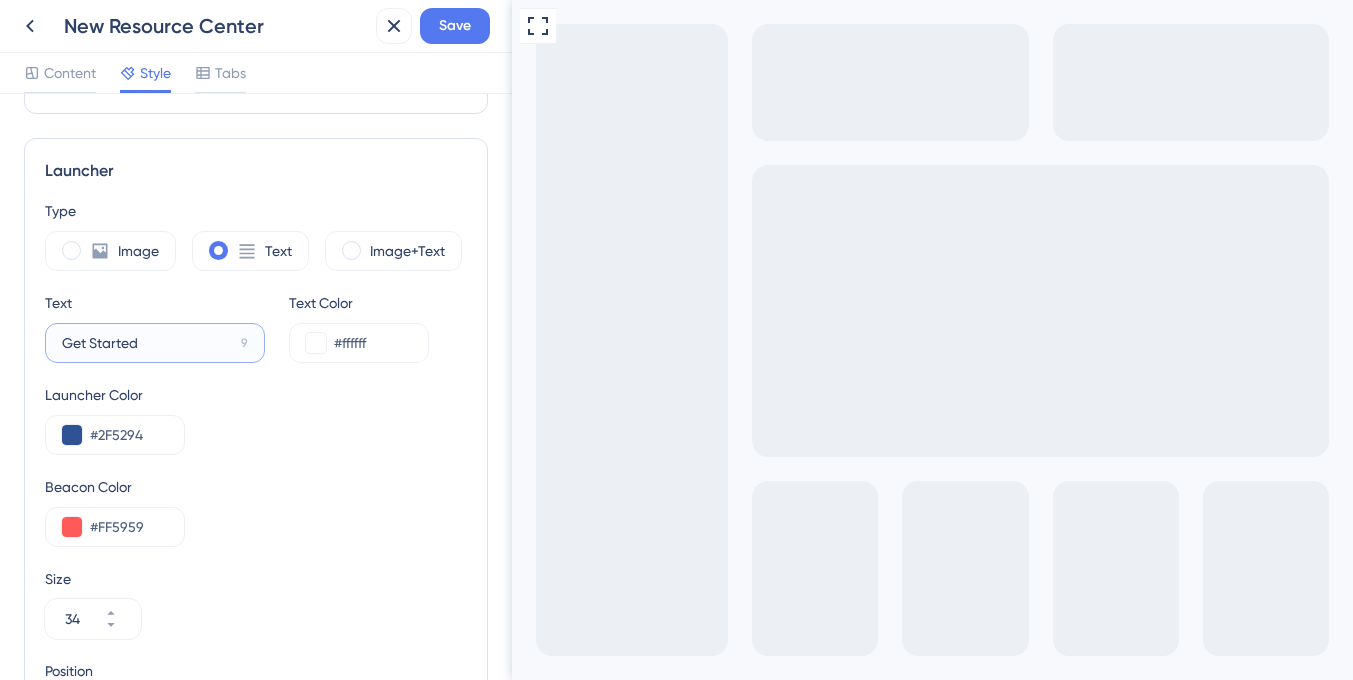 click on "Launcher Type Image Text Image+Text Text Get Started 9 Text Color #ffffff Launcher Color #2F5294 Beacon Color #FF5959 Size 34 Position Right Vertical Placement 0 px" at bounding box center [256, 491] 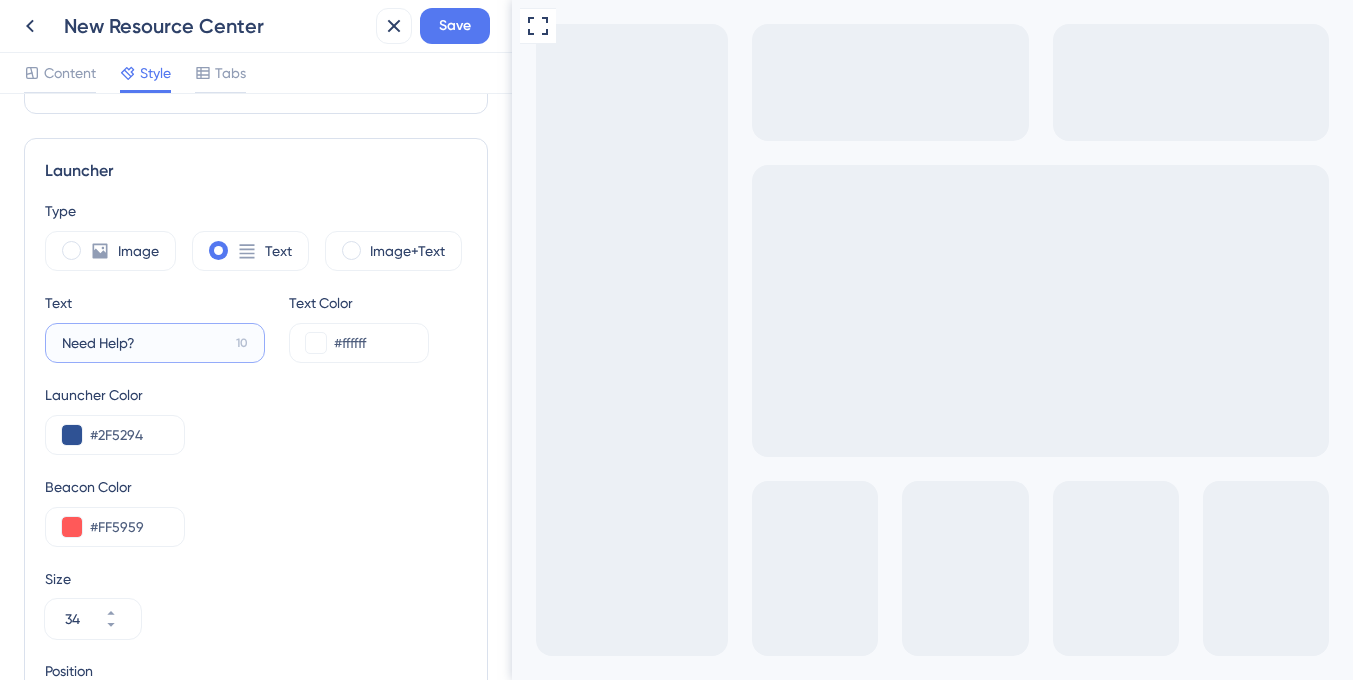 type on "Need Help?" 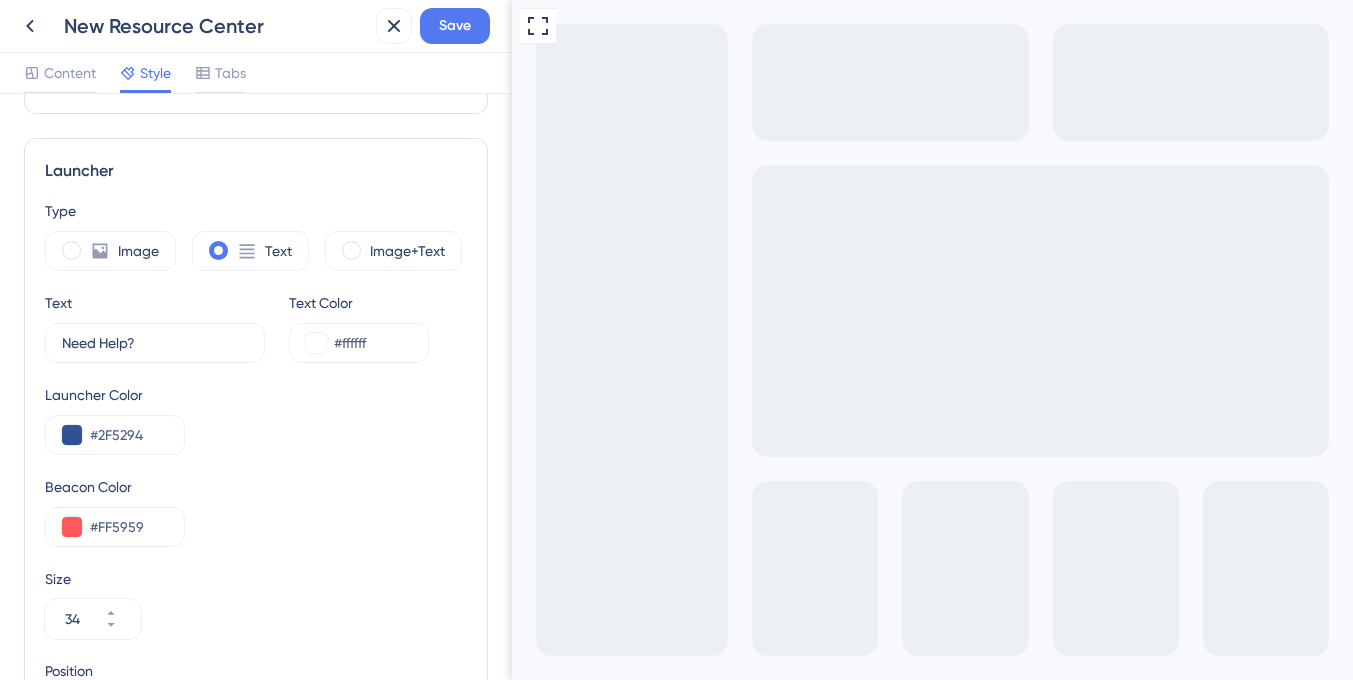 click on "Type Image Text Image+Text Text Need Help? 10 Text Color #ffffff Launcher Color #2F5294 Beacon Color #FF5959 Size 34 Position Right Vertical Placement 0 px" at bounding box center [256, 511] 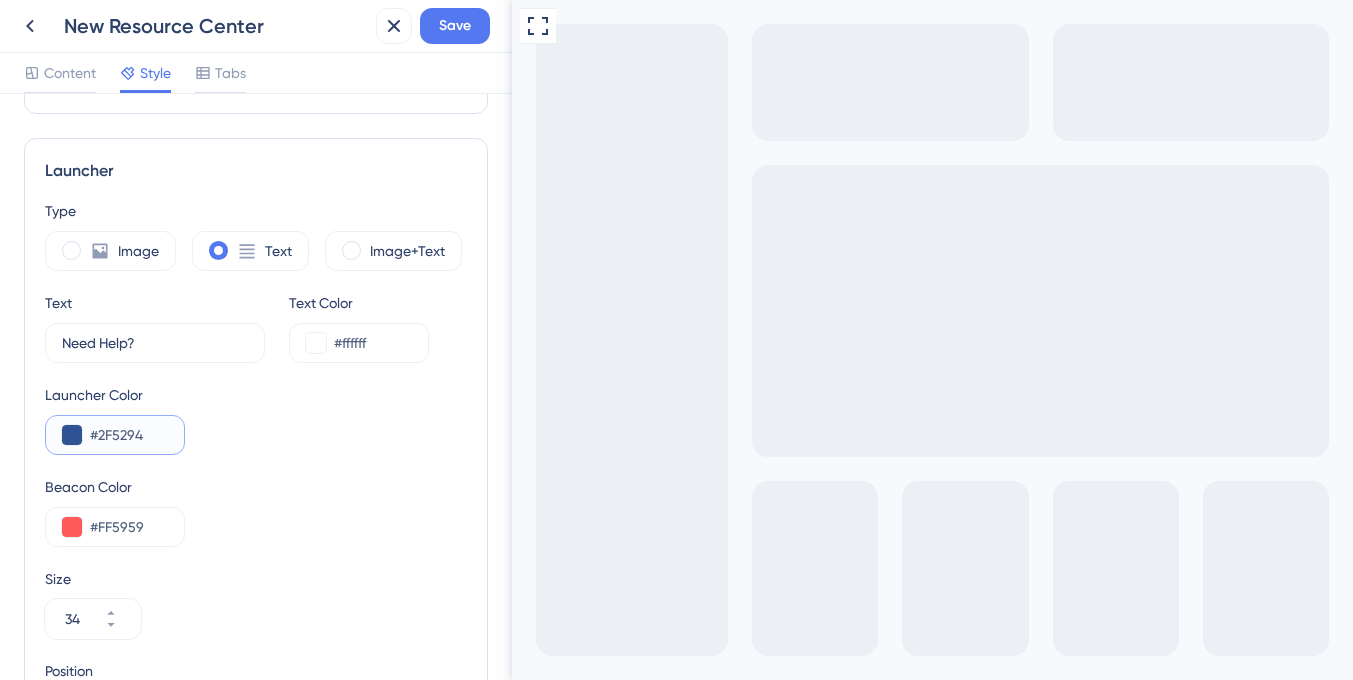 click on "#2F5294" at bounding box center (129, 435) 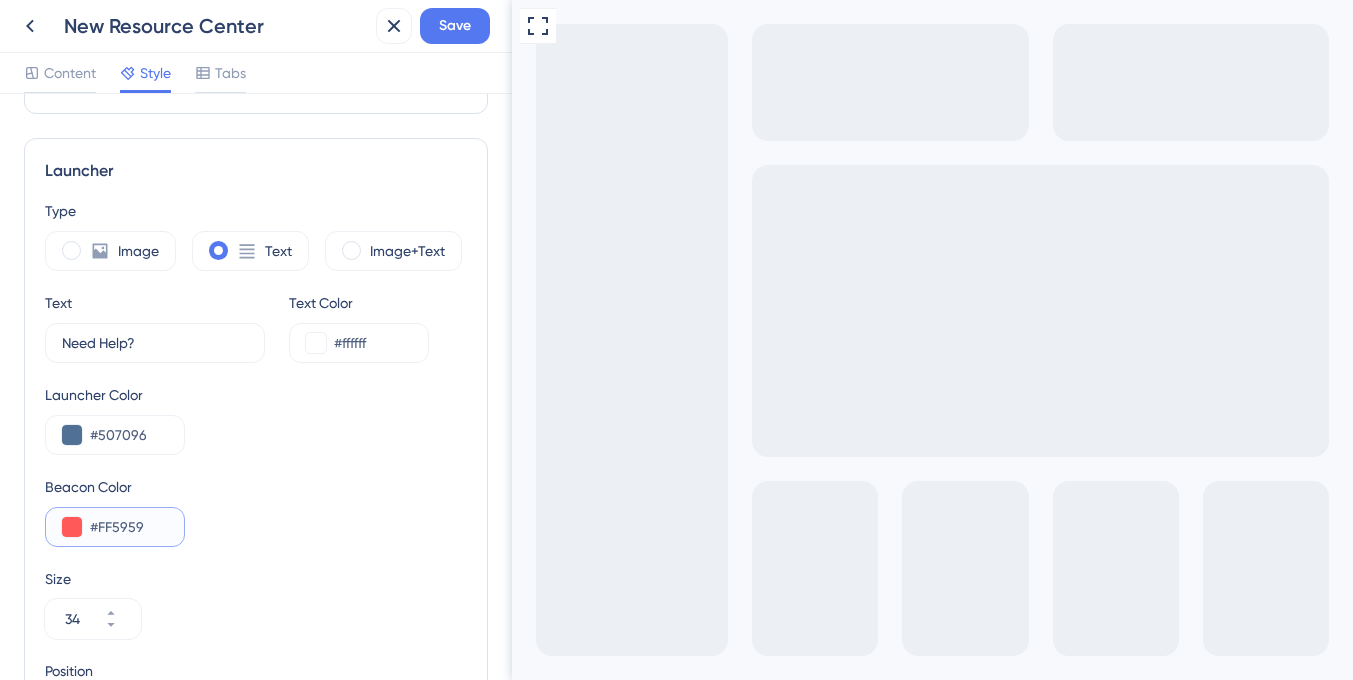 drag, startPoint x: 149, startPoint y: 531, endPoint x: 97, endPoint y: 531, distance: 52 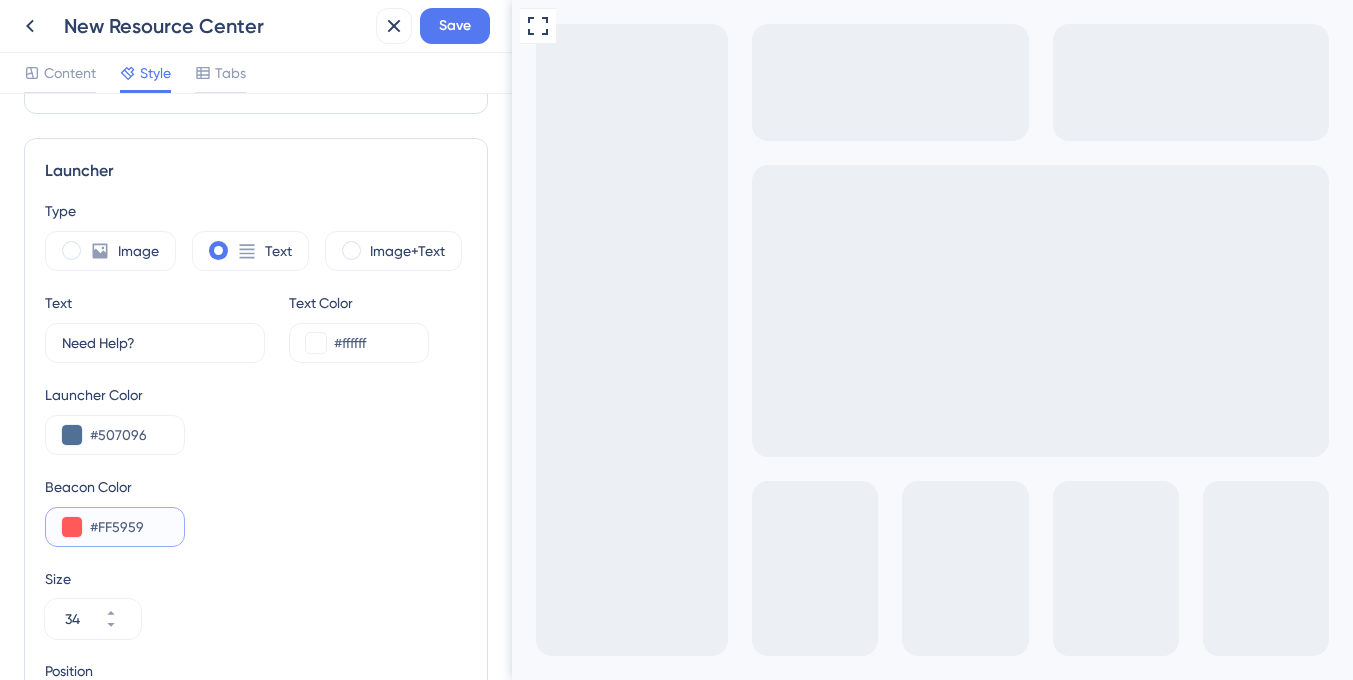 click on "#FF5959" at bounding box center (129, 527) 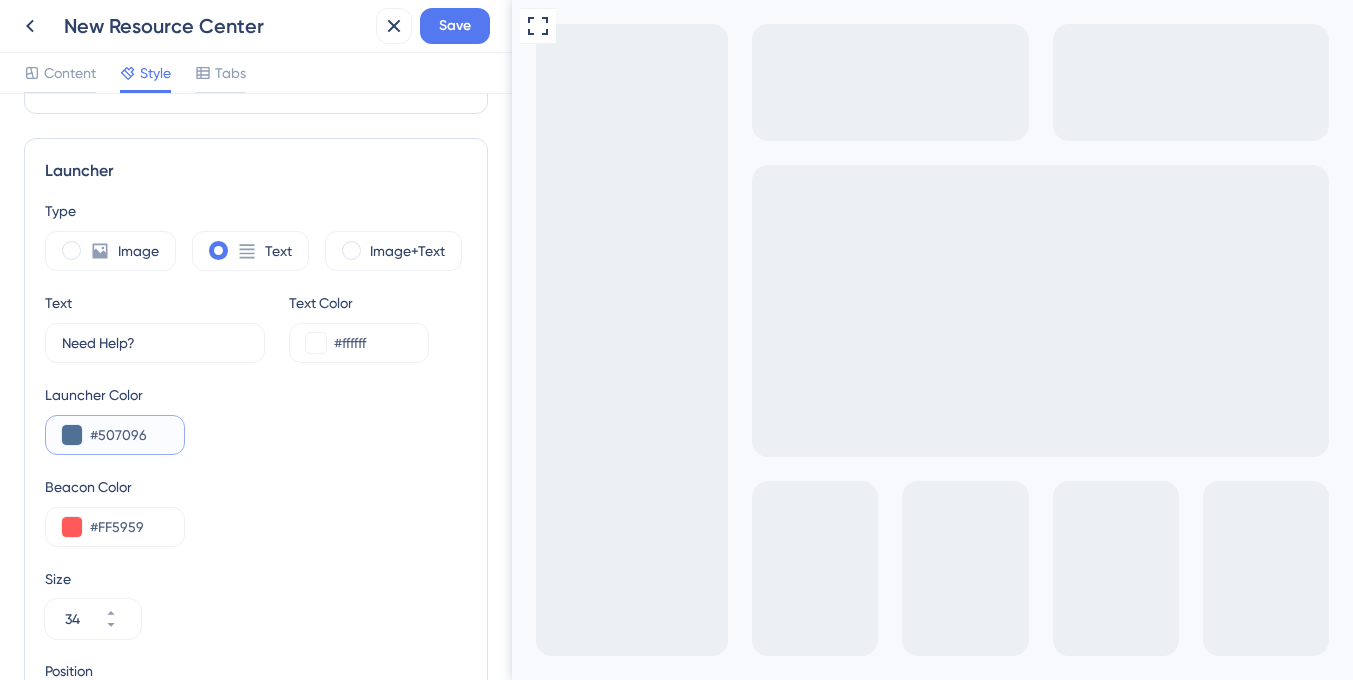 click on "#507096" at bounding box center [129, 435] 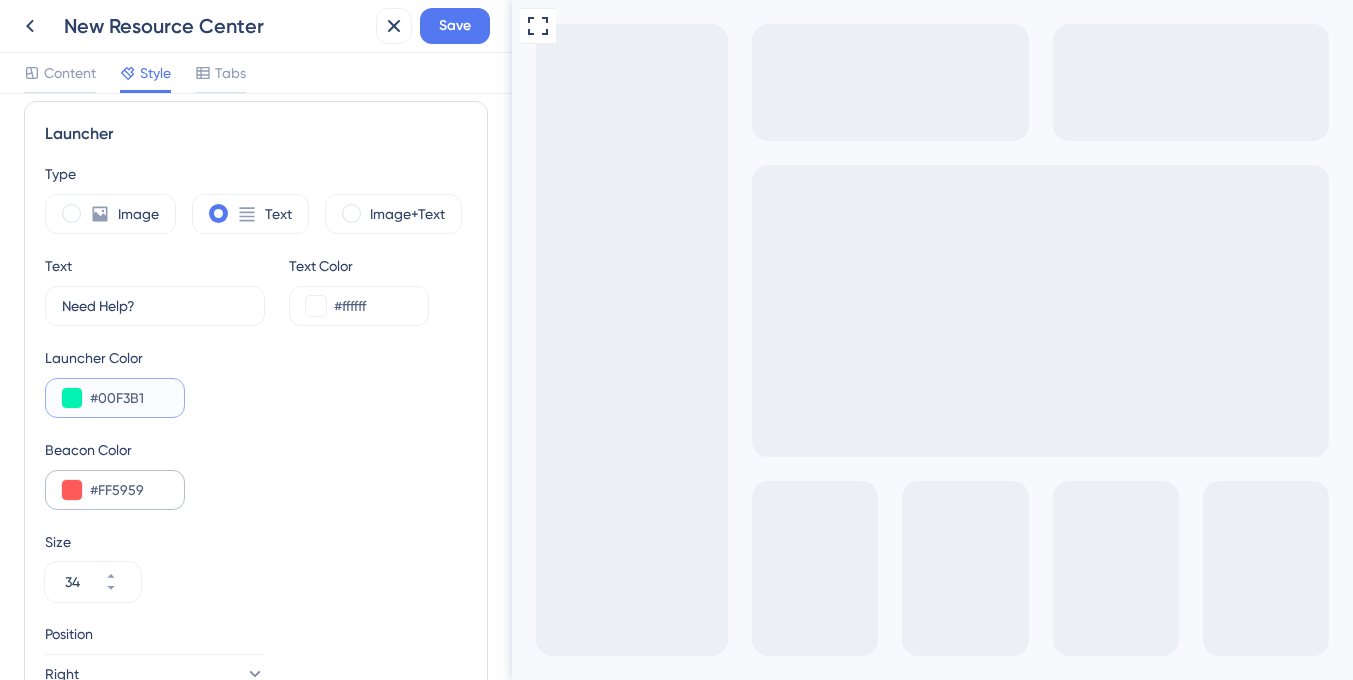 scroll, scrollTop: 531, scrollLeft: 0, axis: vertical 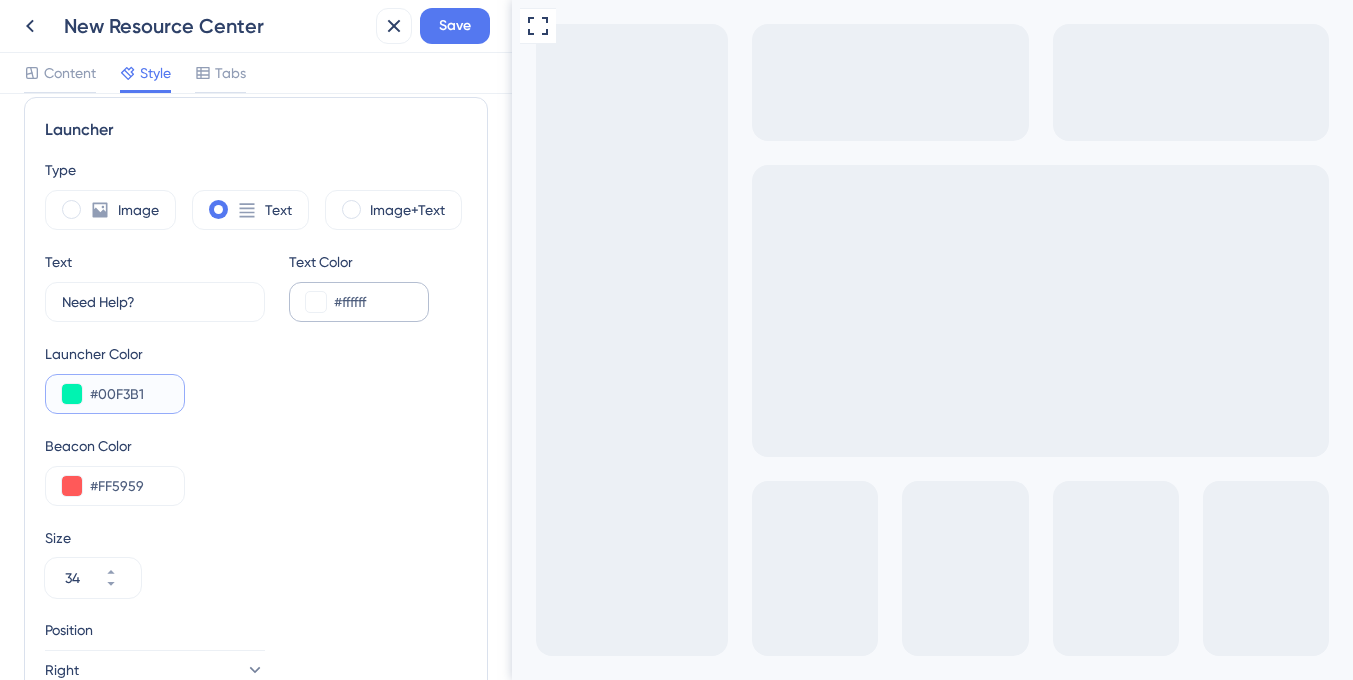 type on "#00F3B1" 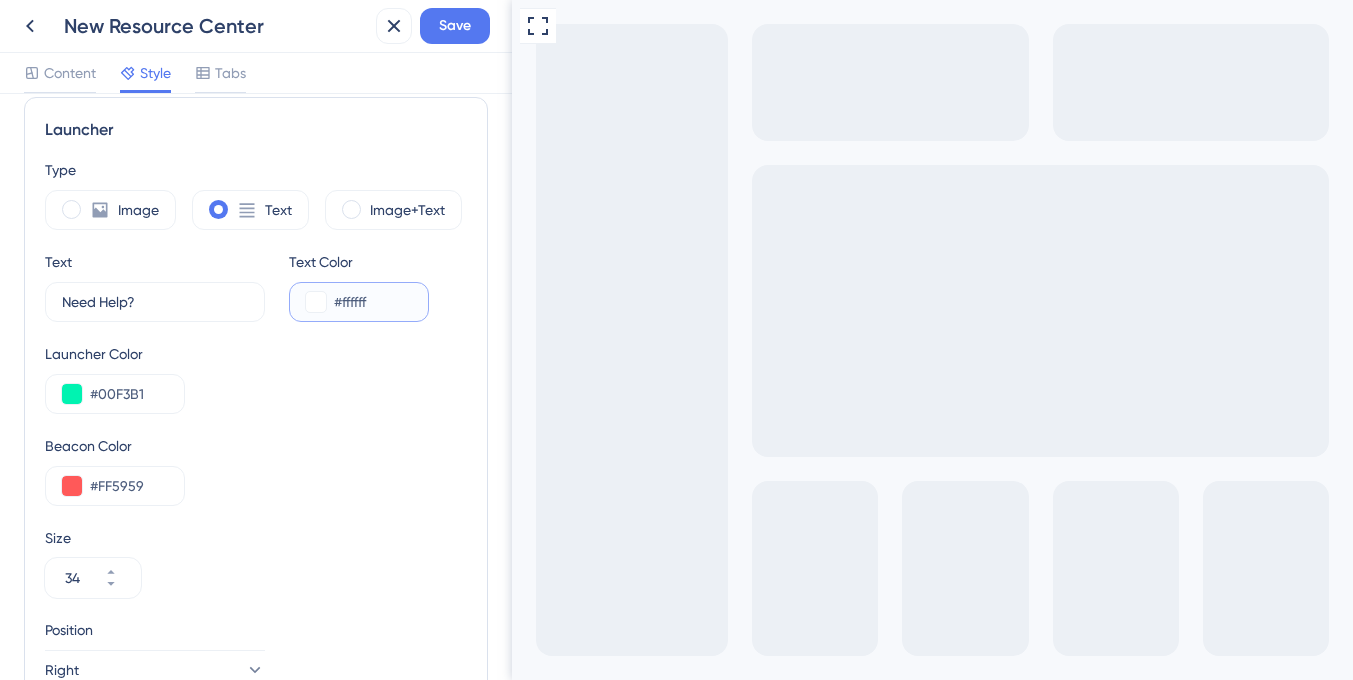 click on "#ffffff" at bounding box center [373, 302] 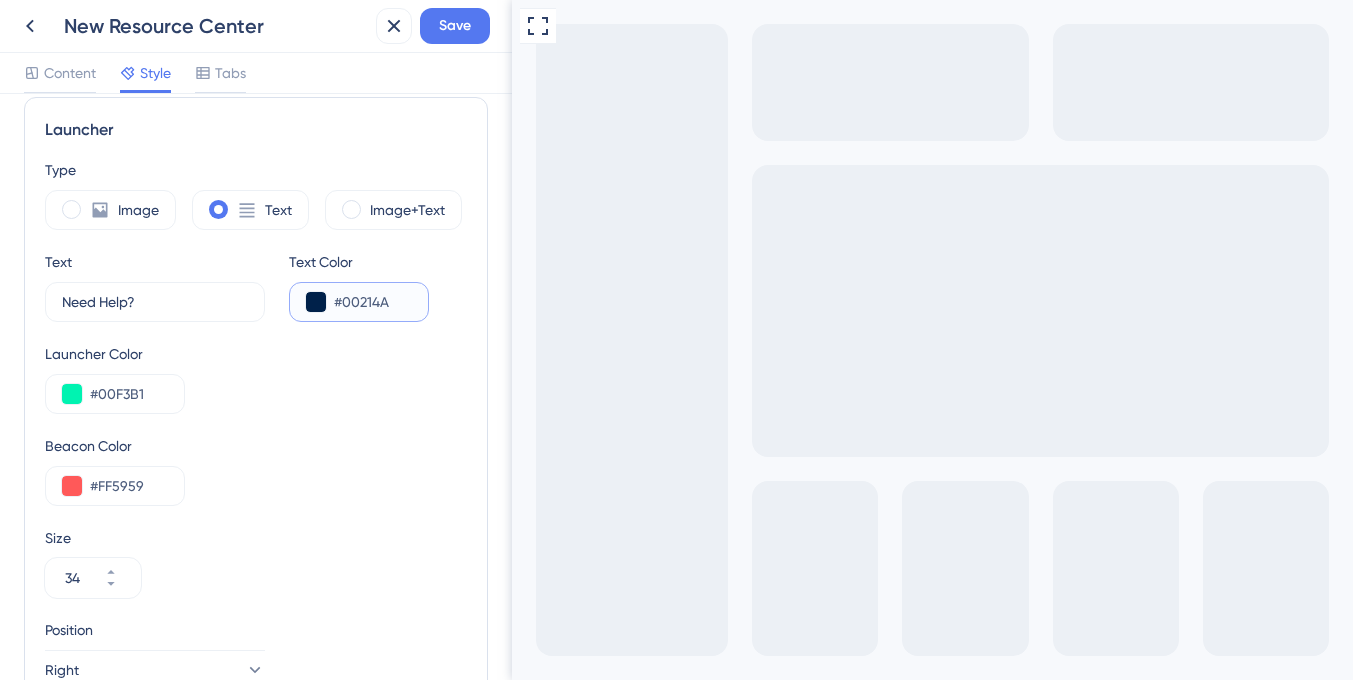 type on "#00214A" 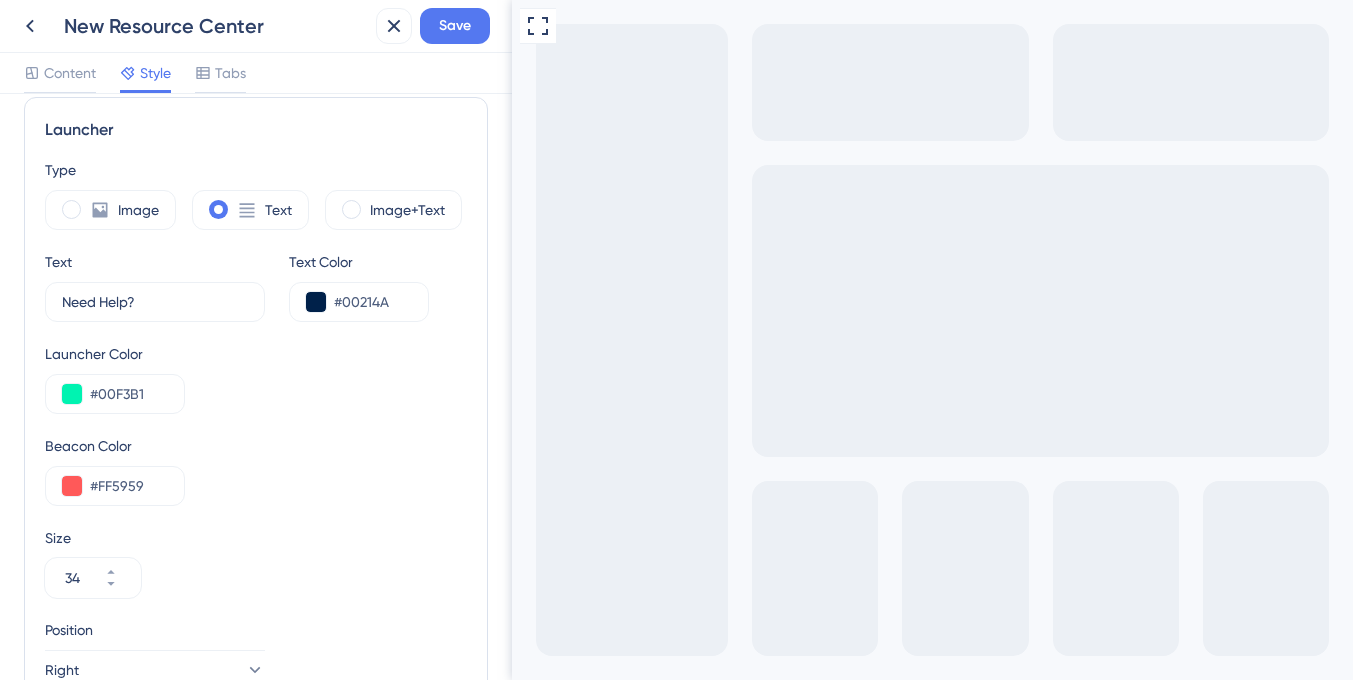 click on "Launcher Color #00F3B1" at bounding box center (256, 378) 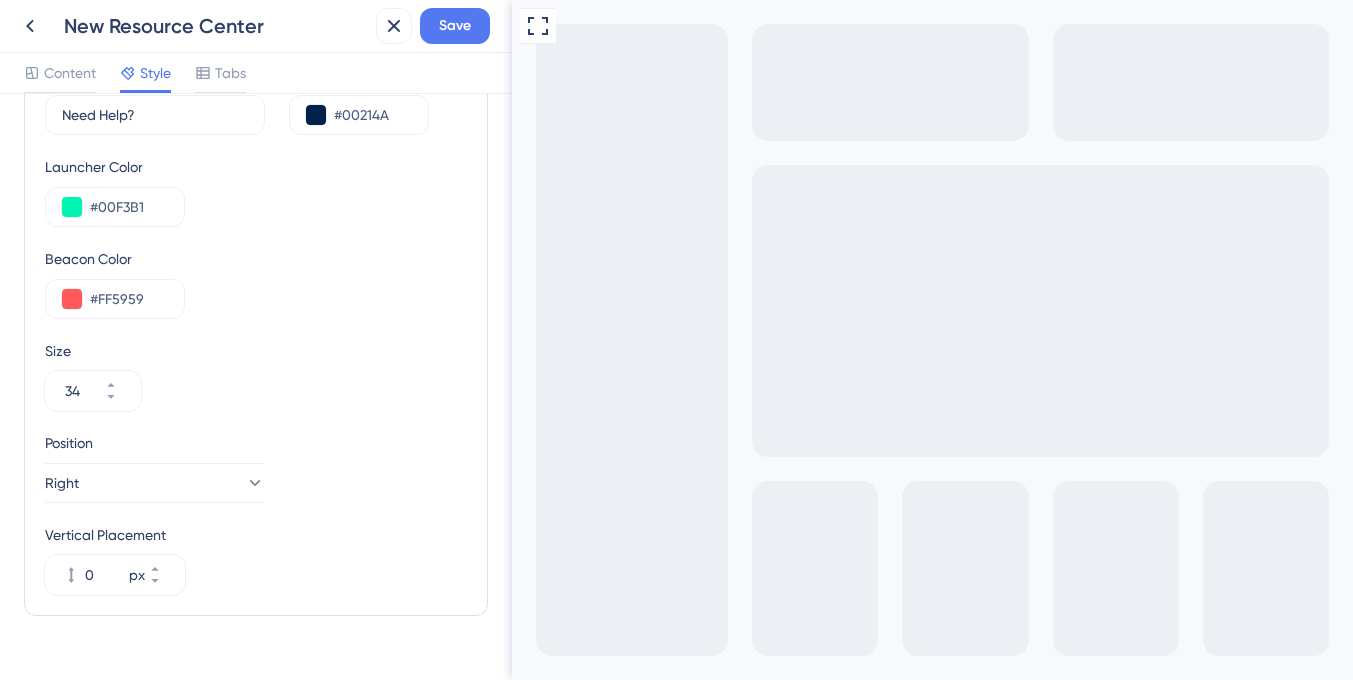 scroll, scrollTop: 736, scrollLeft: 0, axis: vertical 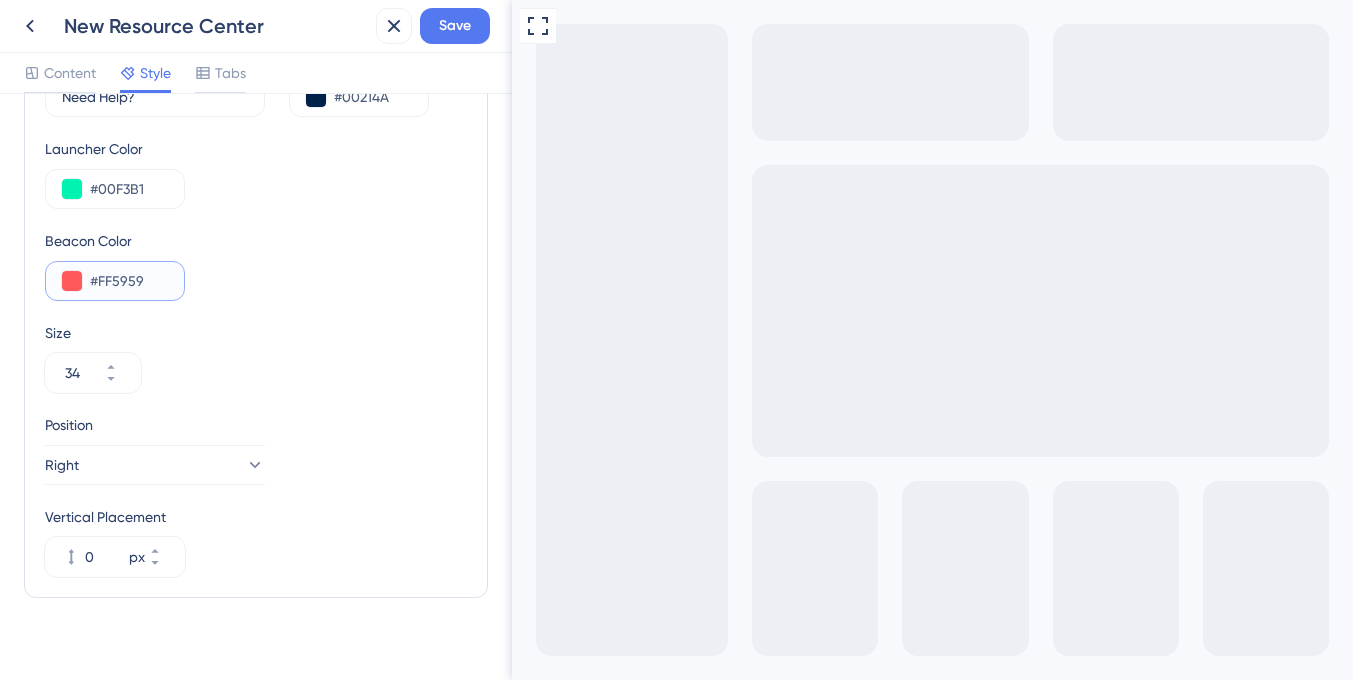 click on "#FF5959" at bounding box center [129, 281] 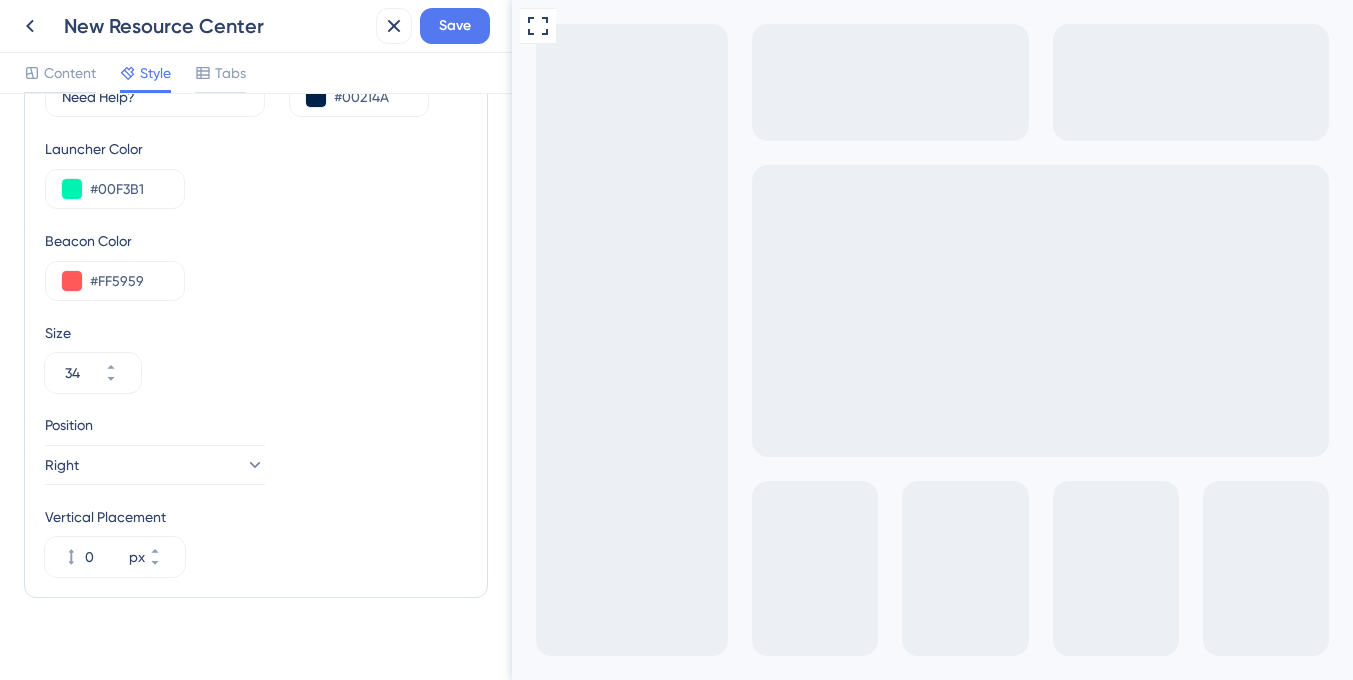 click on "Beacon Color #FF5959" at bounding box center [256, 265] 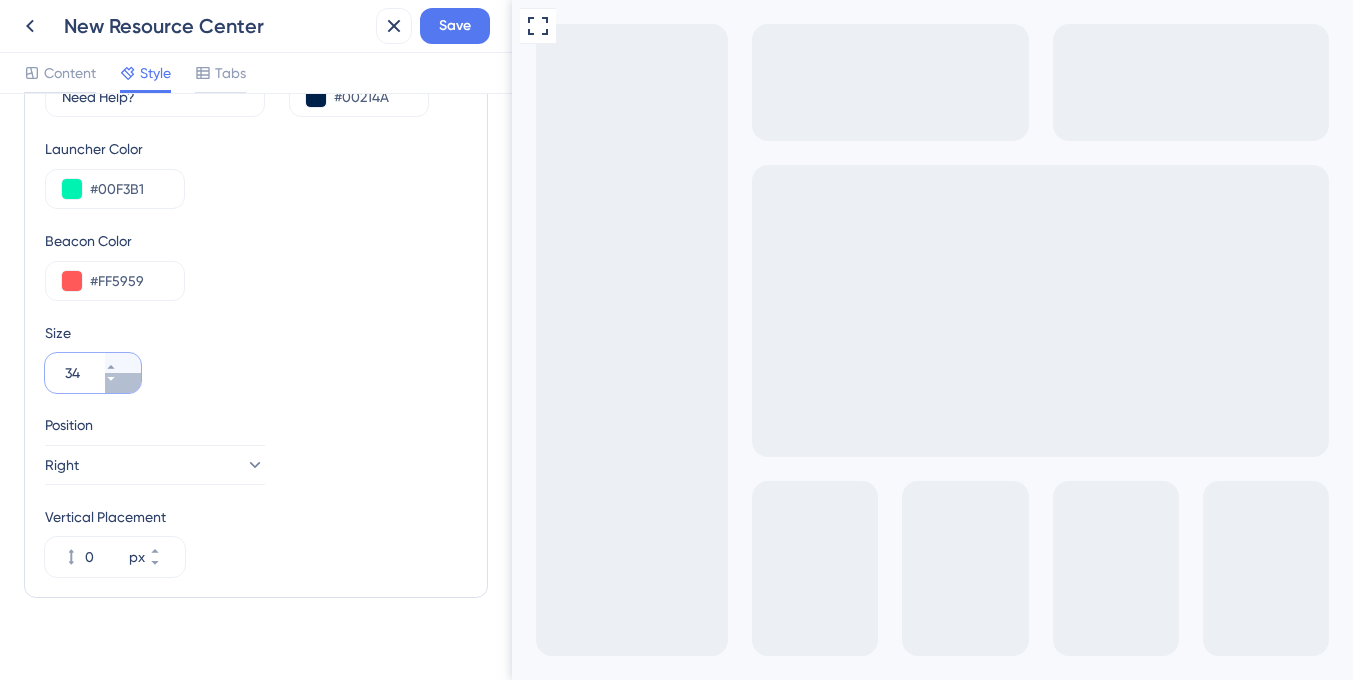 click 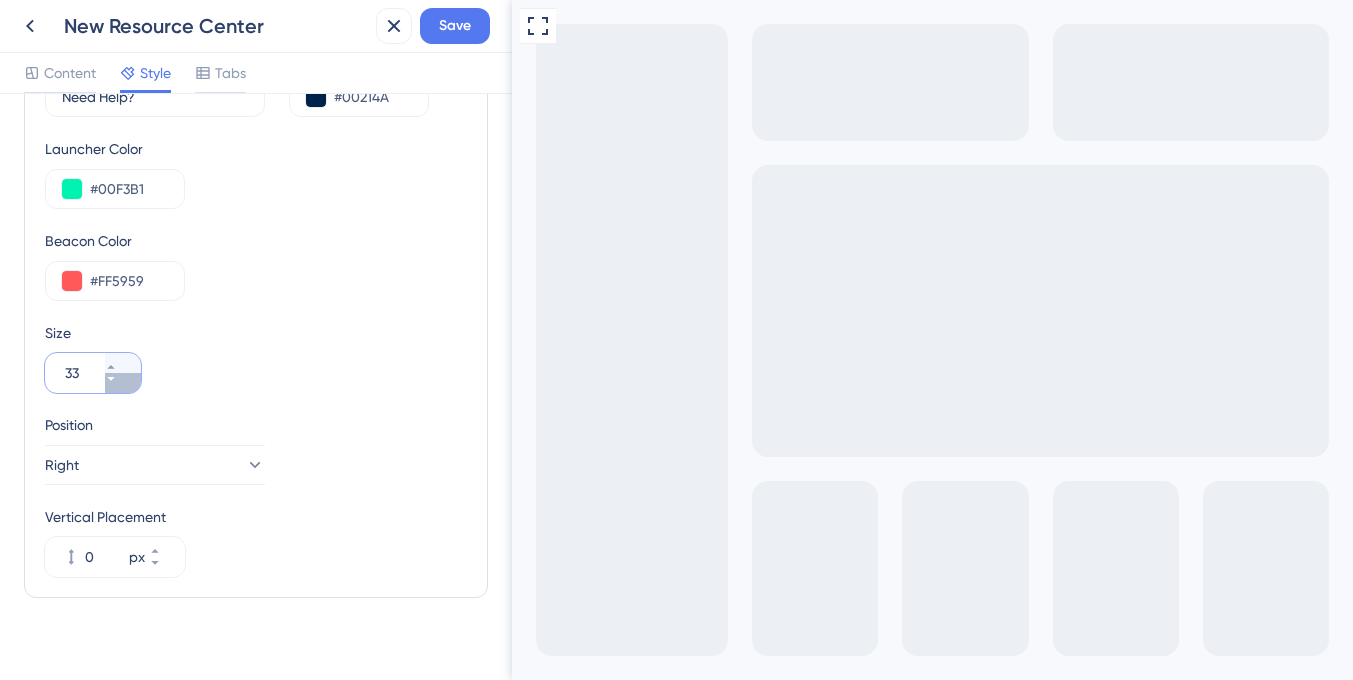 click 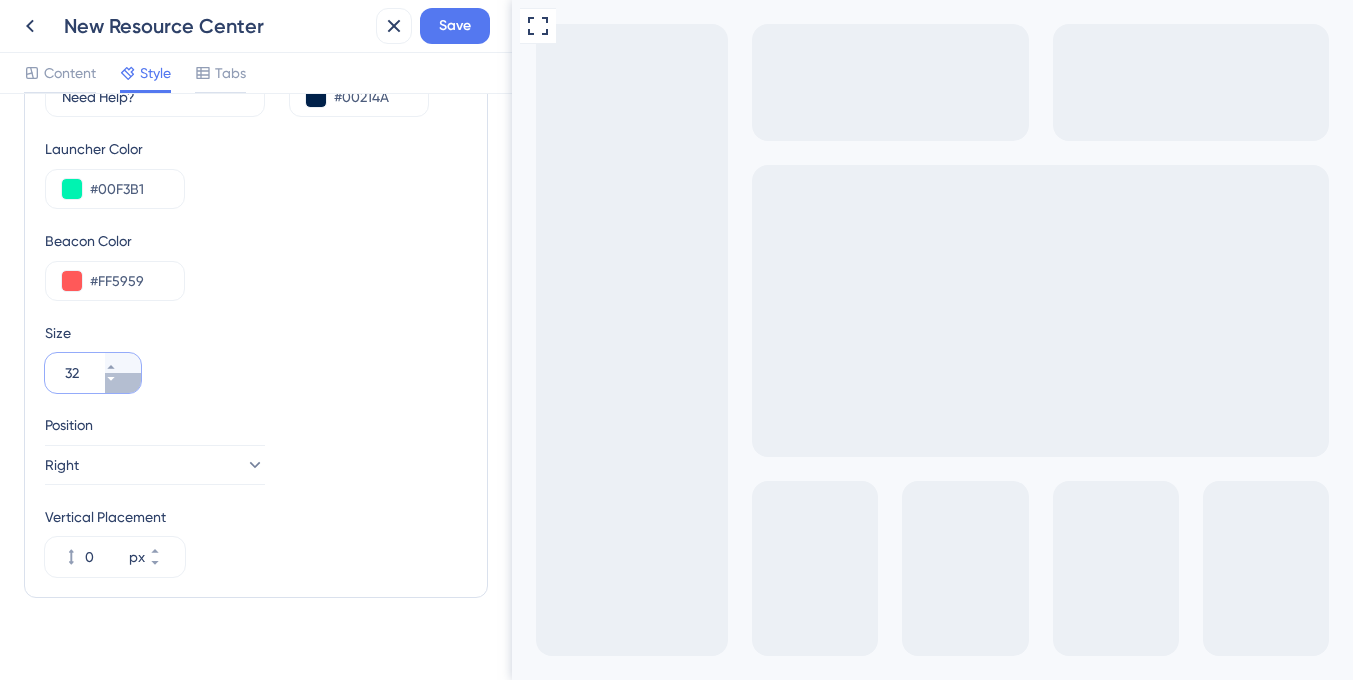 click 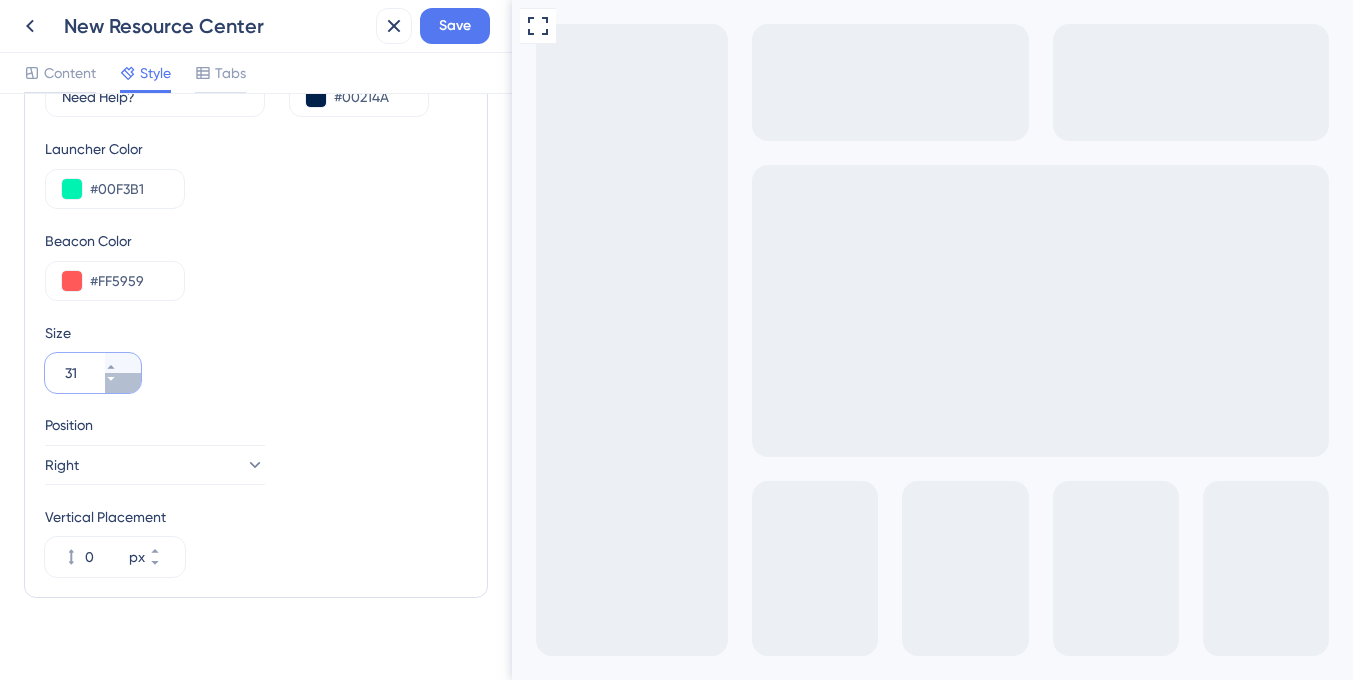 click 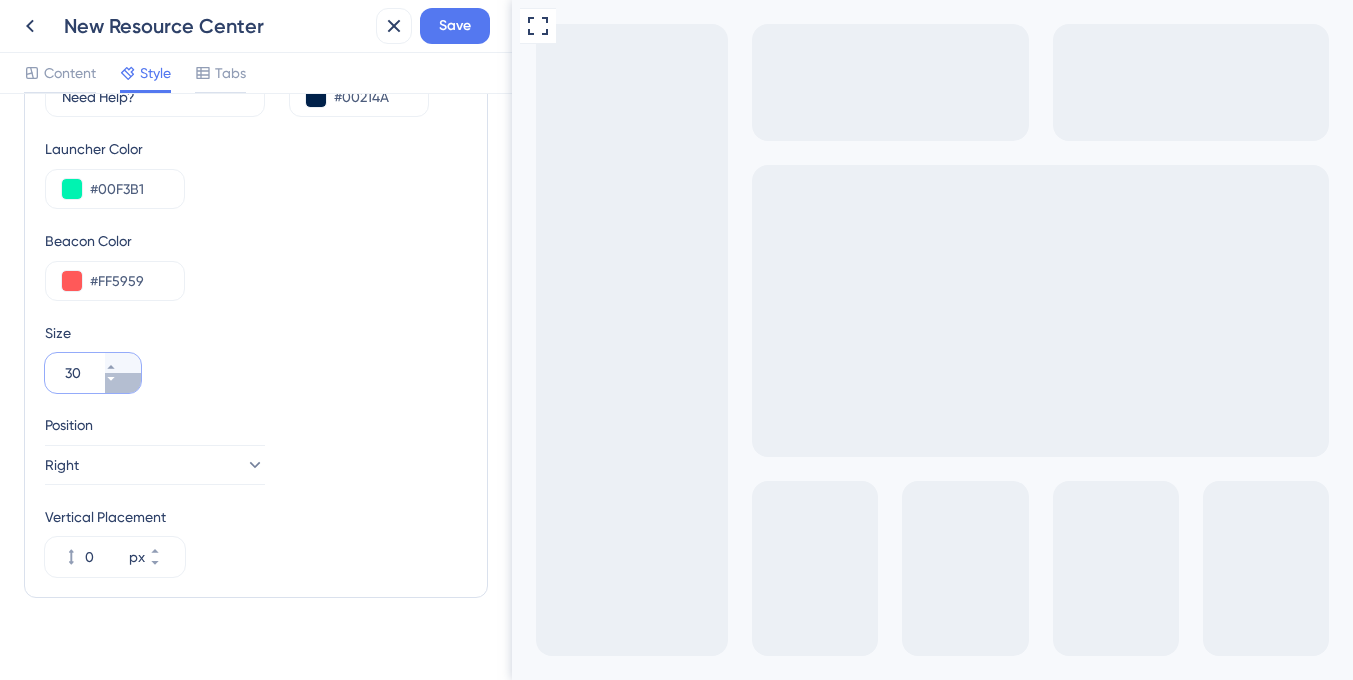 click 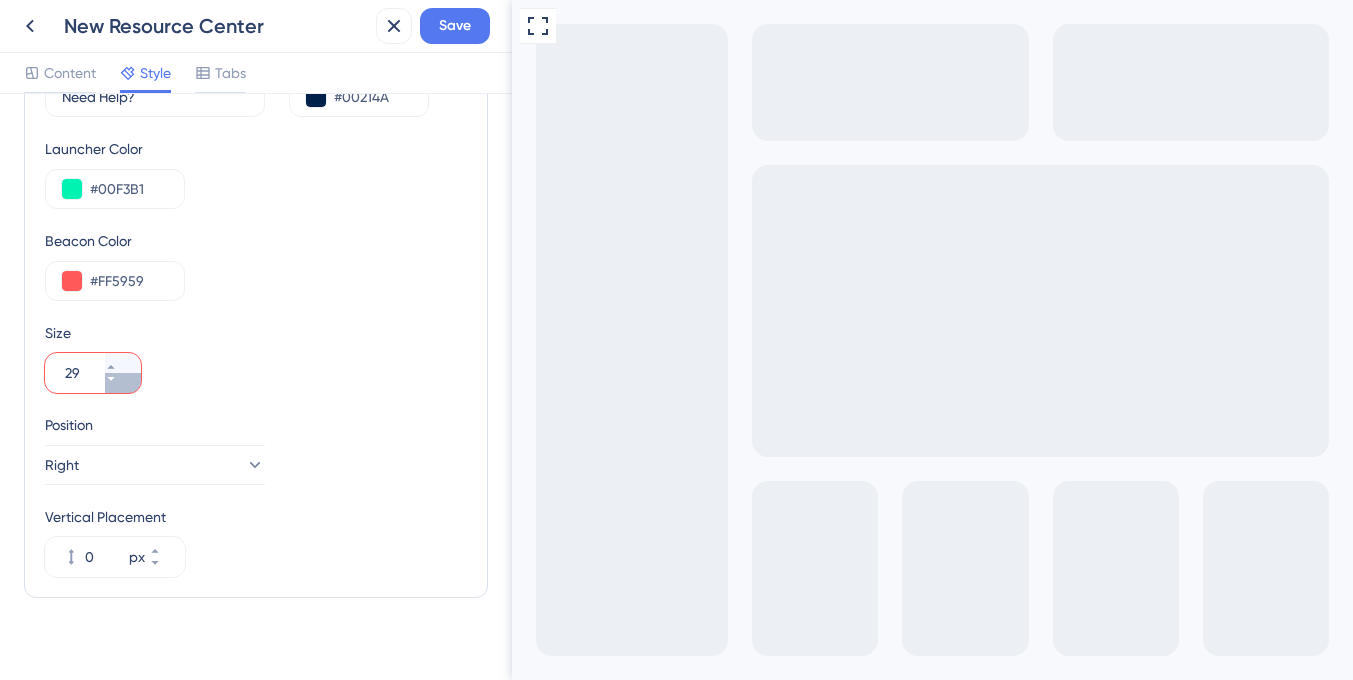 click 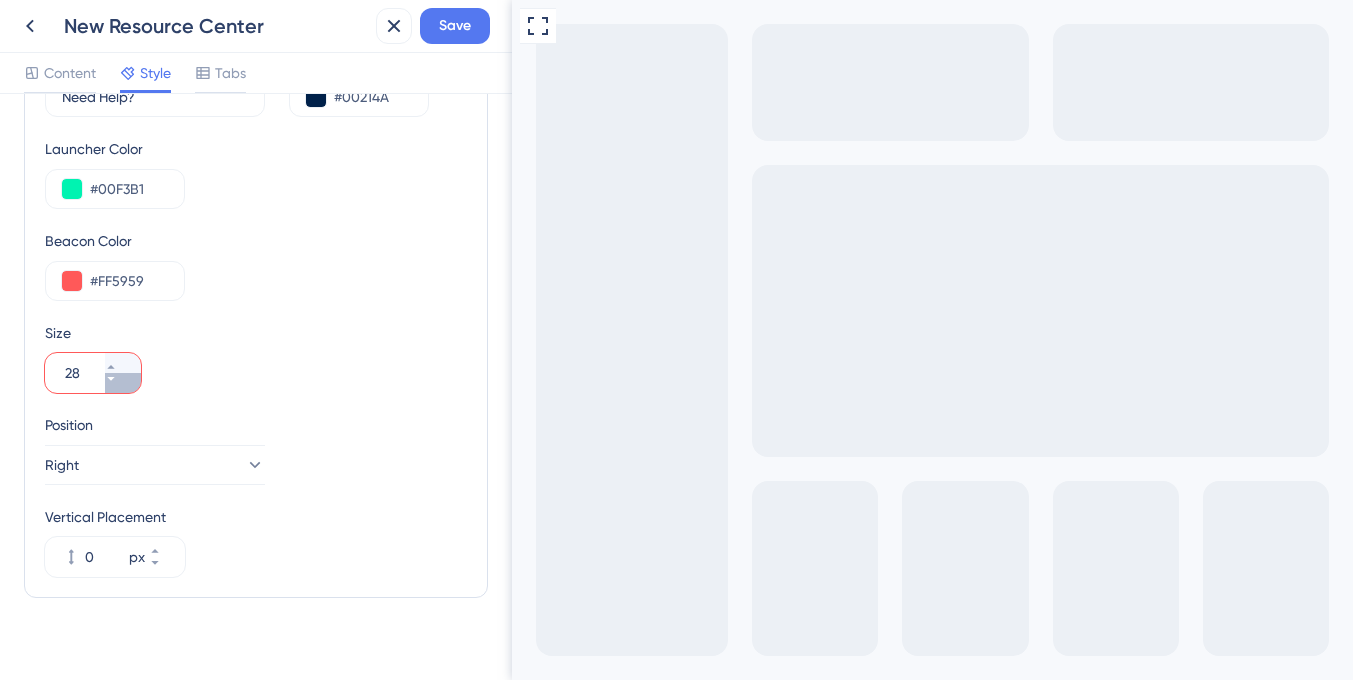 click 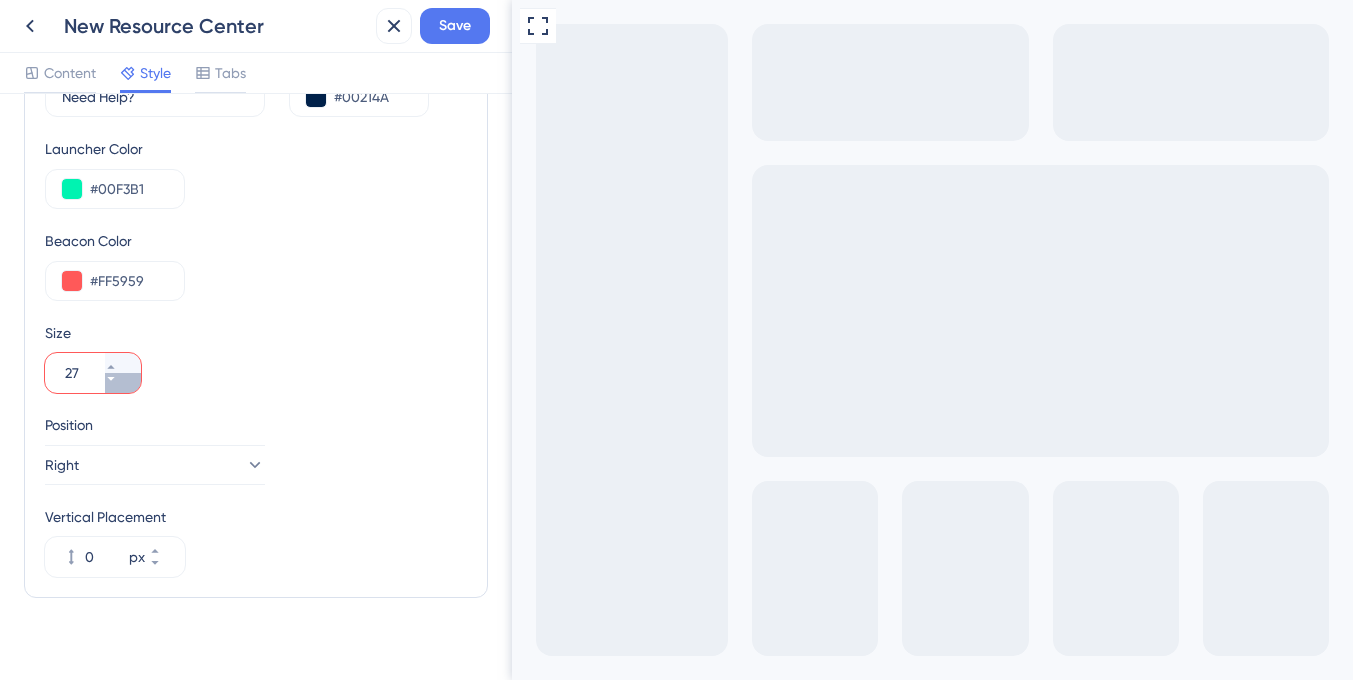click 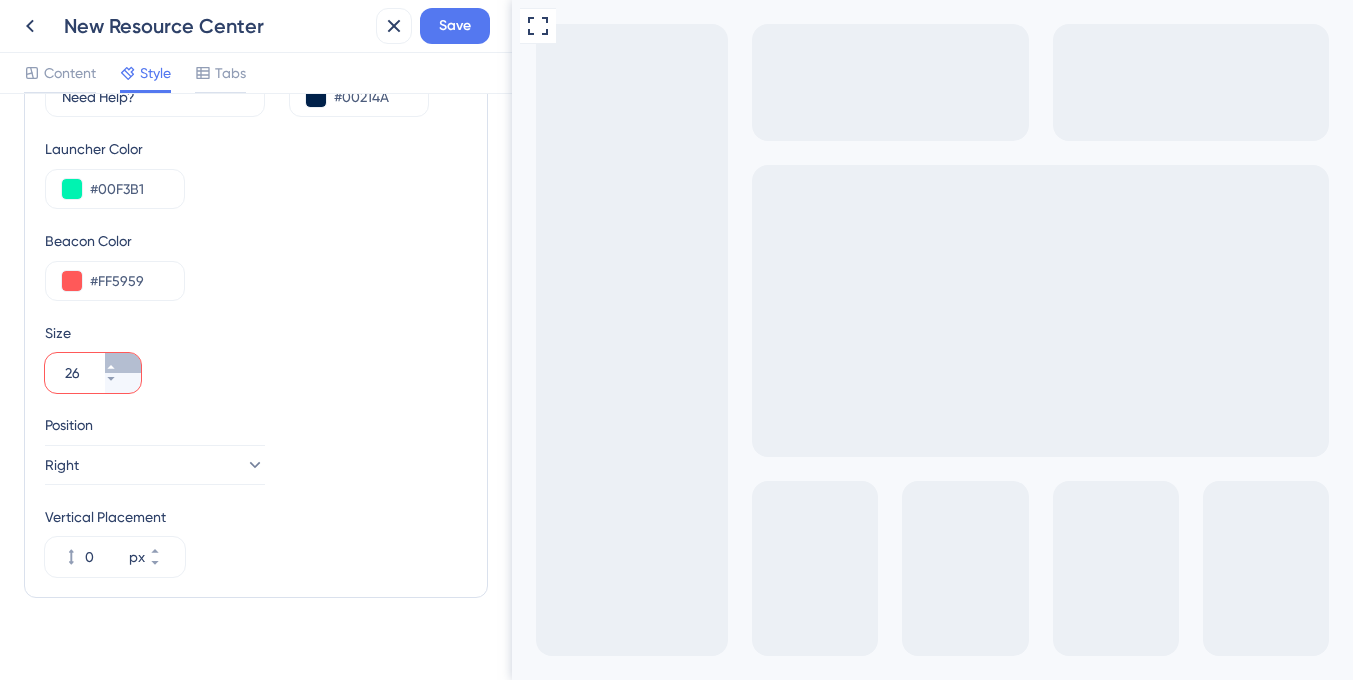click 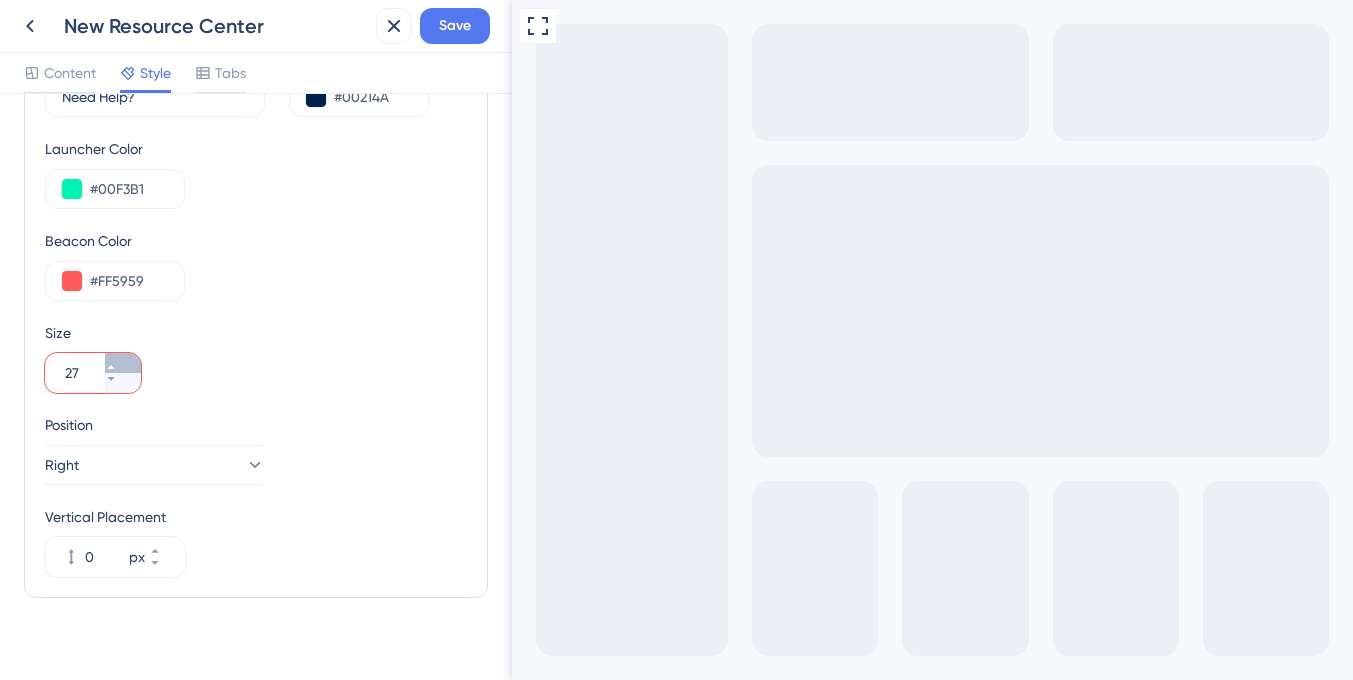 click 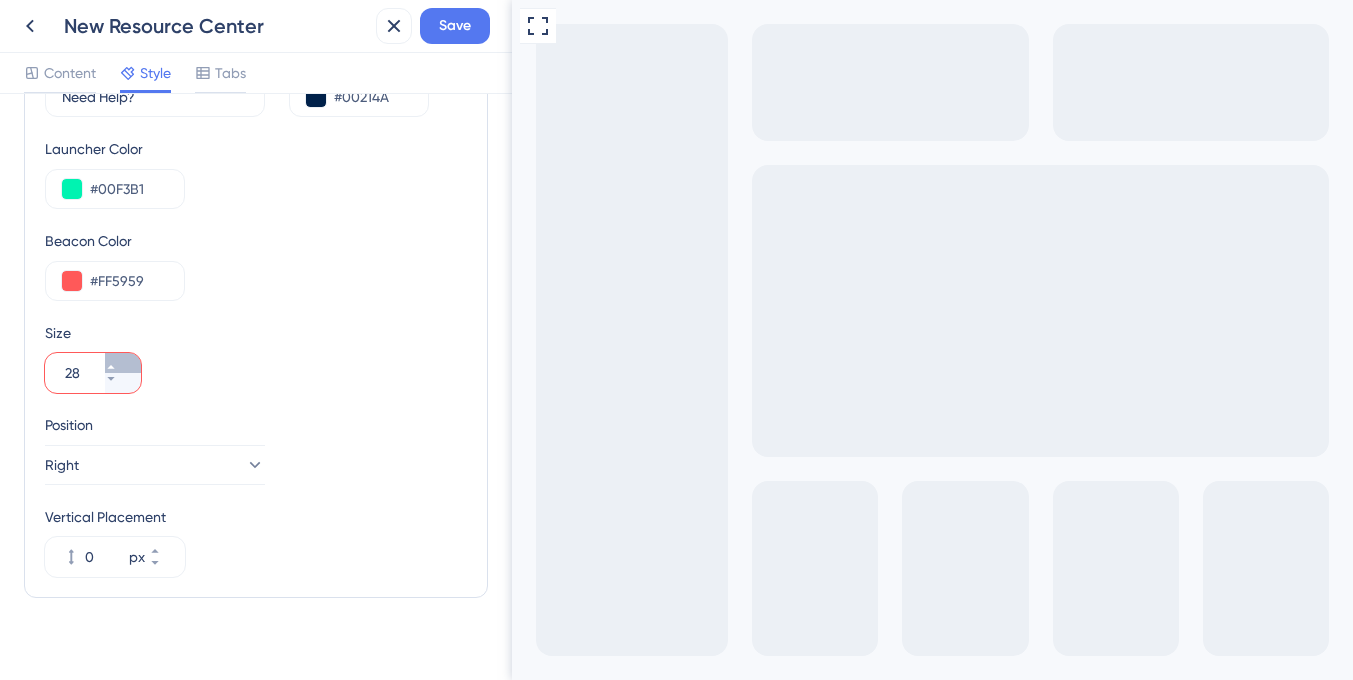 click 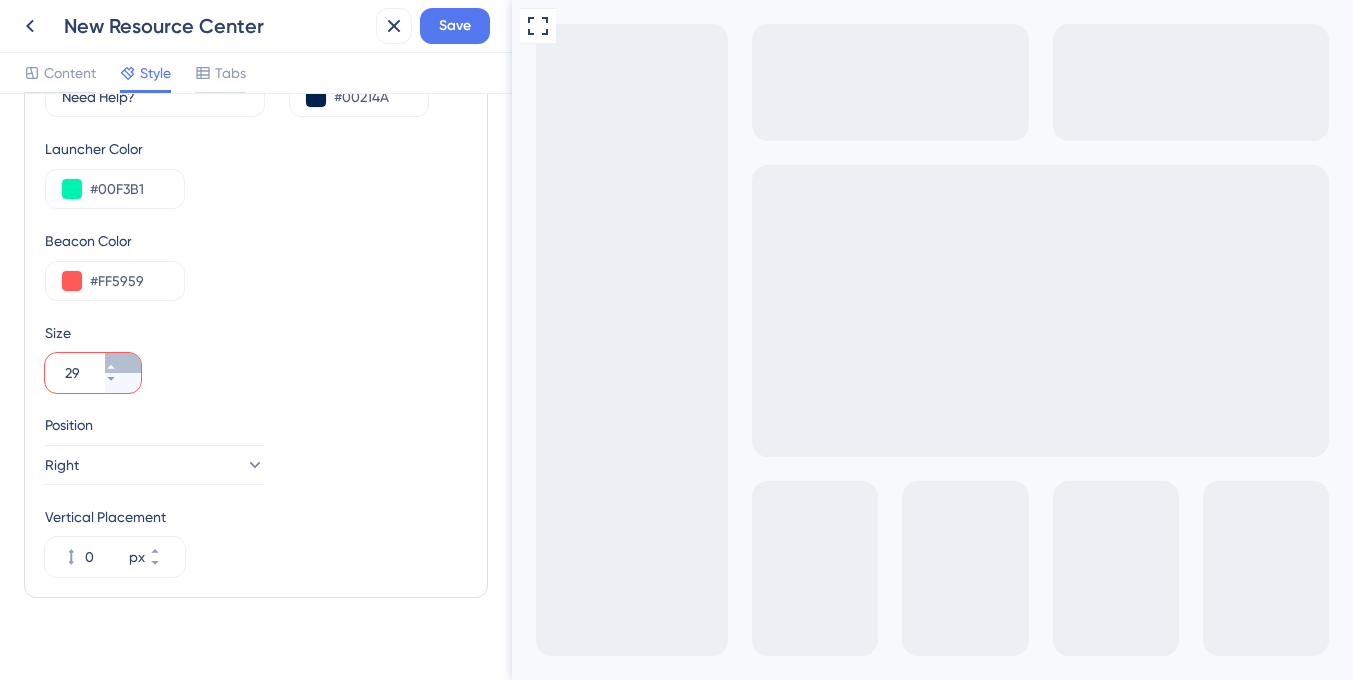 click 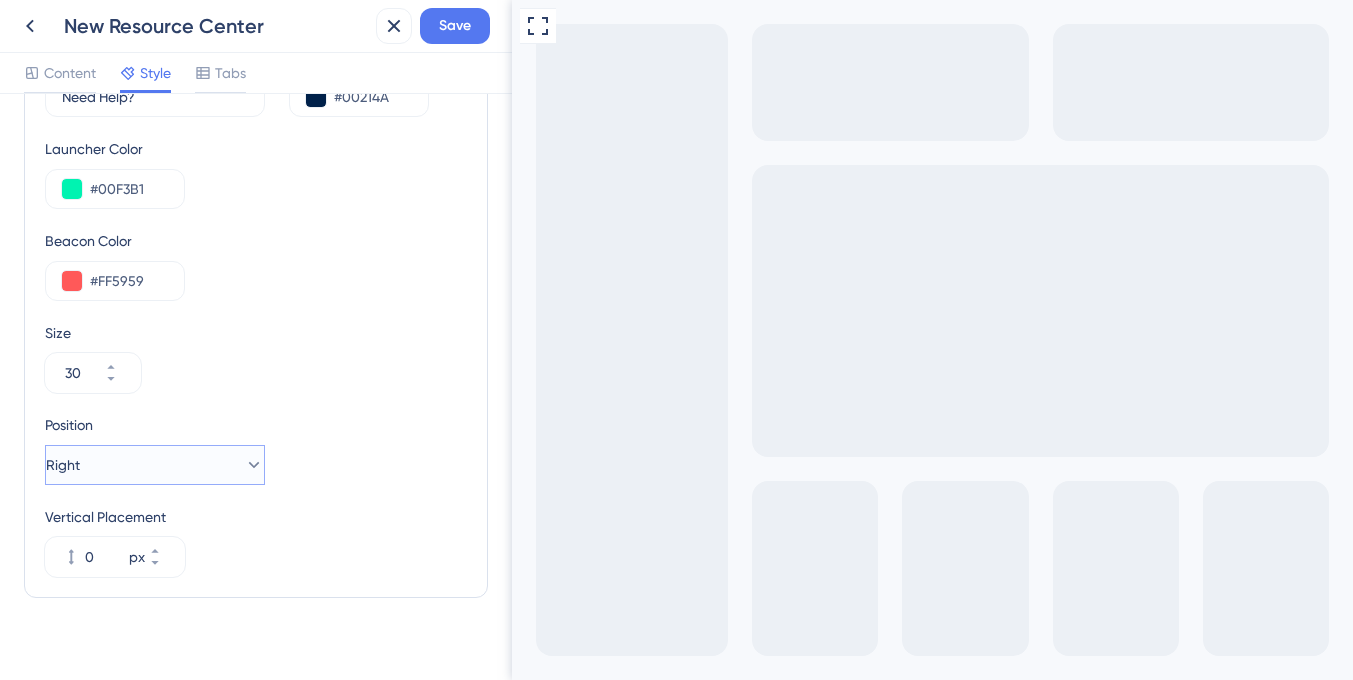 click 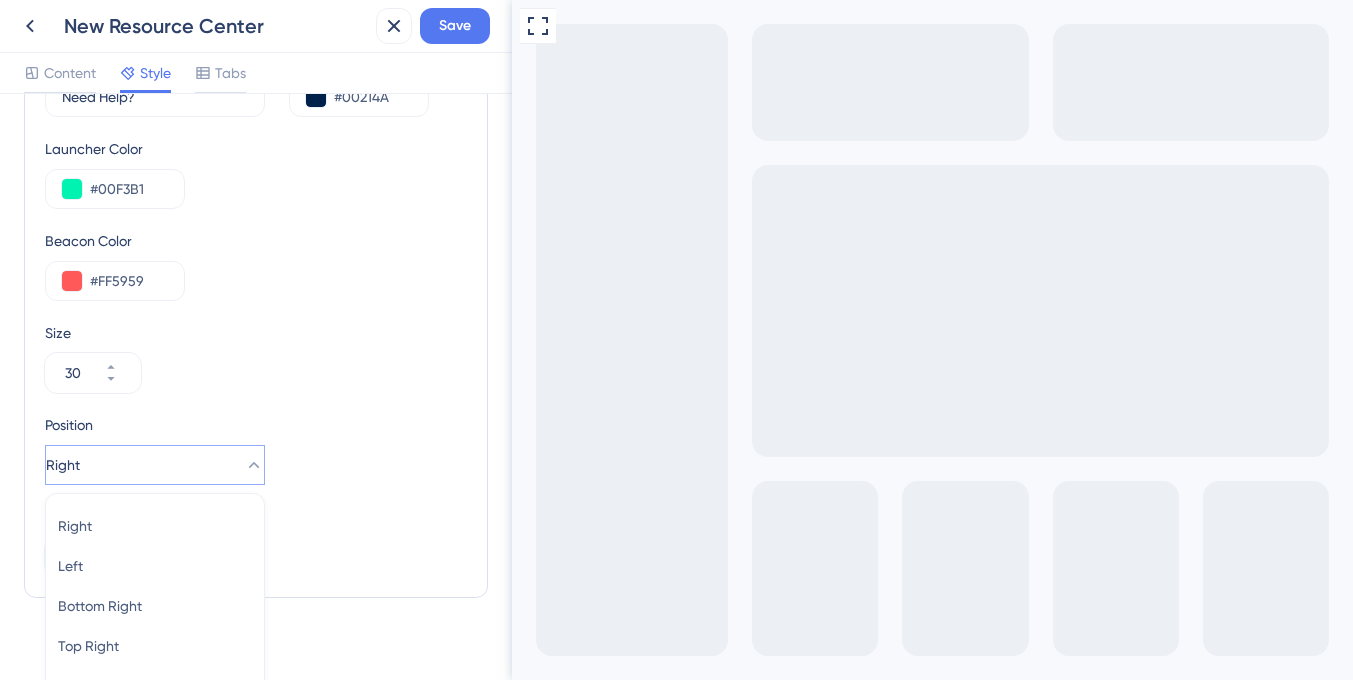 scroll, scrollTop: 815, scrollLeft: 0, axis: vertical 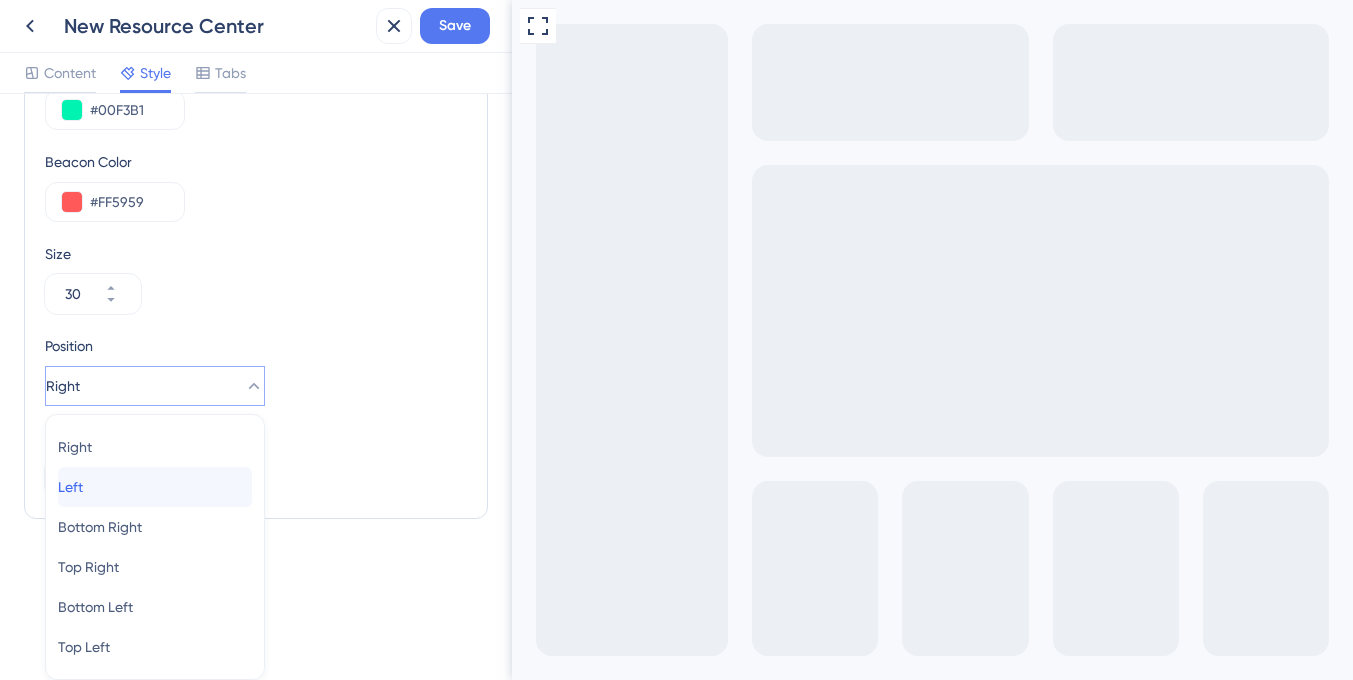 click on "Left Left" at bounding box center [155, 487] 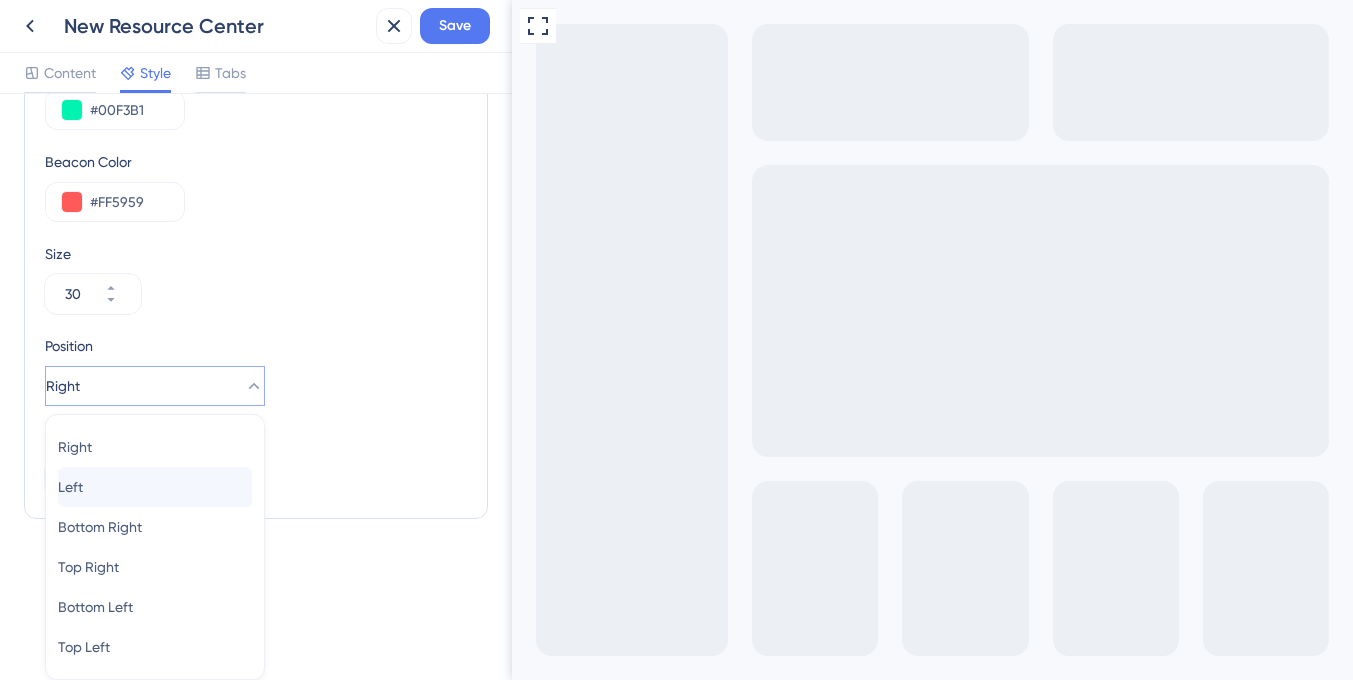 scroll, scrollTop: 758, scrollLeft: 0, axis: vertical 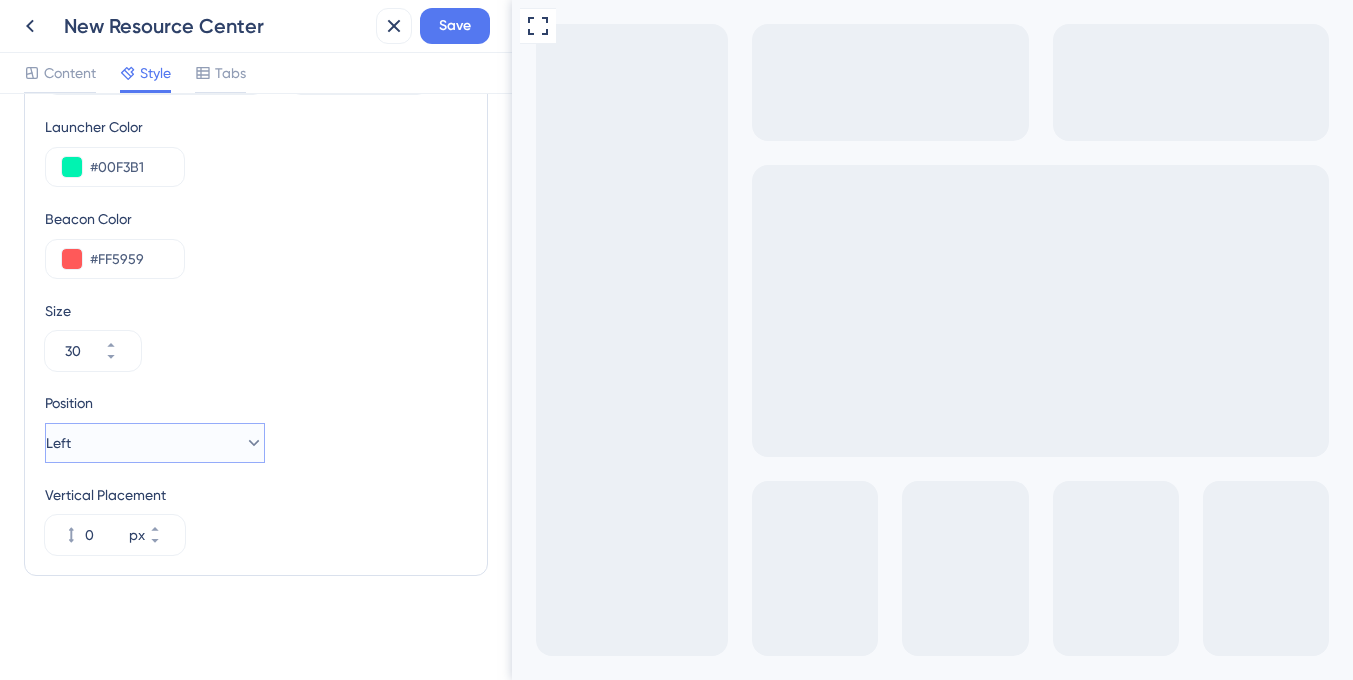 click 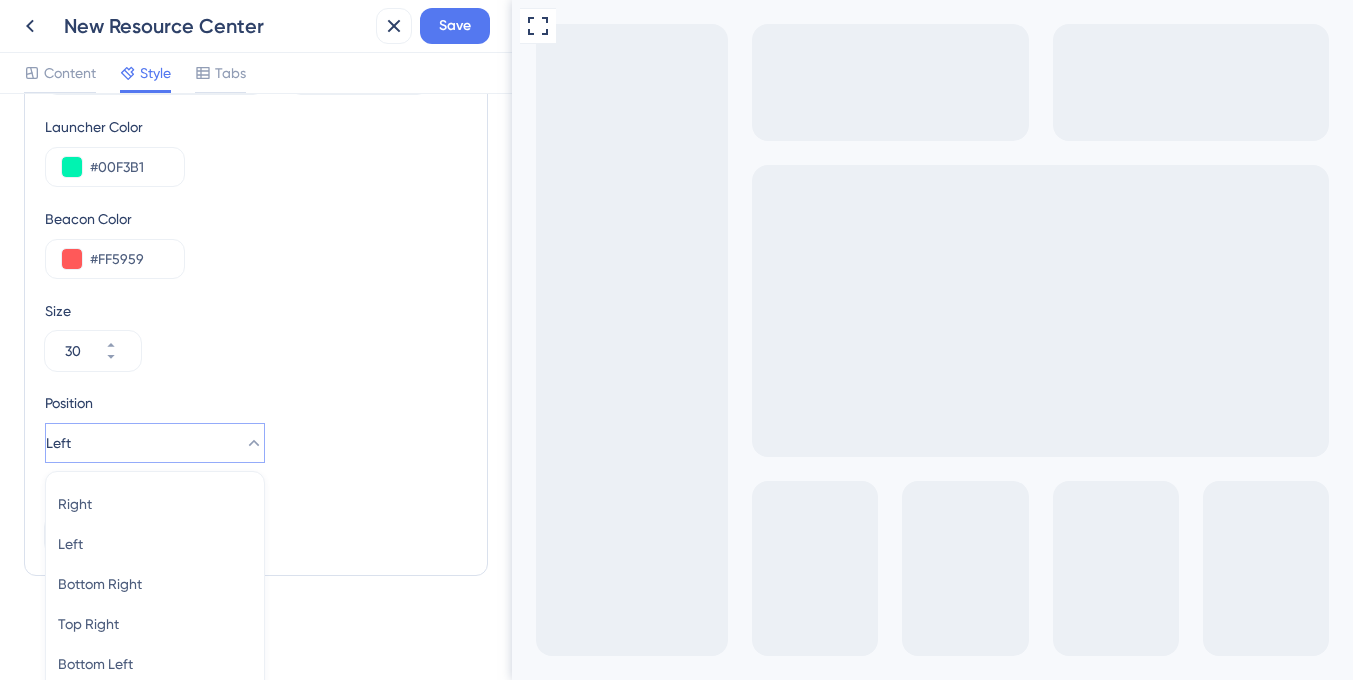 scroll, scrollTop: 815, scrollLeft: 0, axis: vertical 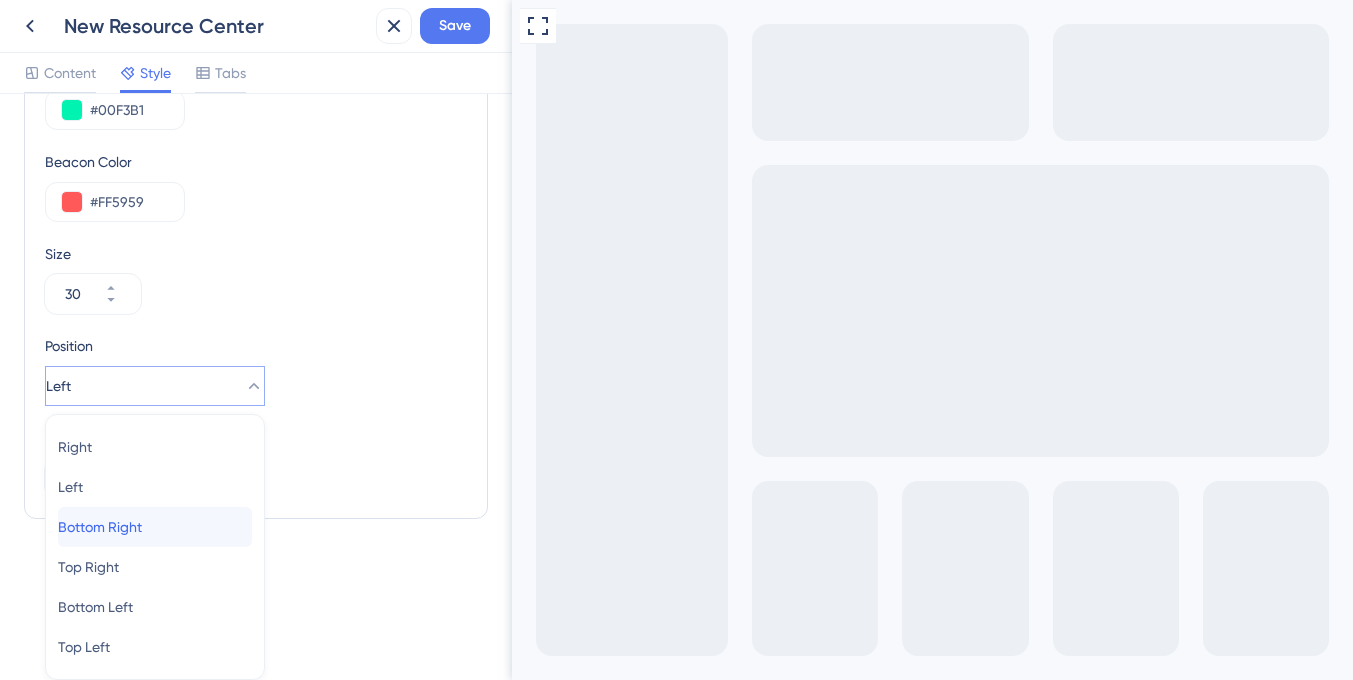 click on "Bottom Right Bottom Right" at bounding box center [155, 527] 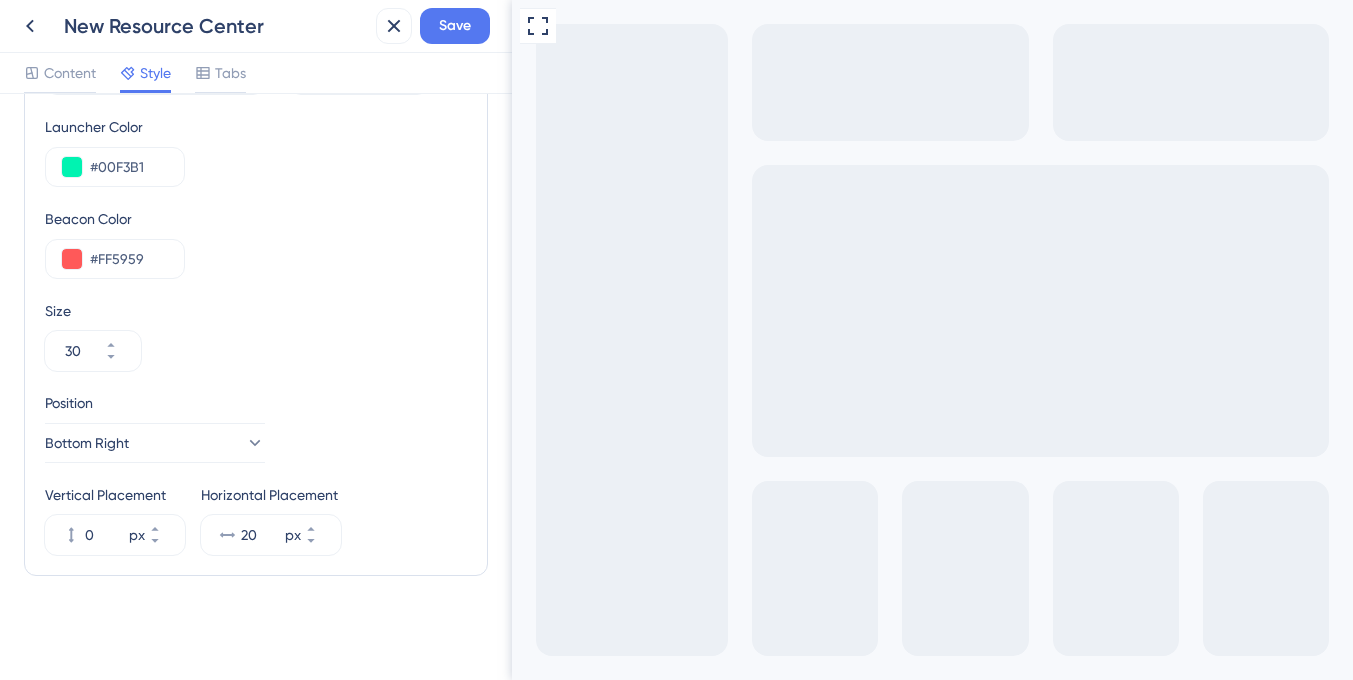 scroll, scrollTop: 758, scrollLeft: 0, axis: vertical 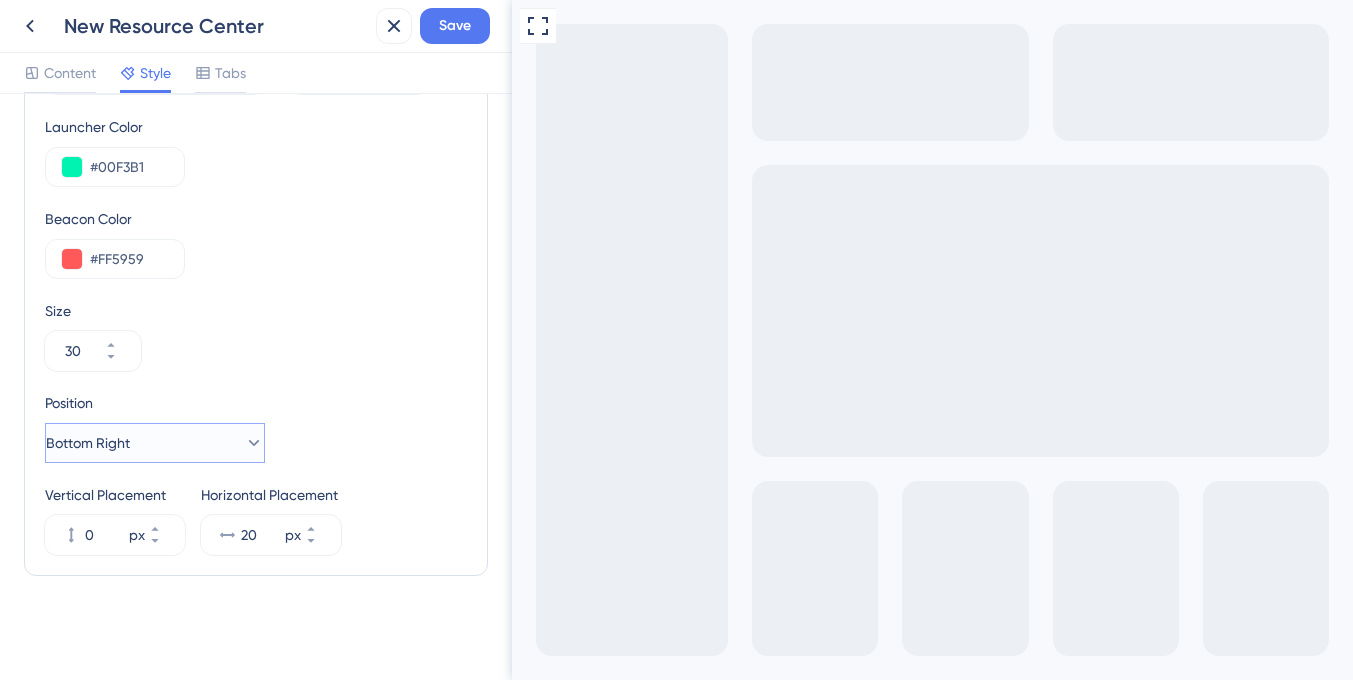 click 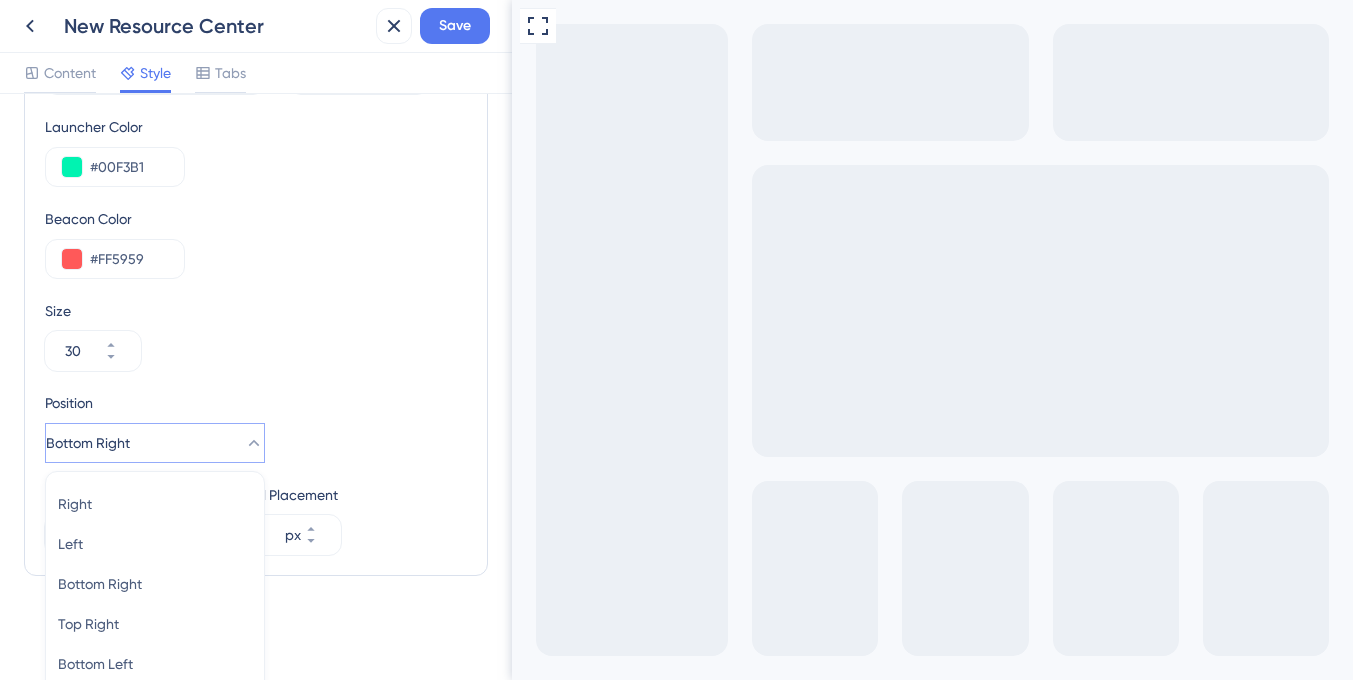 scroll, scrollTop: 815, scrollLeft: 0, axis: vertical 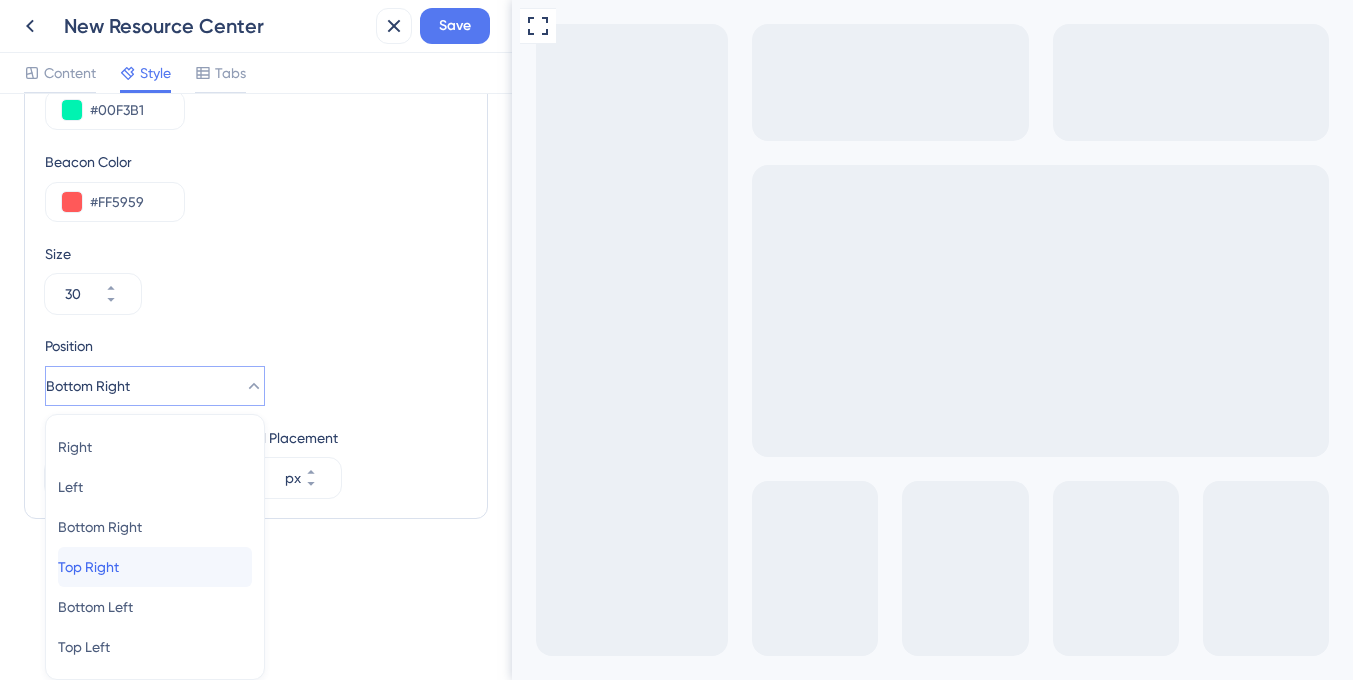 click on "Top Right" at bounding box center (88, 567) 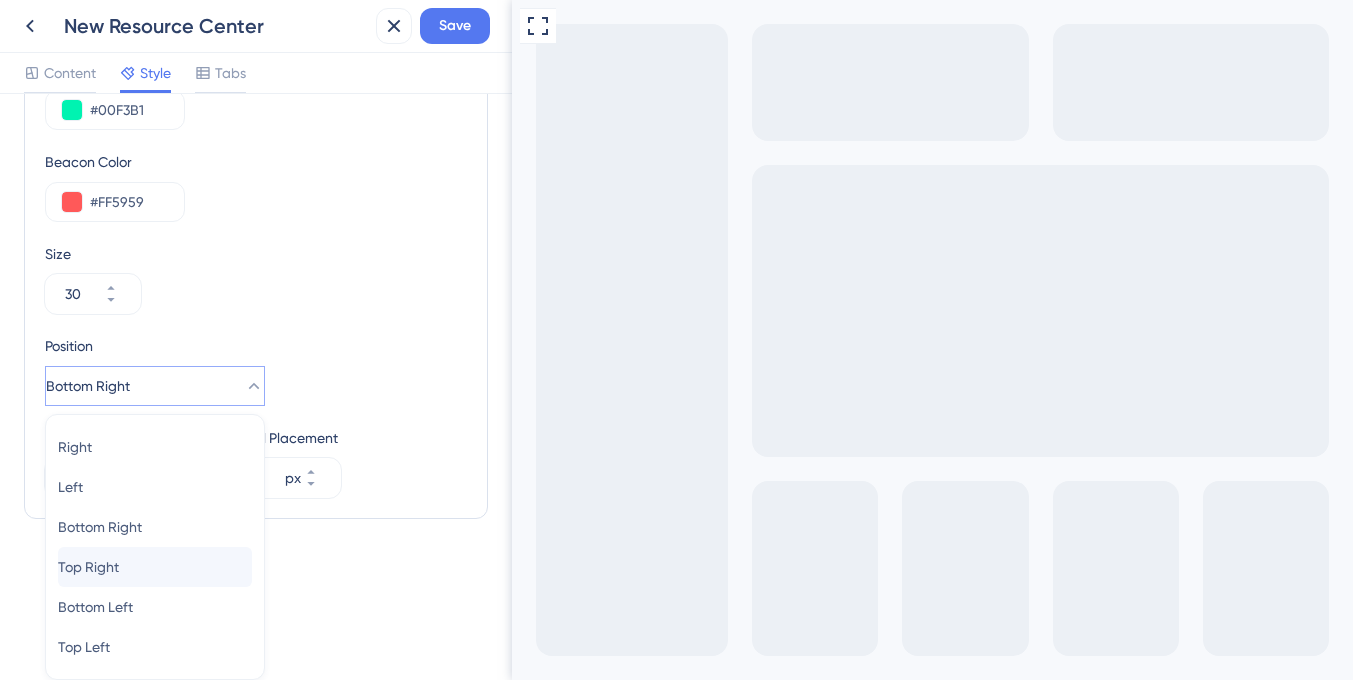scroll, scrollTop: 758, scrollLeft: 0, axis: vertical 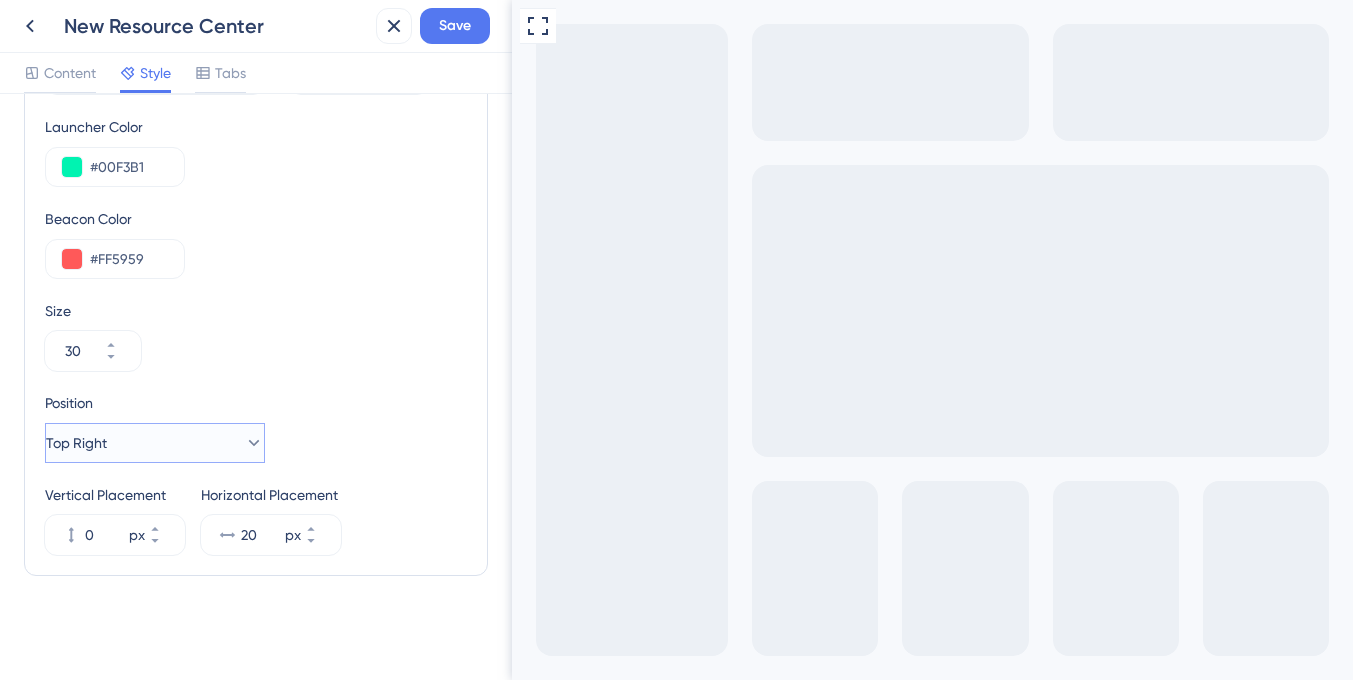click on "Top Right" at bounding box center [155, 443] 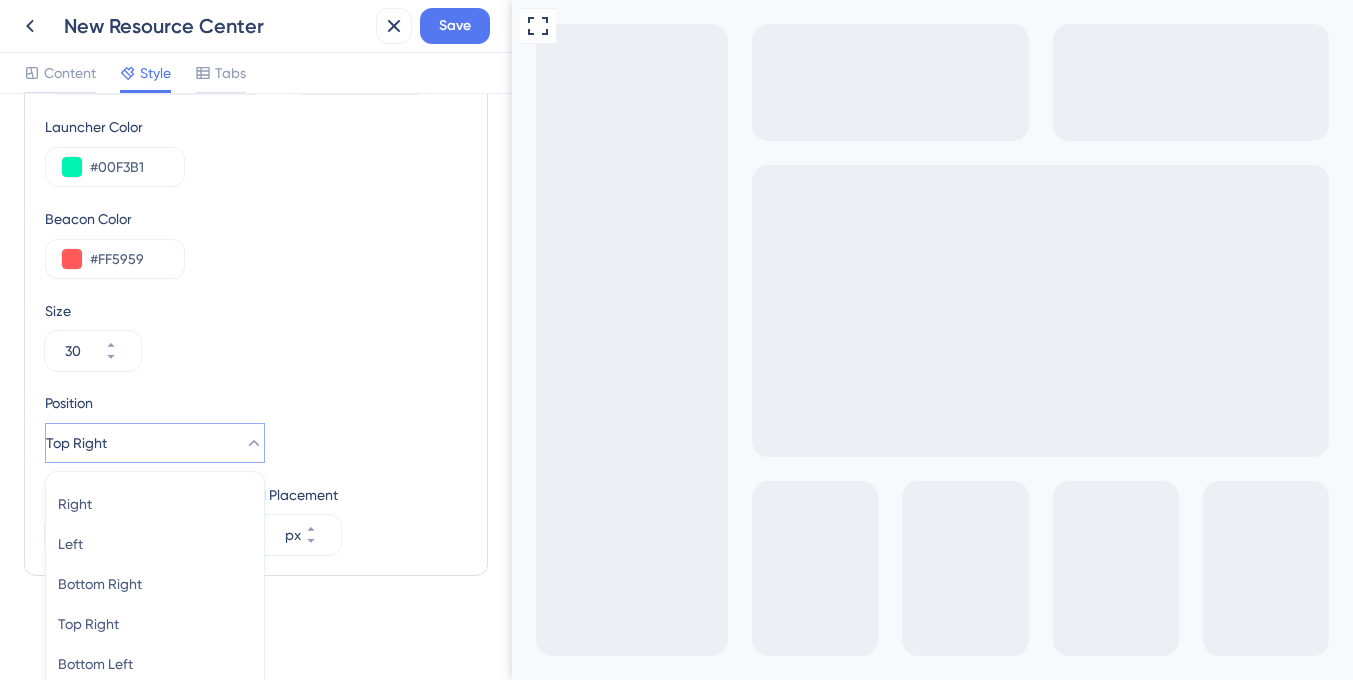 scroll, scrollTop: 815, scrollLeft: 0, axis: vertical 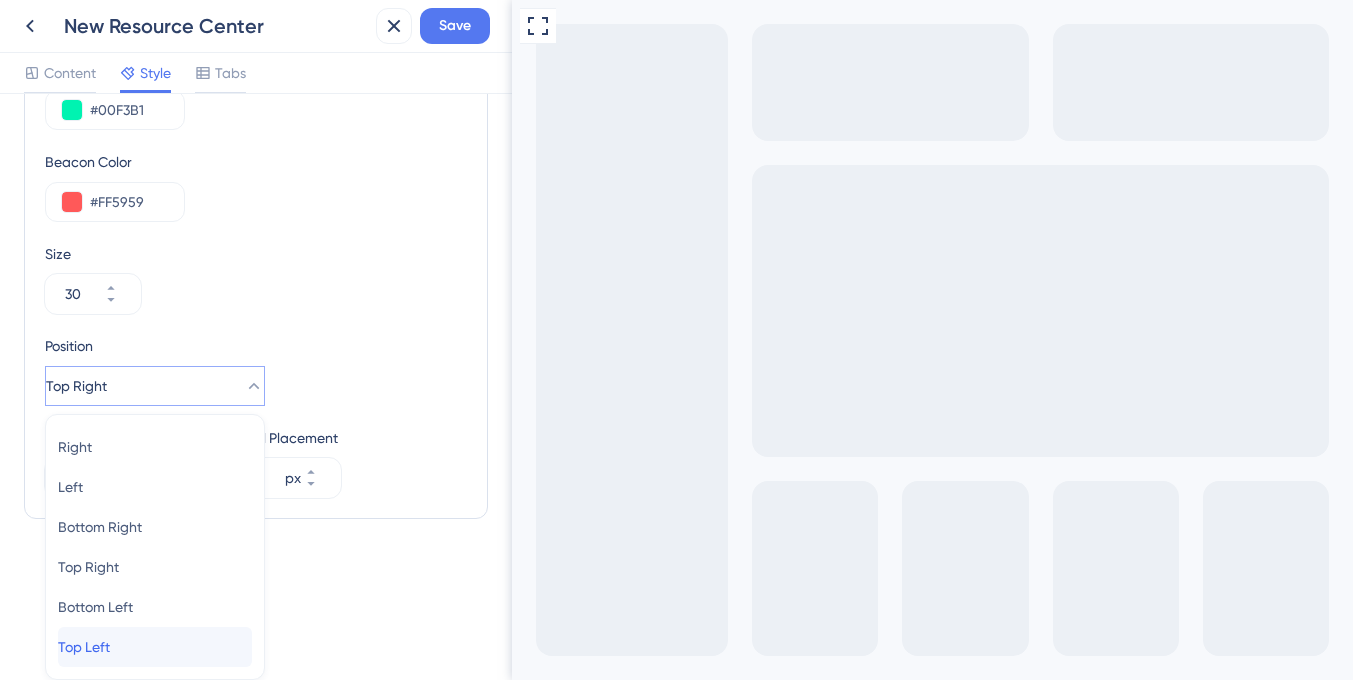 click on "Top Left" at bounding box center [84, 647] 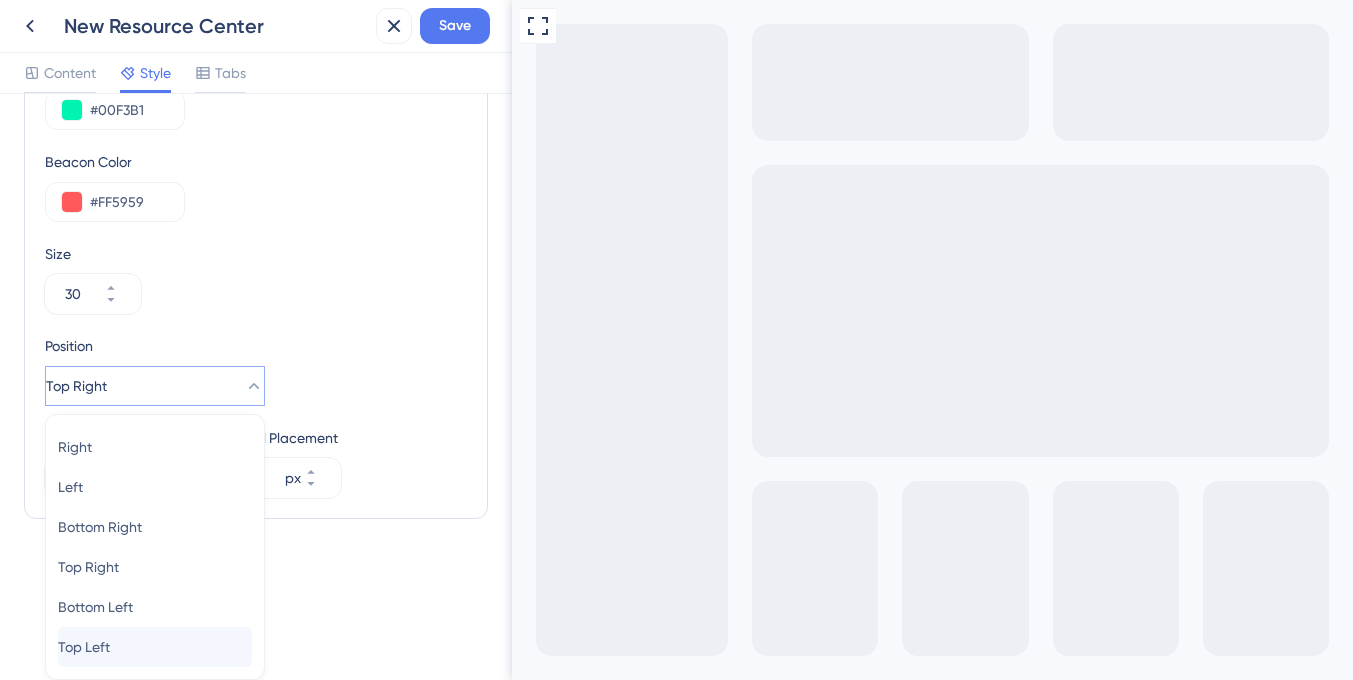 scroll, scrollTop: 758, scrollLeft: 0, axis: vertical 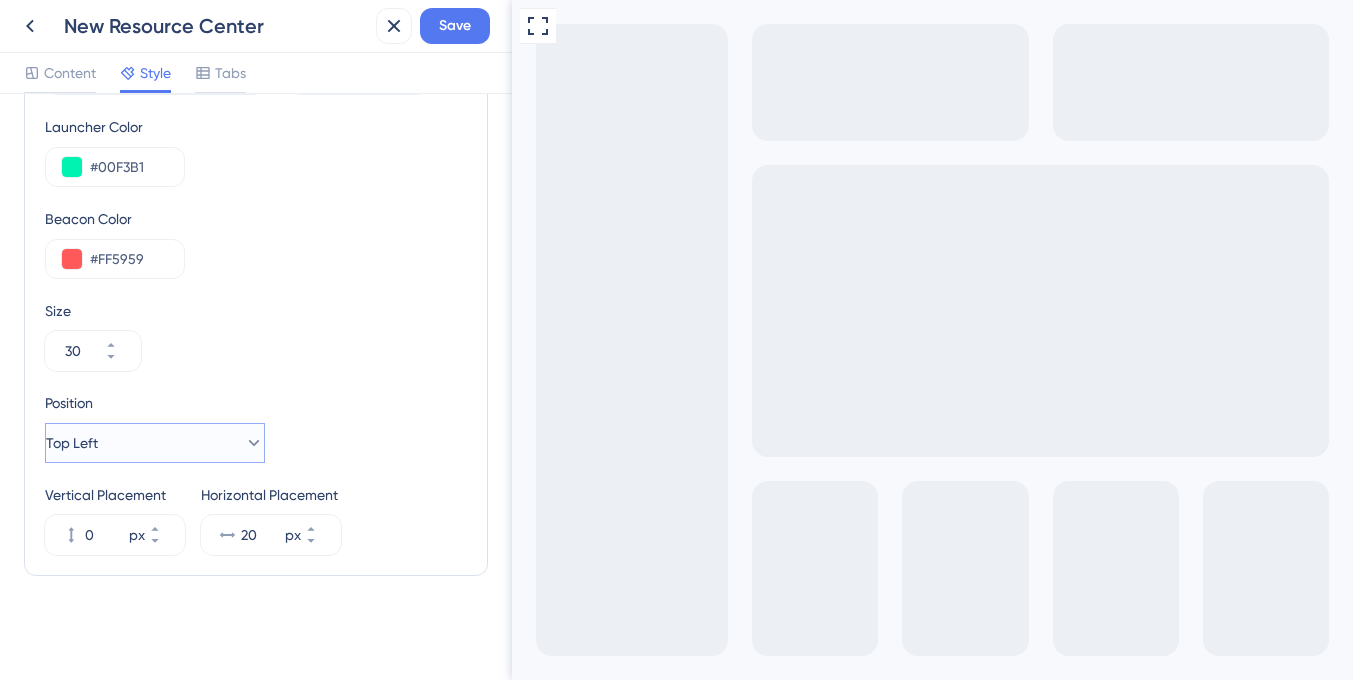click on "Top Left" at bounding box center (155, 443) 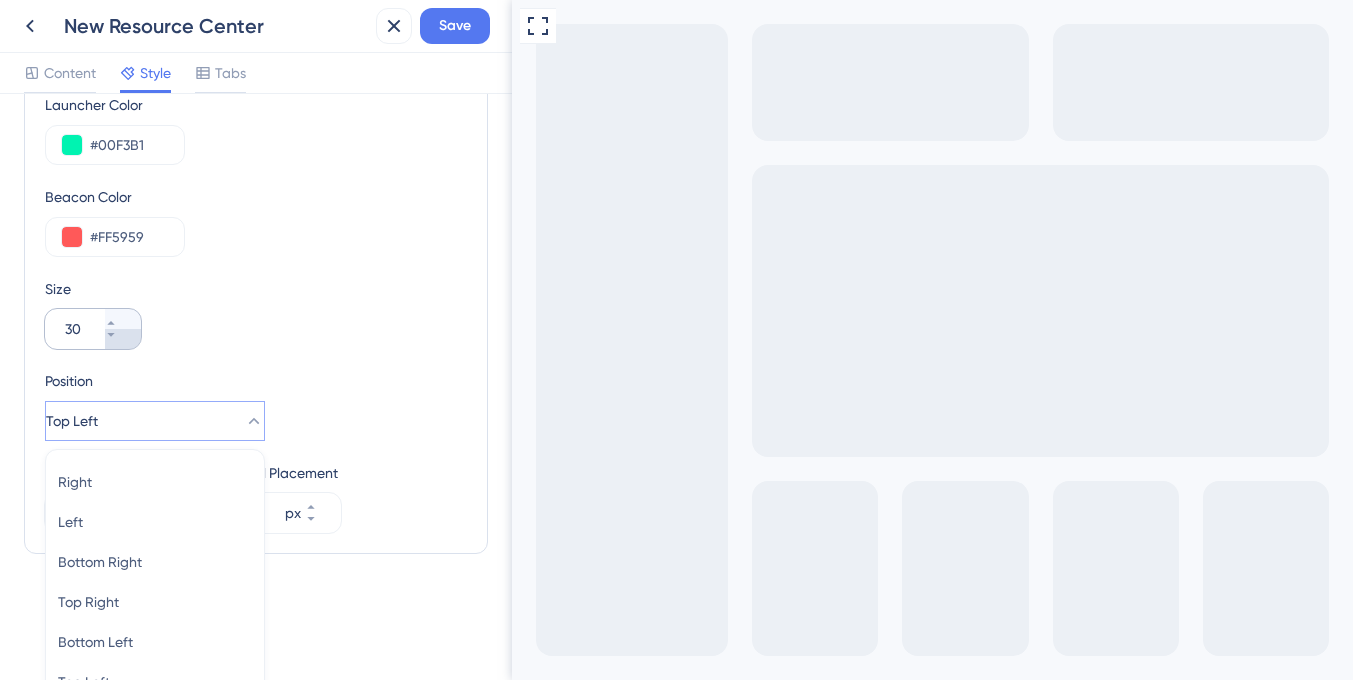 scroll, scrollTop: 815, scrollLeft: 0, axis: vertical 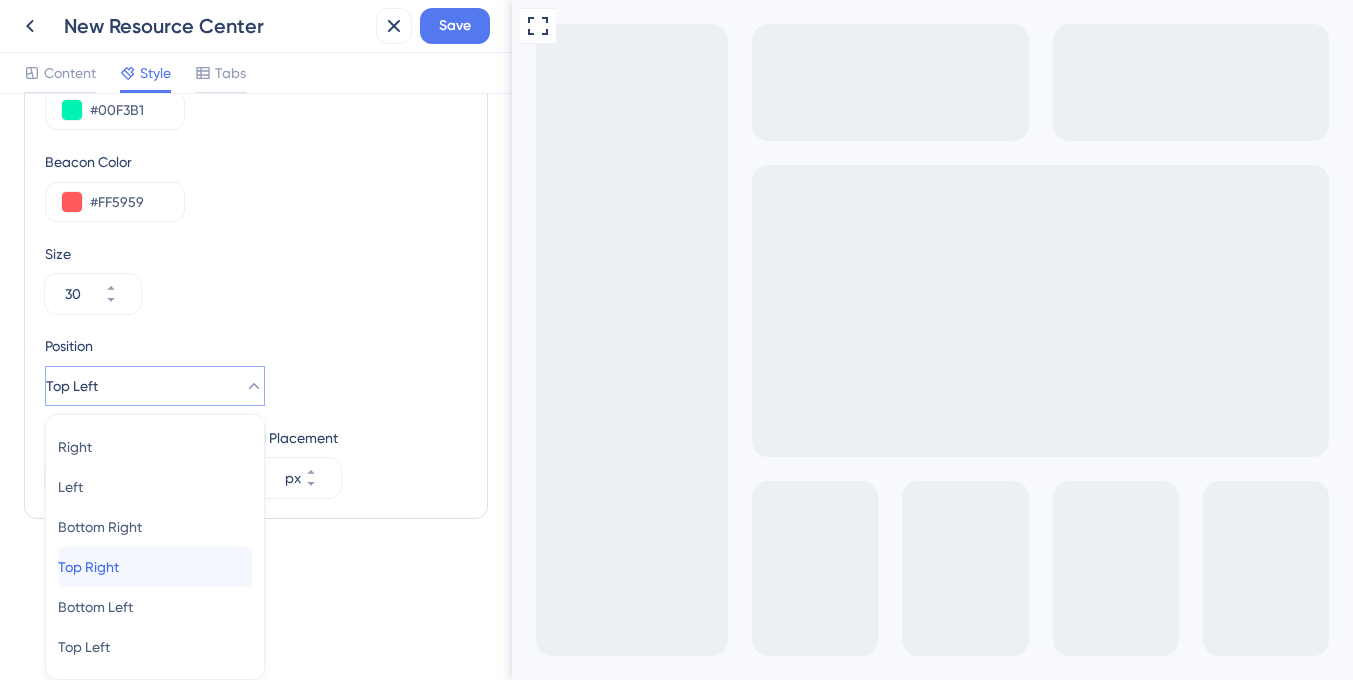 click on "Top Right" at bounding box center (88, 567) 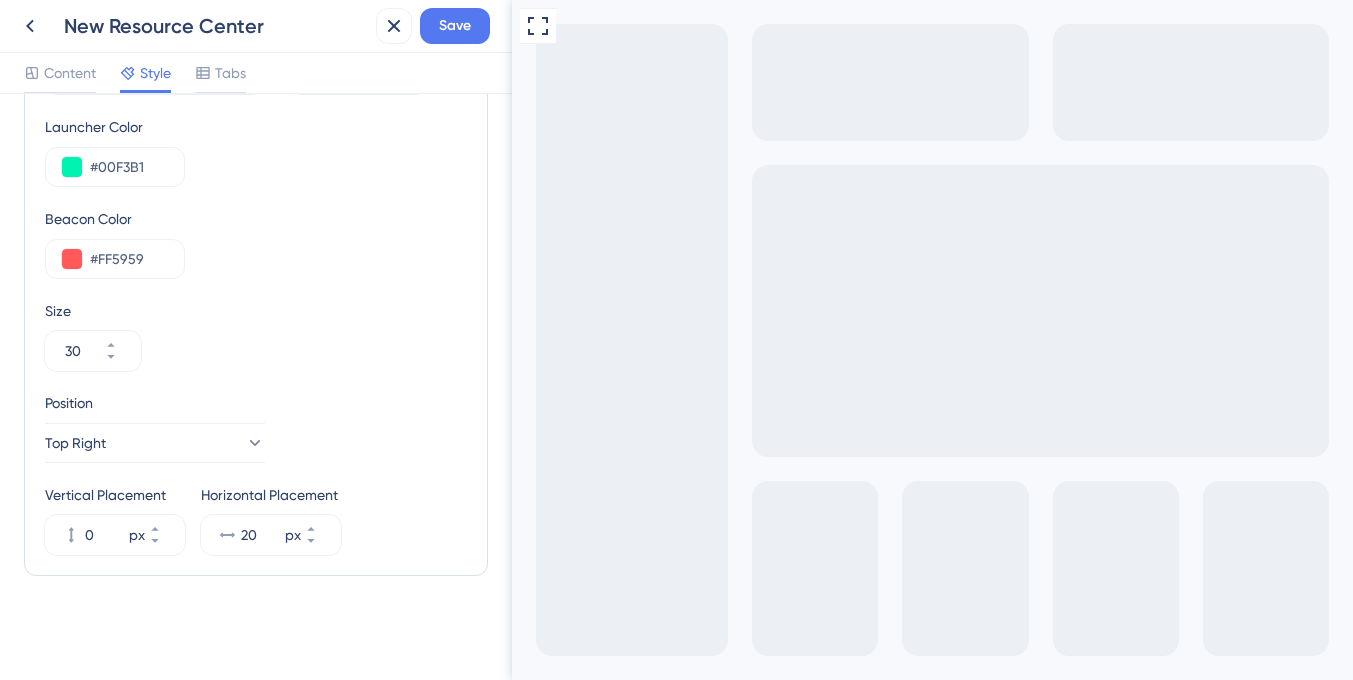 scroll, scrollTop: 758, scrollLeft: 0, axis: vertical 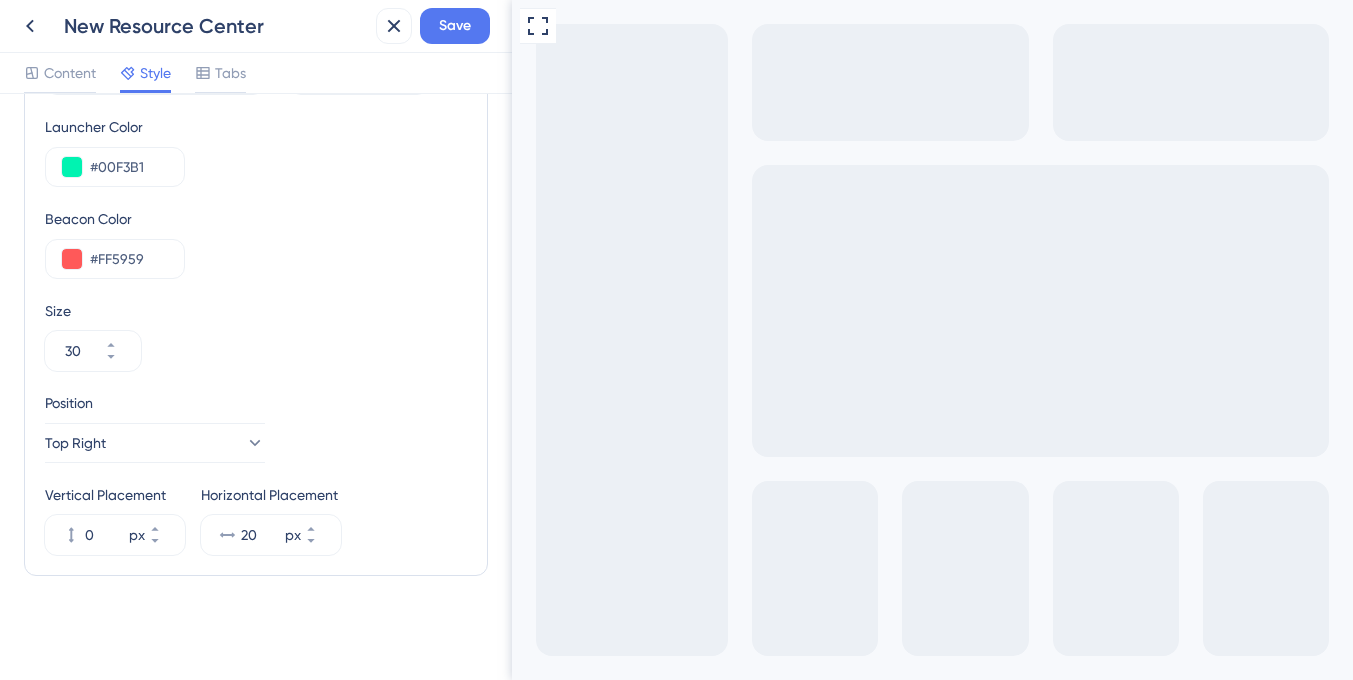 click on "Need Help?" at bounding box center (969, 810) 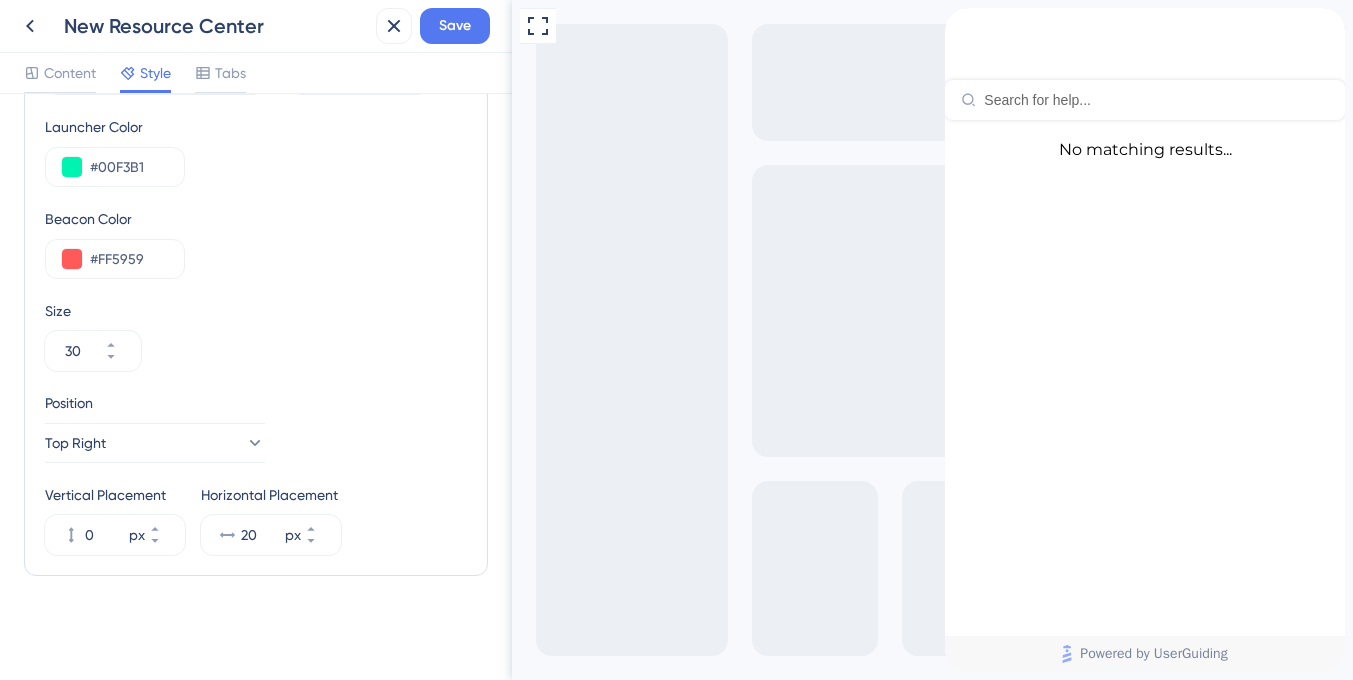 click at bounding box center (1329, 24) 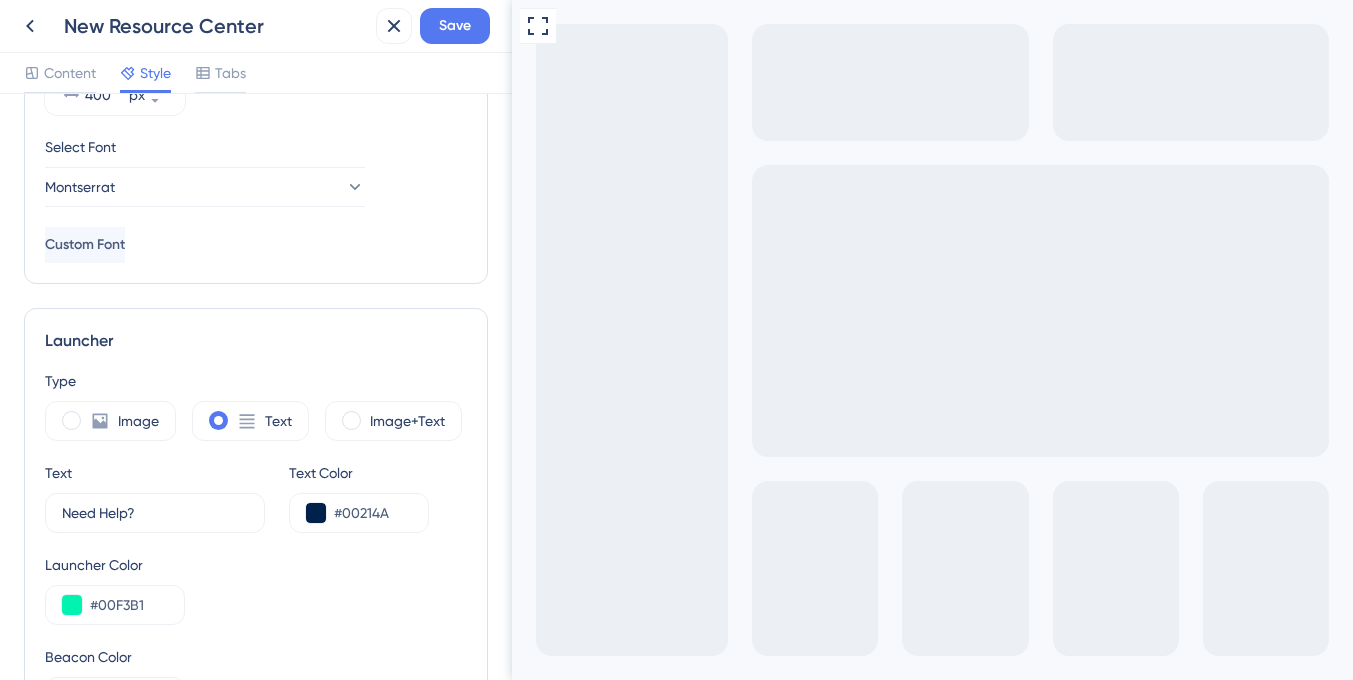 scroll, scrollTop: 389, scrollLeft: 0, axis: vertical 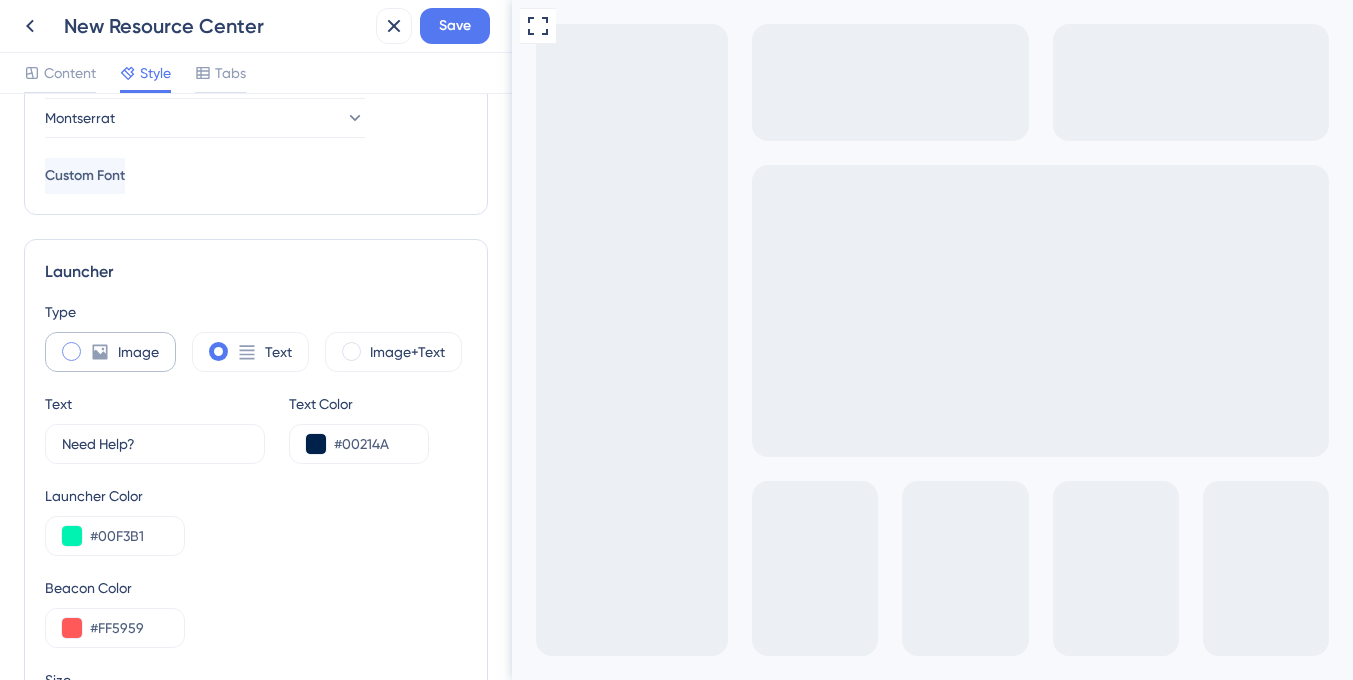 click on "Image" at bounding box center [138, 352] 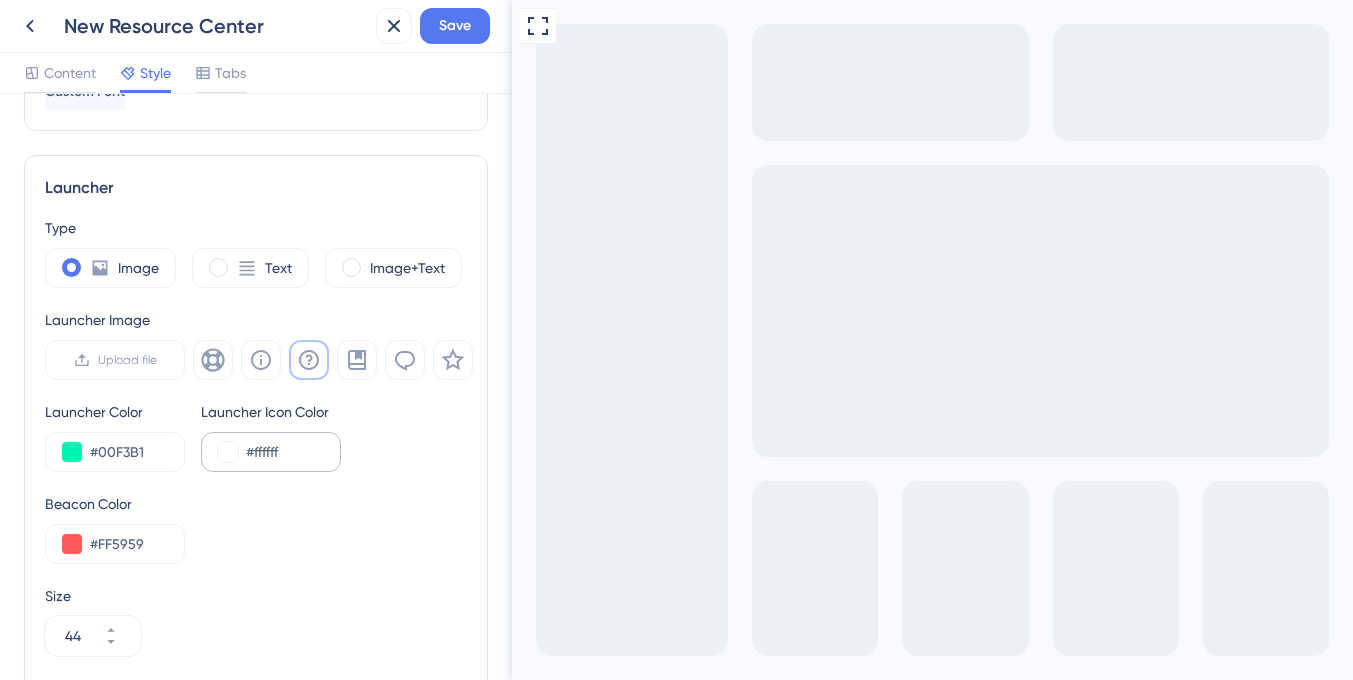 scroll, scrollTop: 472, scrollLeft: 0, axis: vertical 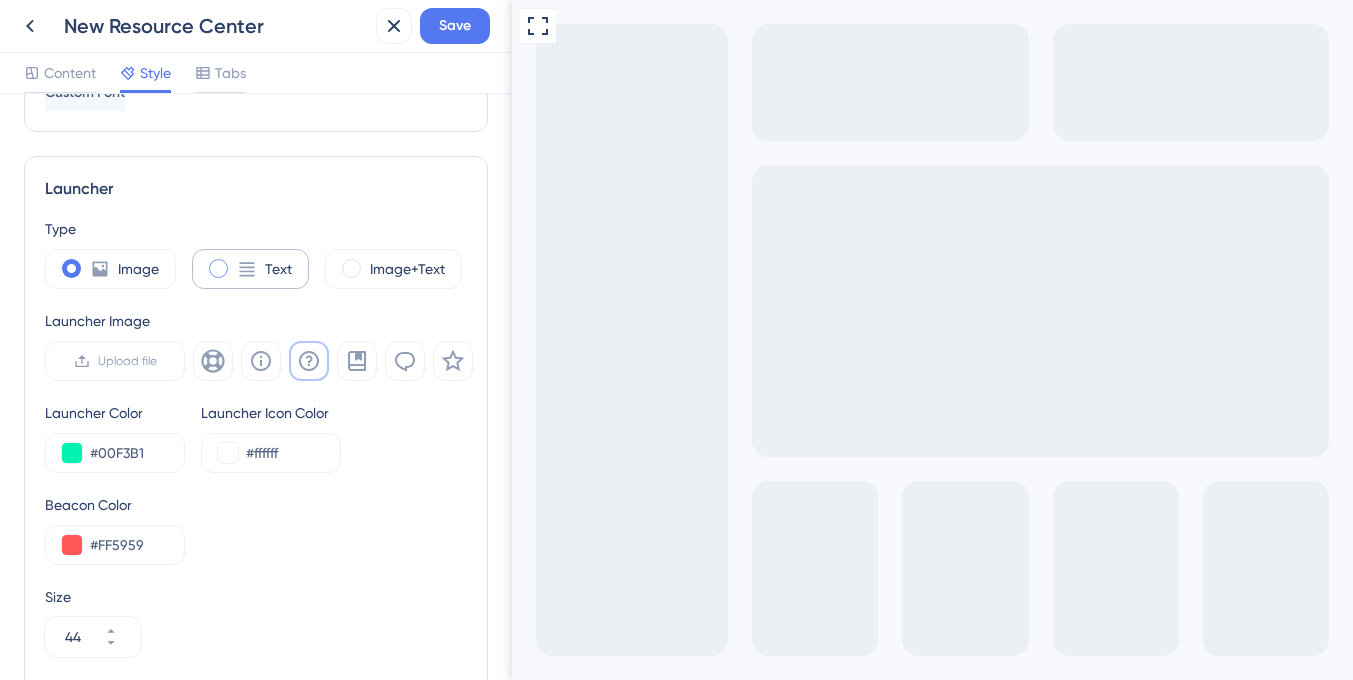 click on "Text" at bounding box center (250, 269) 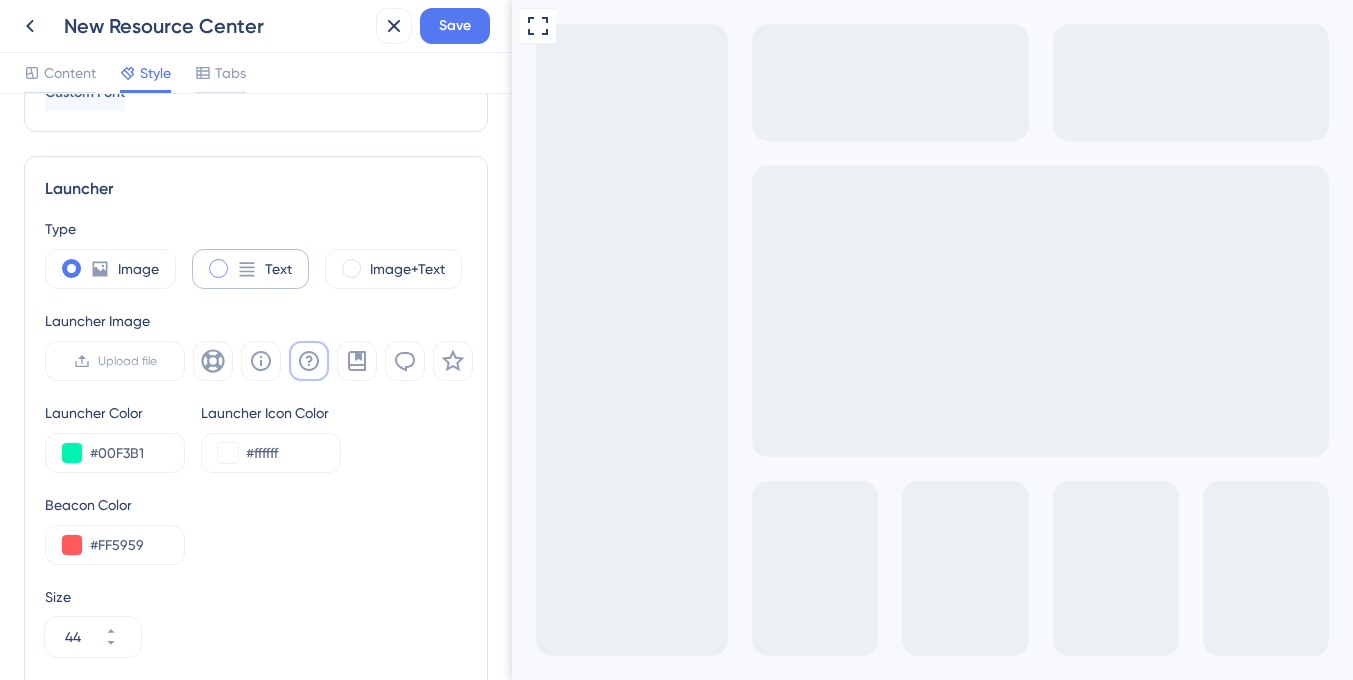 type on "30" 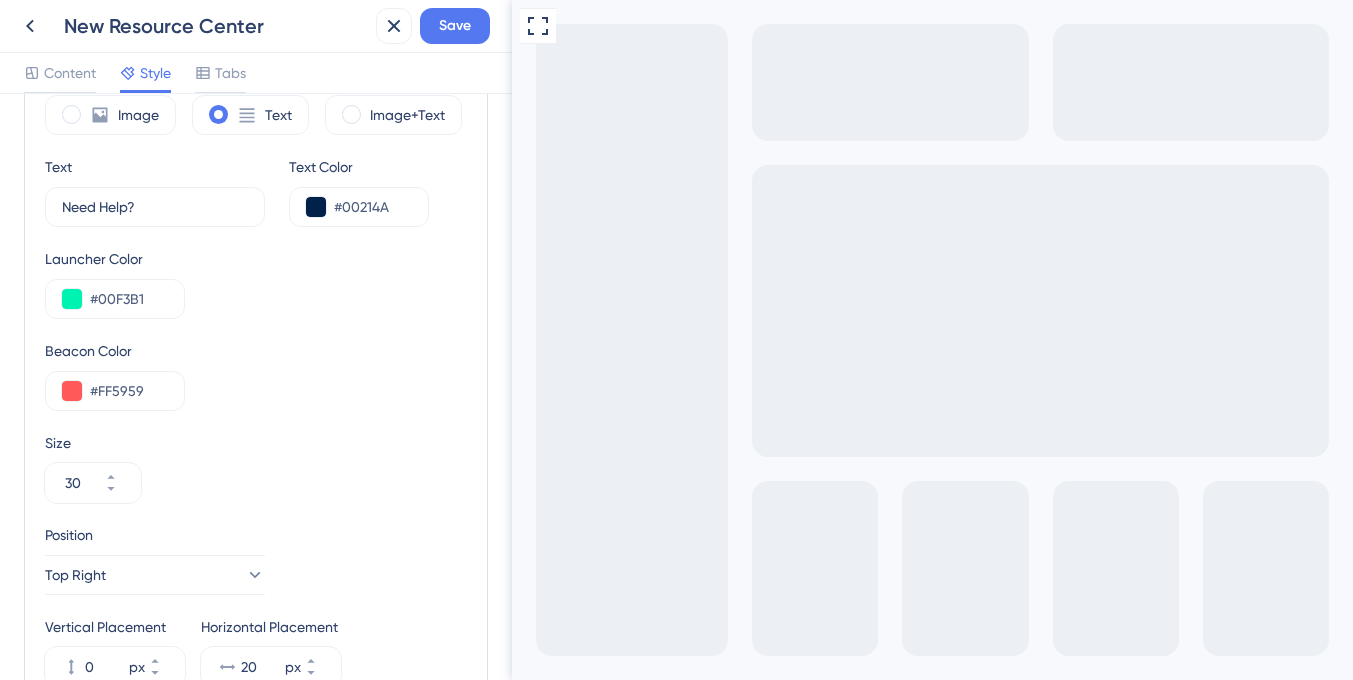 scroll, scrollTop: 758, scrollLeft: 0, axis: vertical 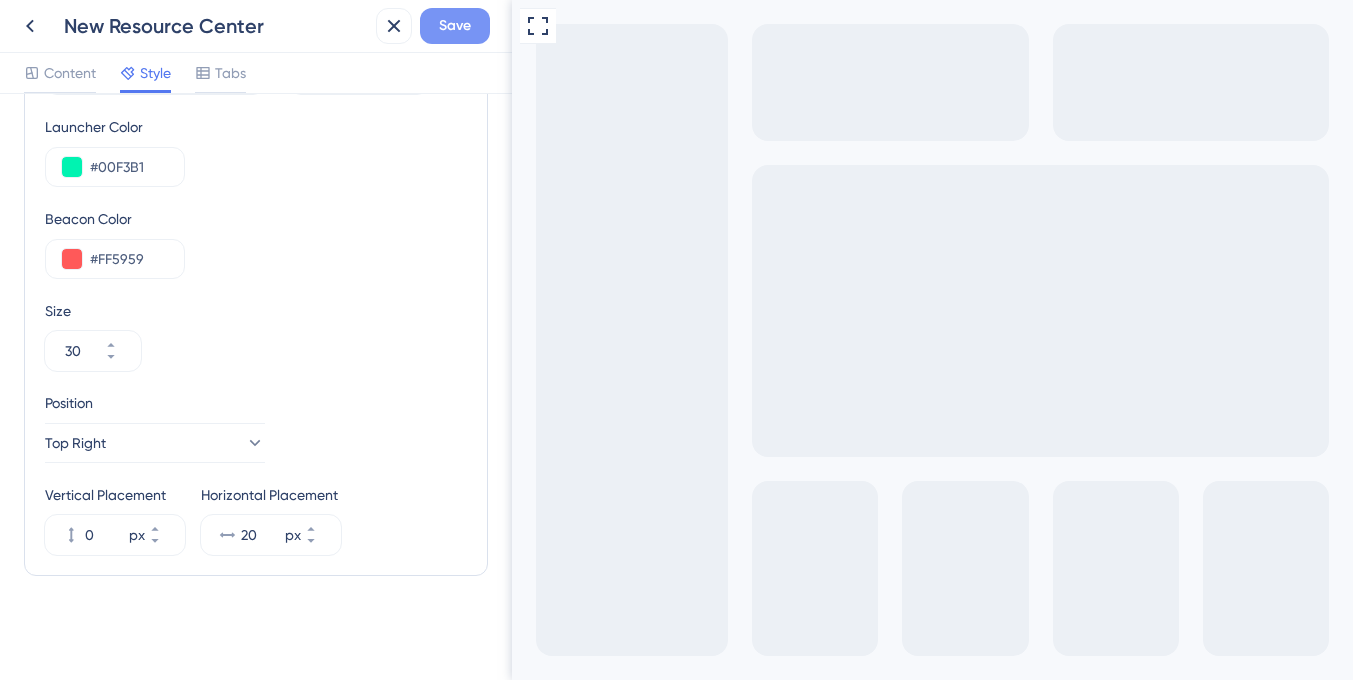 click on "Save" at bounding box center (455, 26) 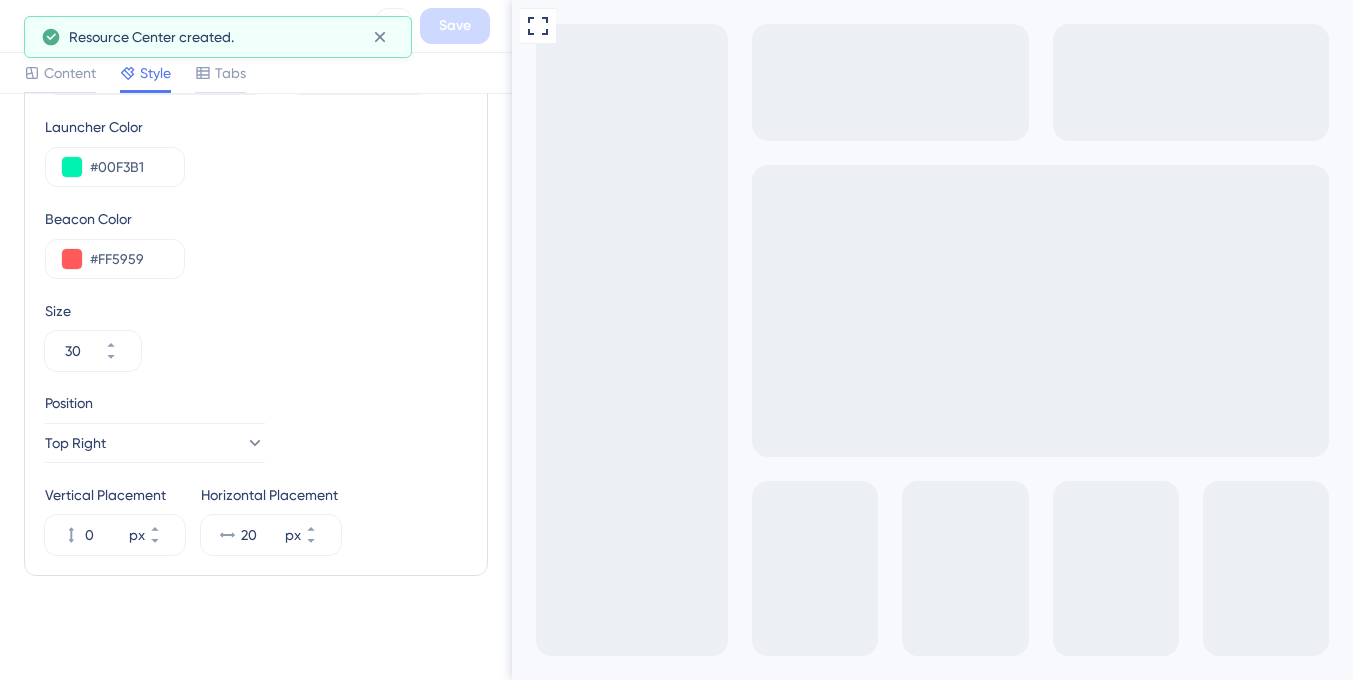 scroll, scrollTop: 0, scrollLeft: 0, axis: both 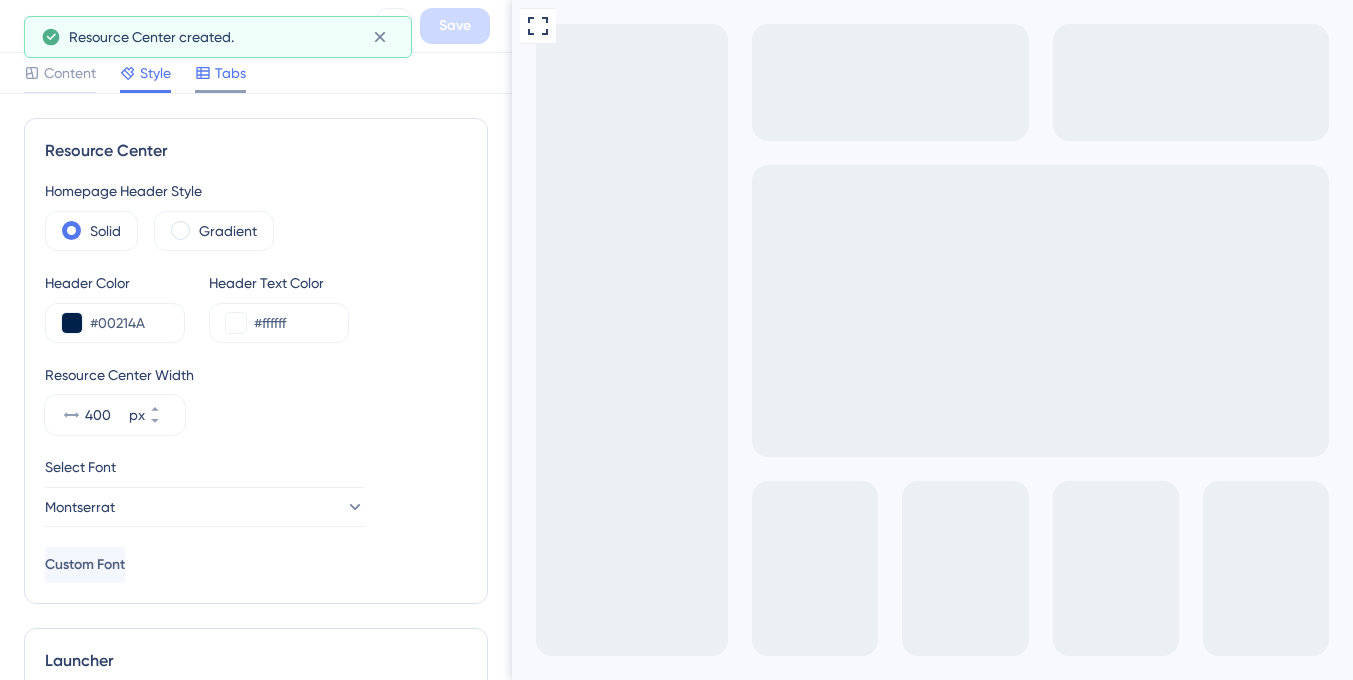 click on "Tabs" at bounding box center [230, 73] 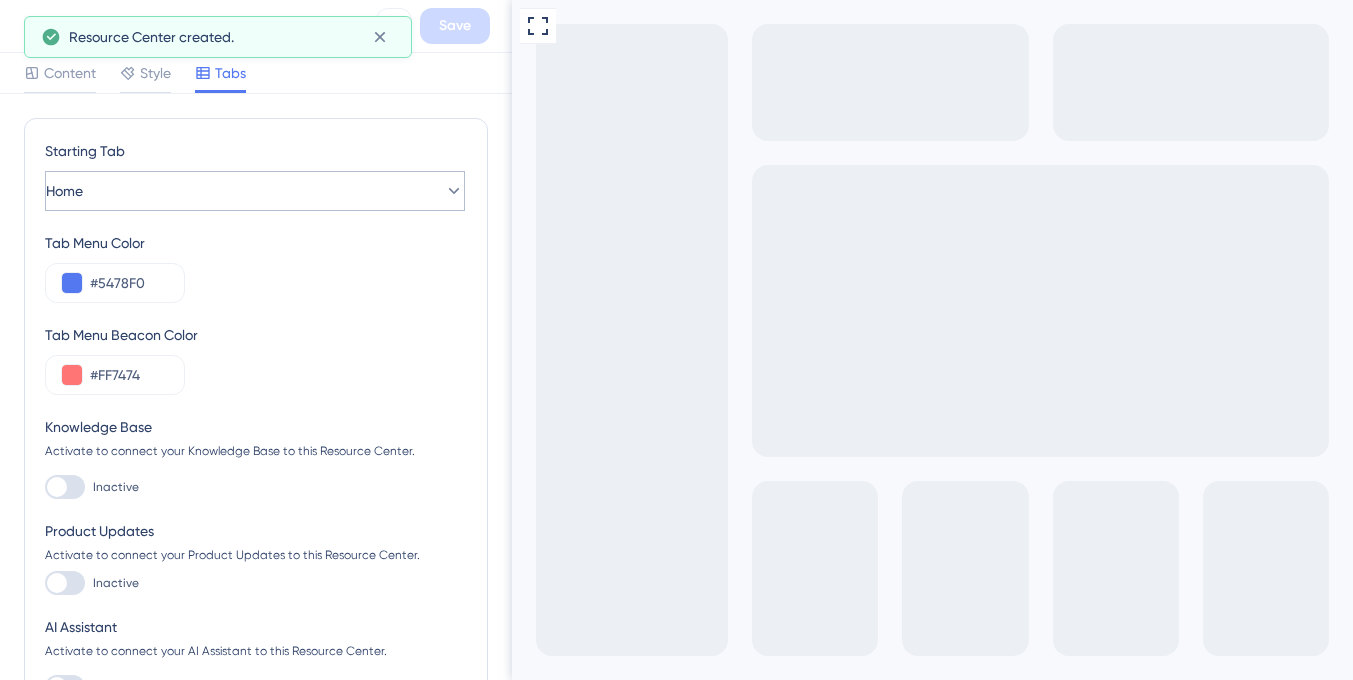 scroll, scrollTop: 0, scrollLeft: 0, axis: both 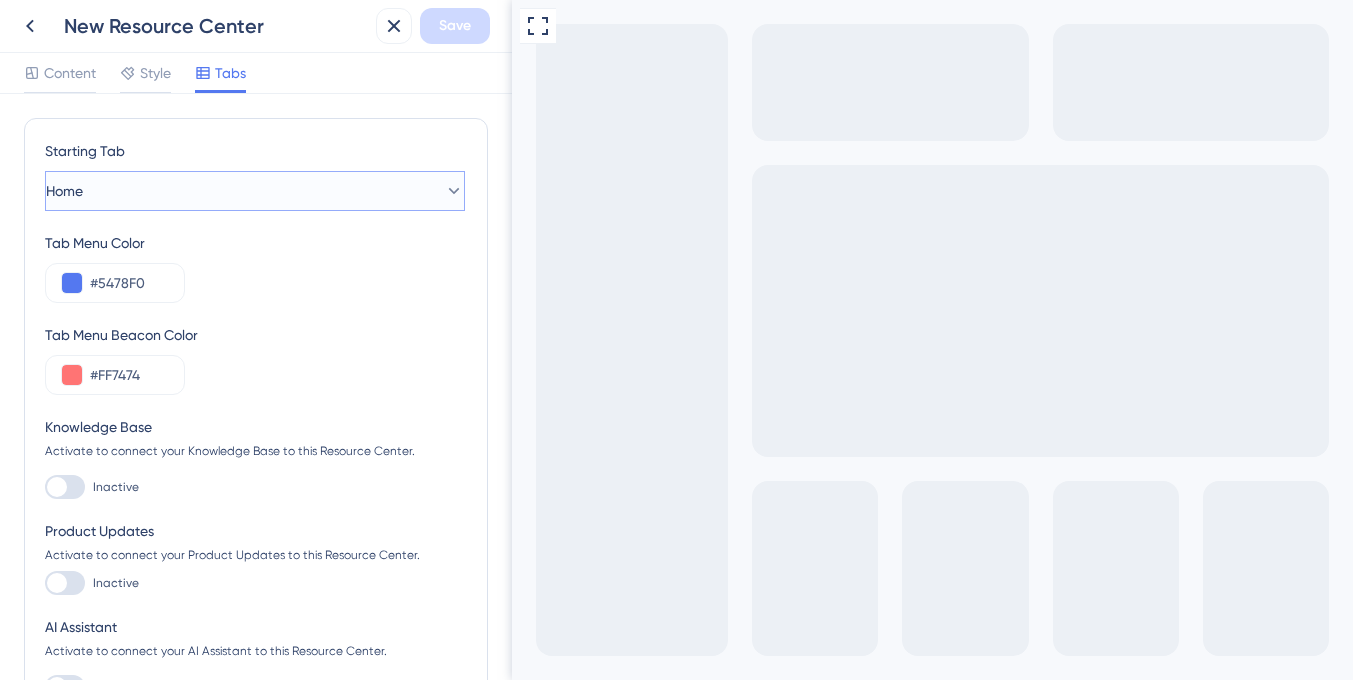 click on "Home" at bounding box center [255, 191] 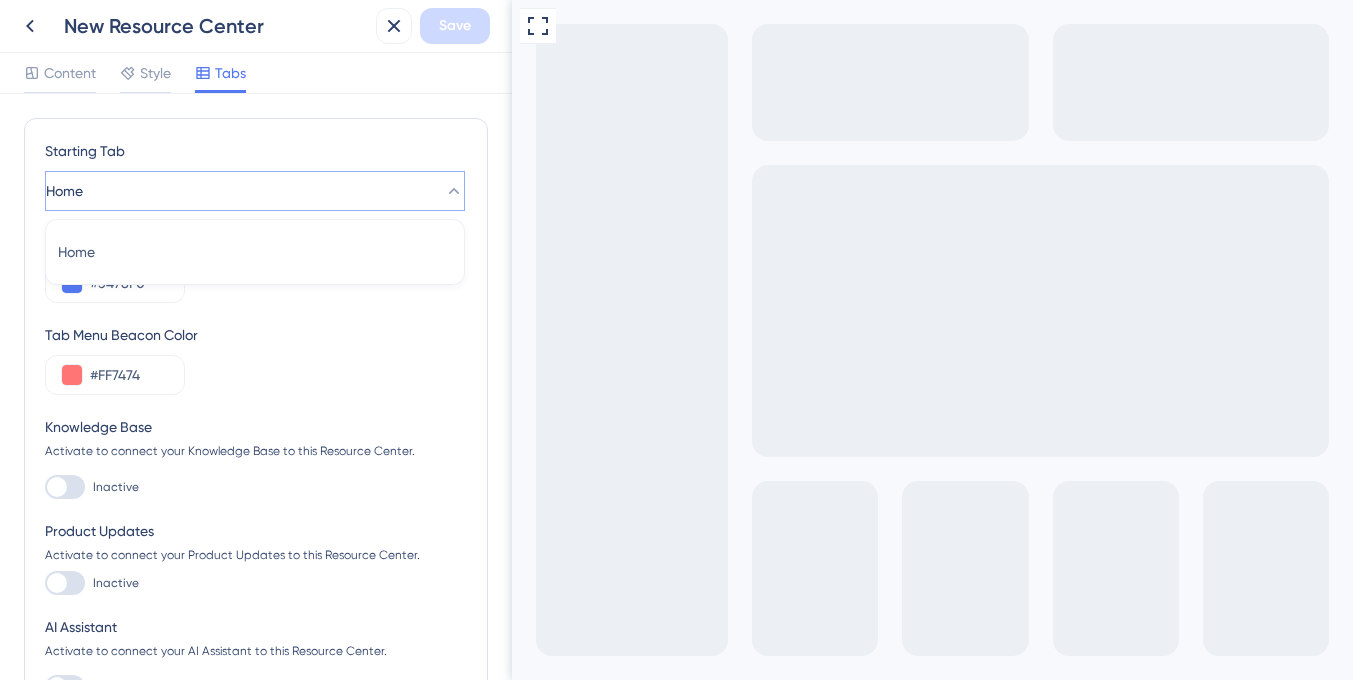 click on "Home" at bounding box center [255, 191] 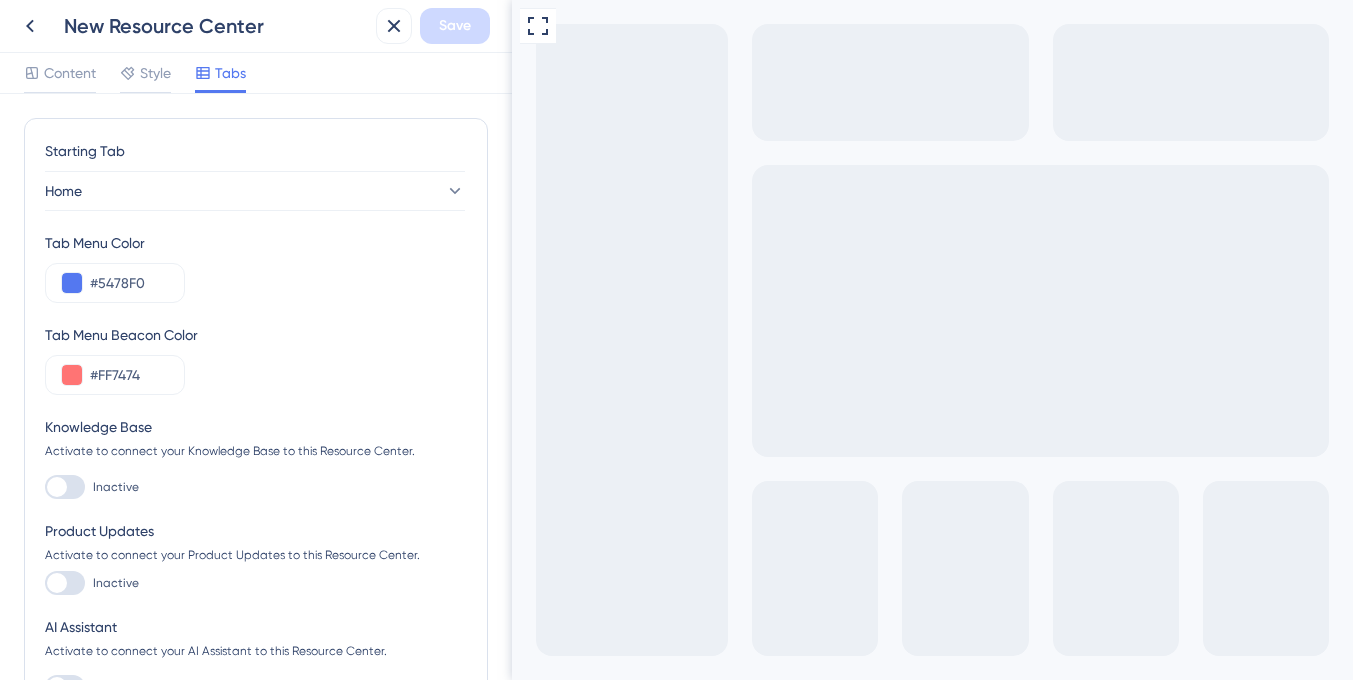 scroll, scrollTop: 0, scrollLeft: 0, axis: both 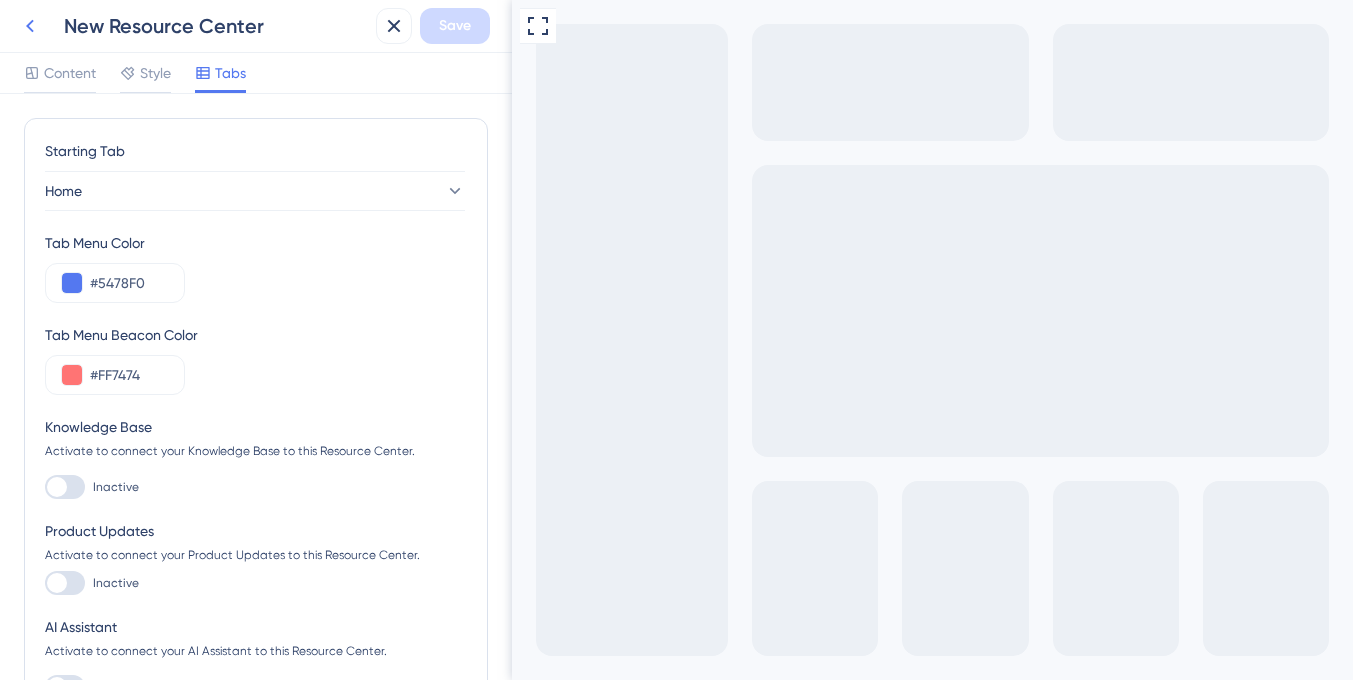 click 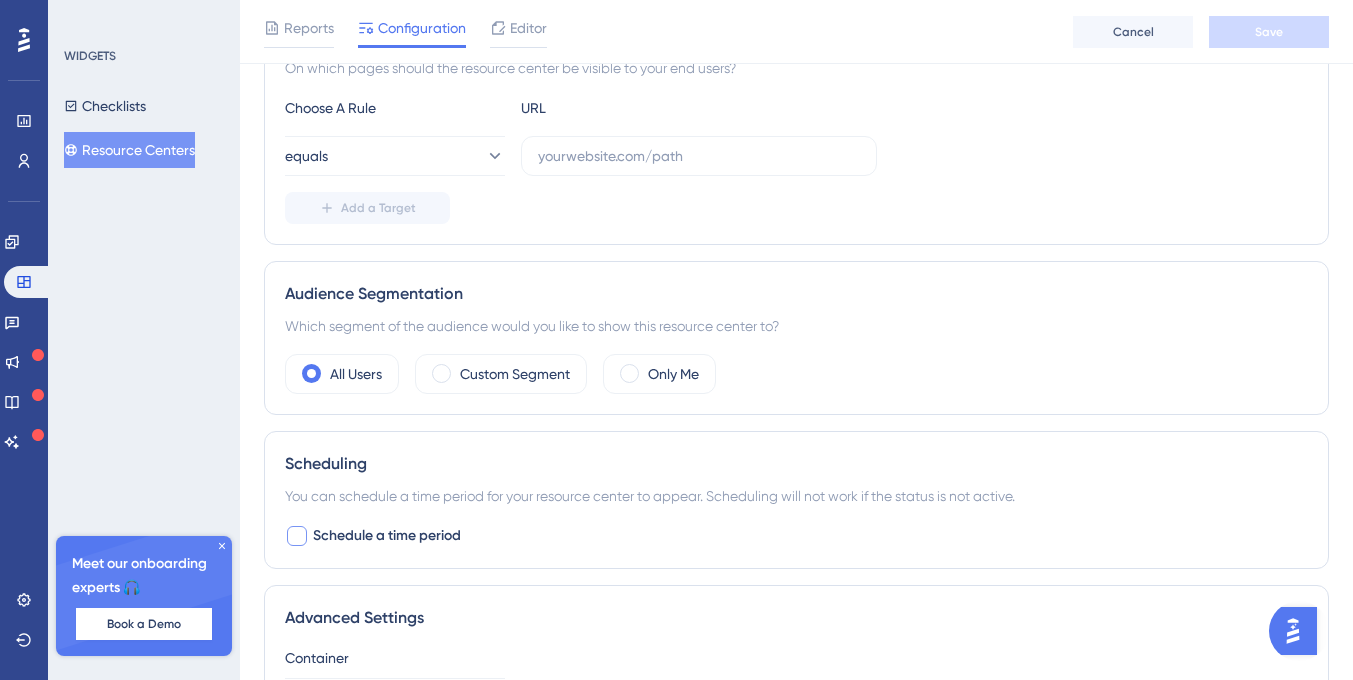 scroll, scrollTop: 0, scrollLeft: 0, axis: both 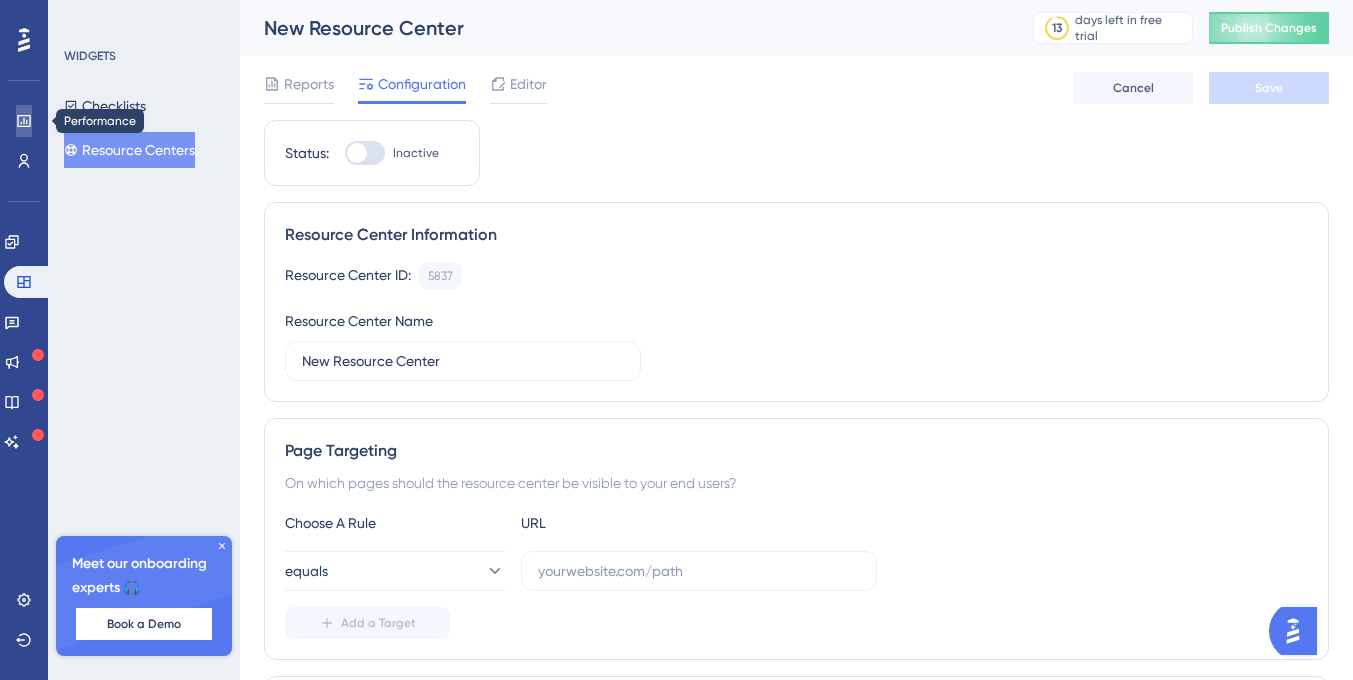 click at bounding box center [24, 121] 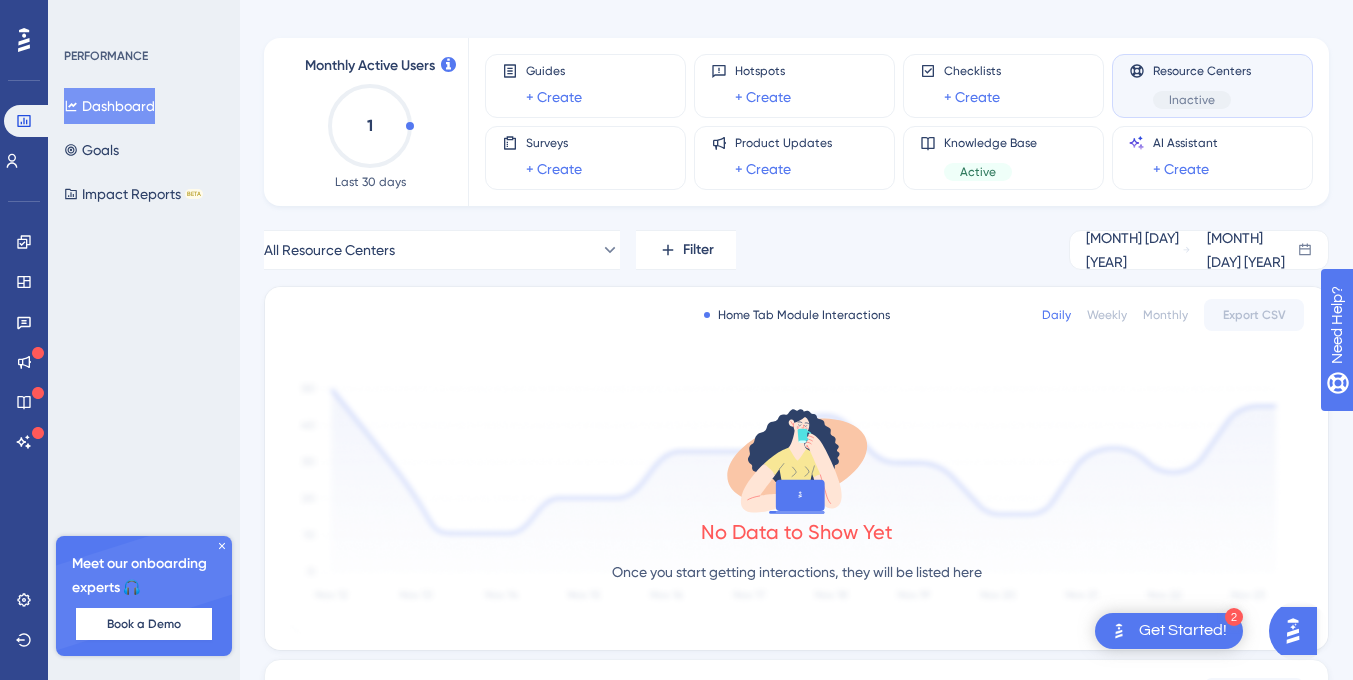 scroll, scrollTop: 0, scrollLeft: 0, axis: both 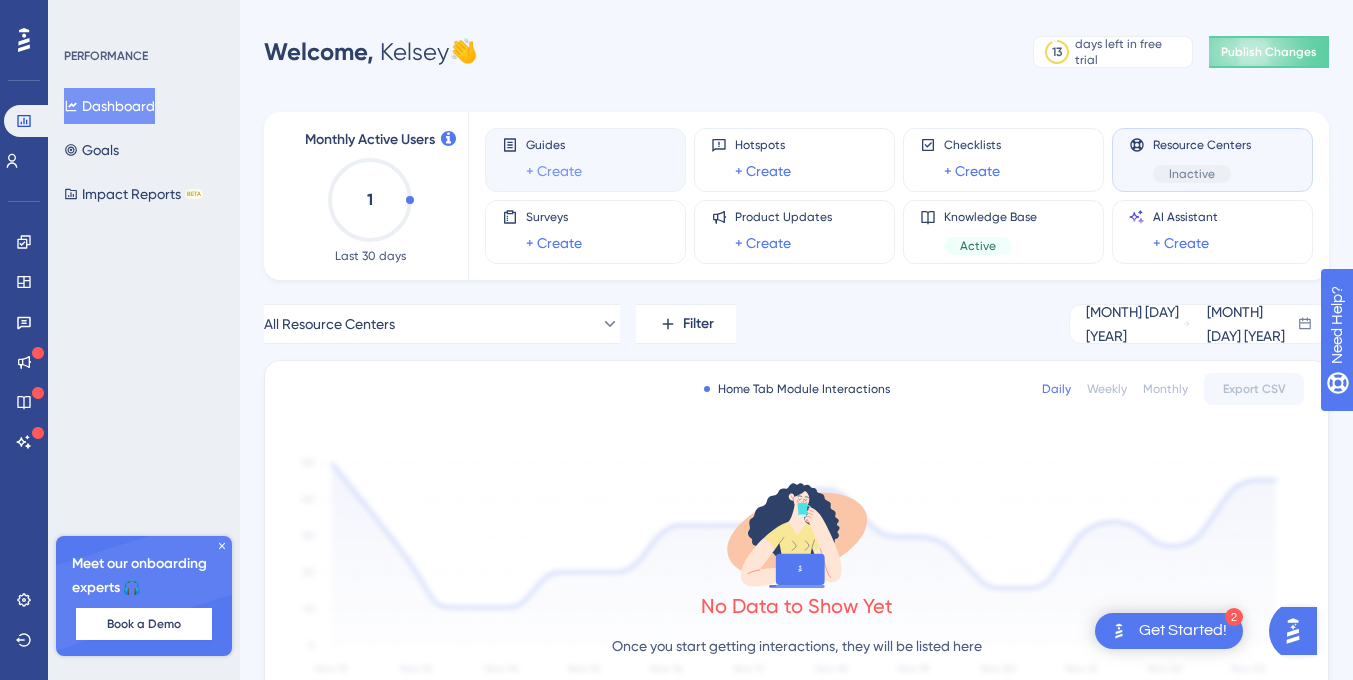click on "+ Create" at bounding box center (554, 171) 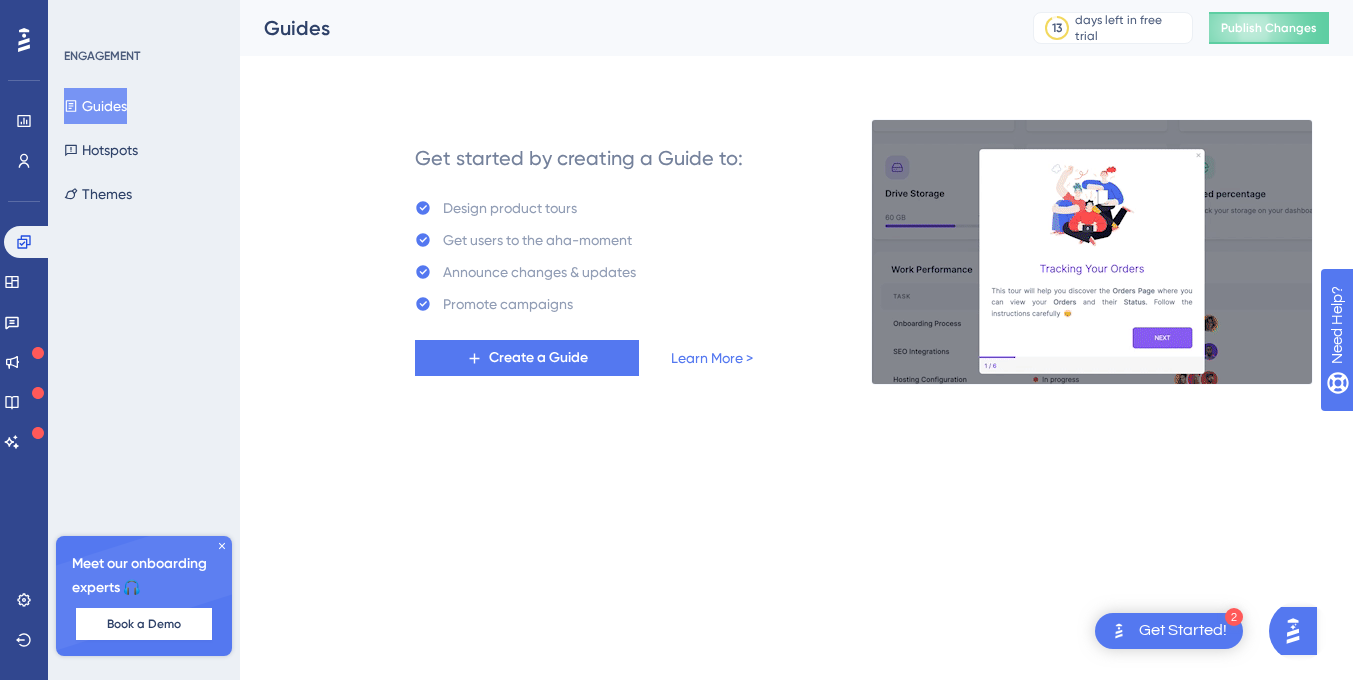 click on "Get started by creating a Guide to: Design product tours Get users to the aha-moment Announce changes & updates Promote campaigns Create a Guide Learn More >" at bounding box center (796, 228) 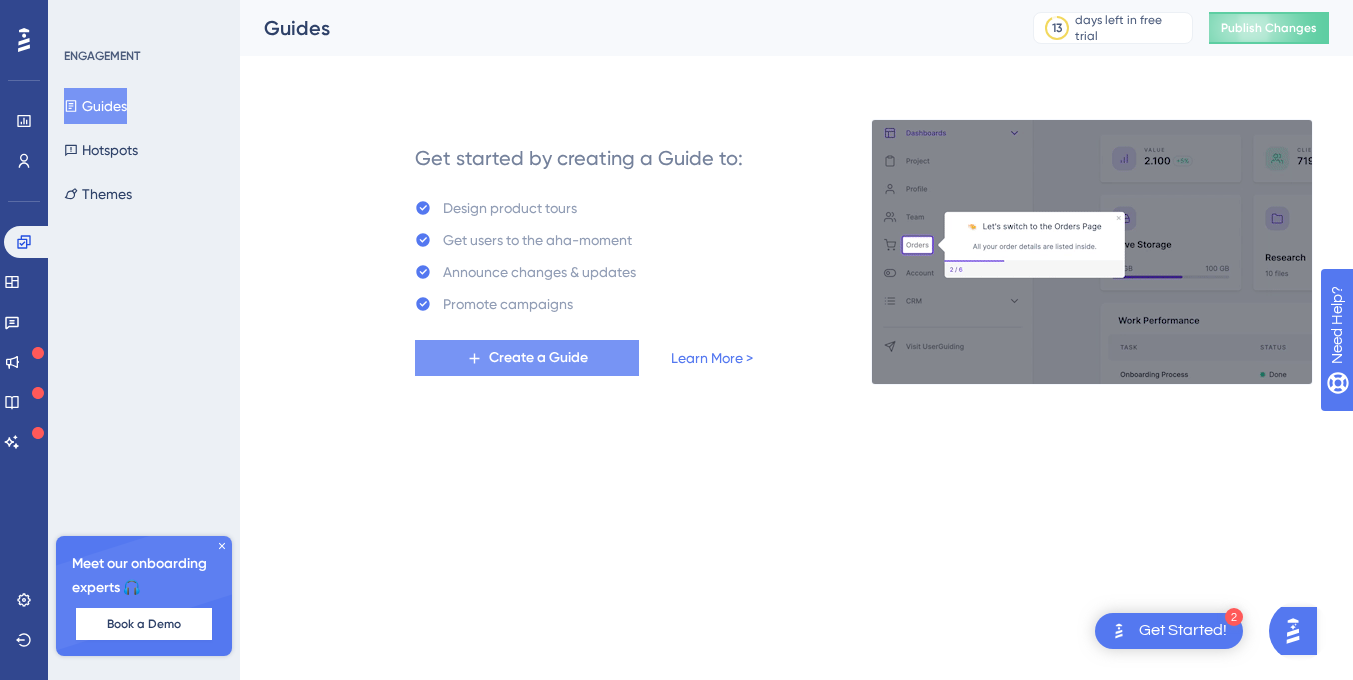 click on "Create a Guide" at bounding box center (538, 358) 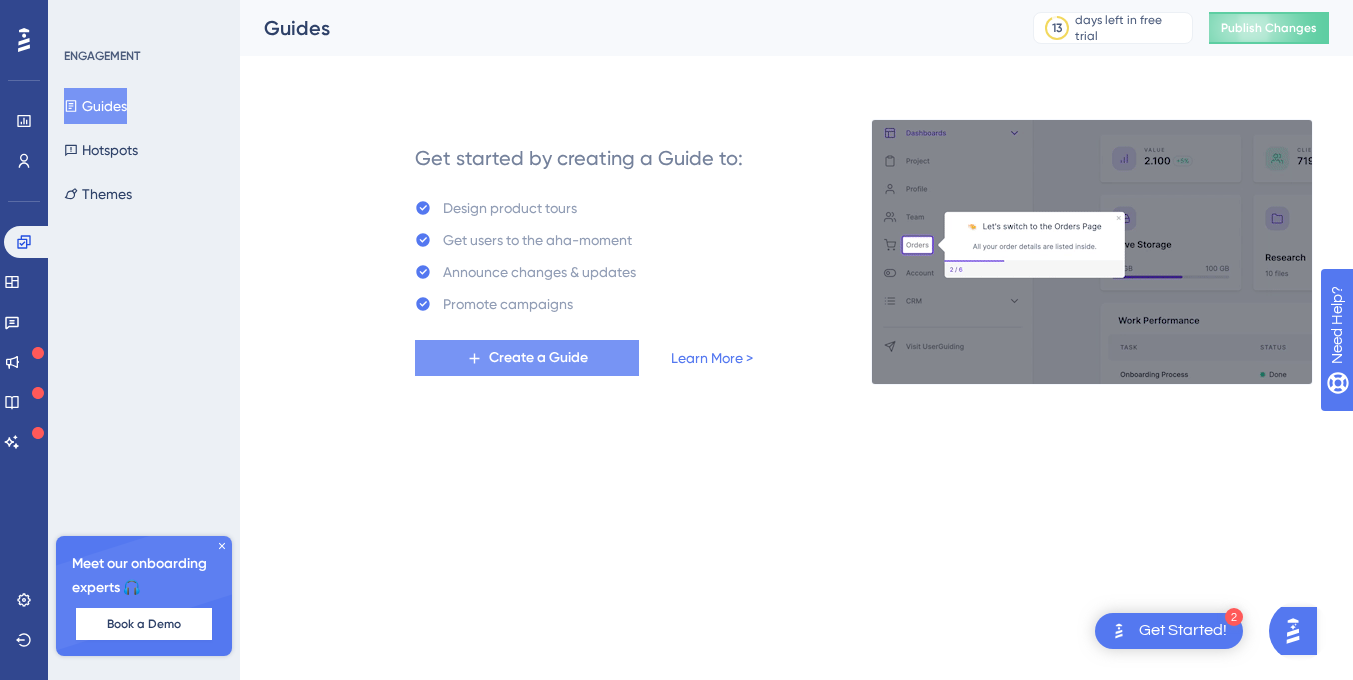 click on "Get started by creating a Guide to: Design product tours Get users to the aha-moment Announce changes & updates Promote campaigns Create a Guide Learn More >" at bounding box center [676, 0] 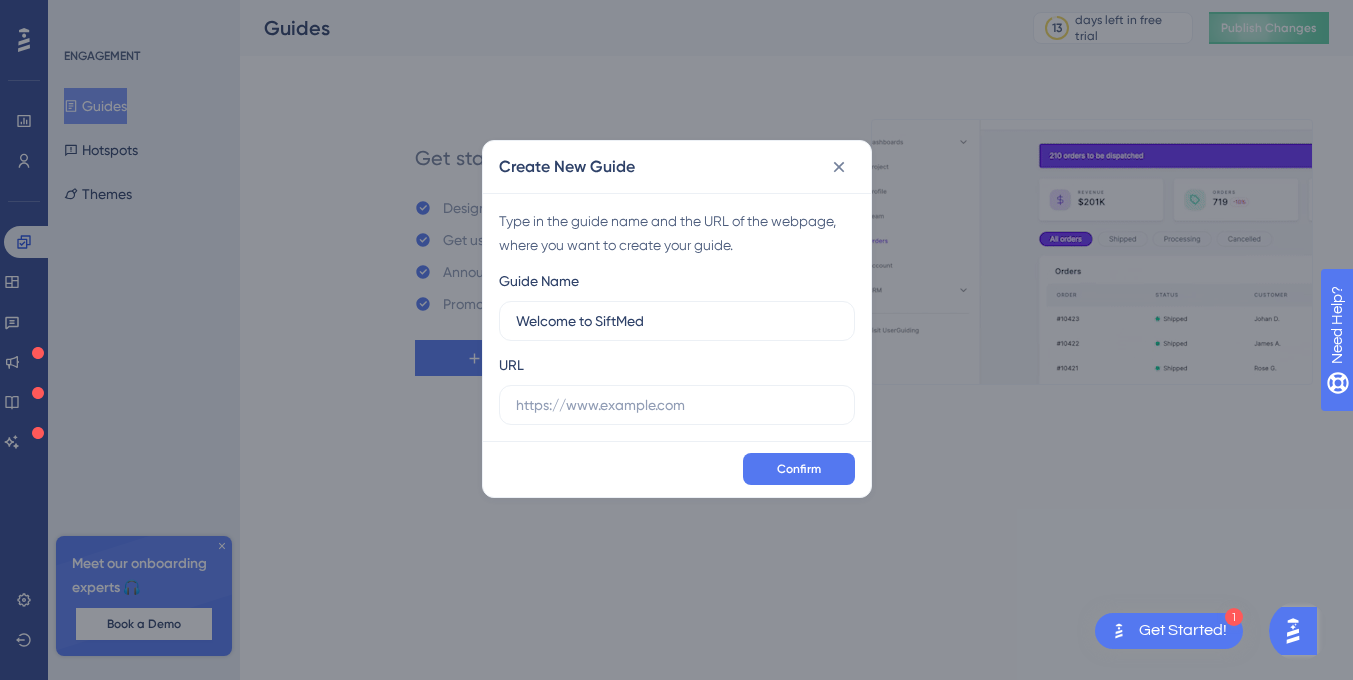 type on "Welcome to SiftMed" 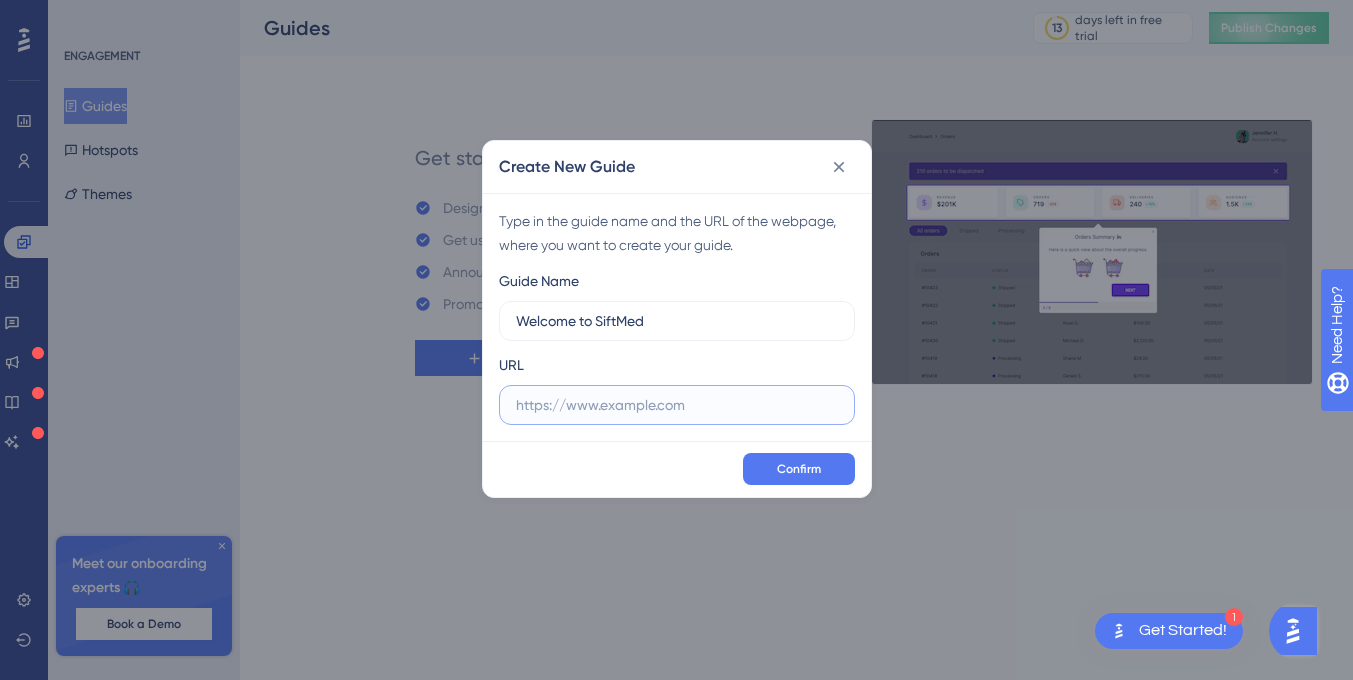 click at bounding box center (677, 405) 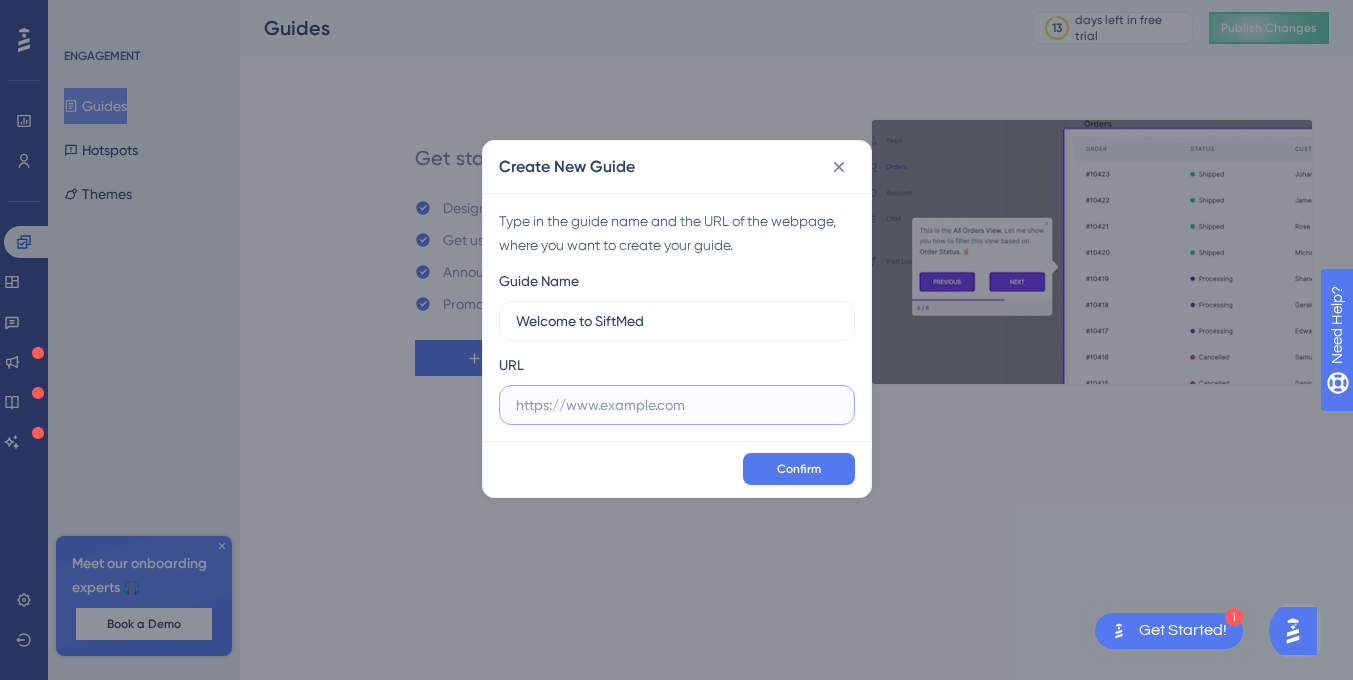 paste on "https://staging.siftmed.ca/cases" 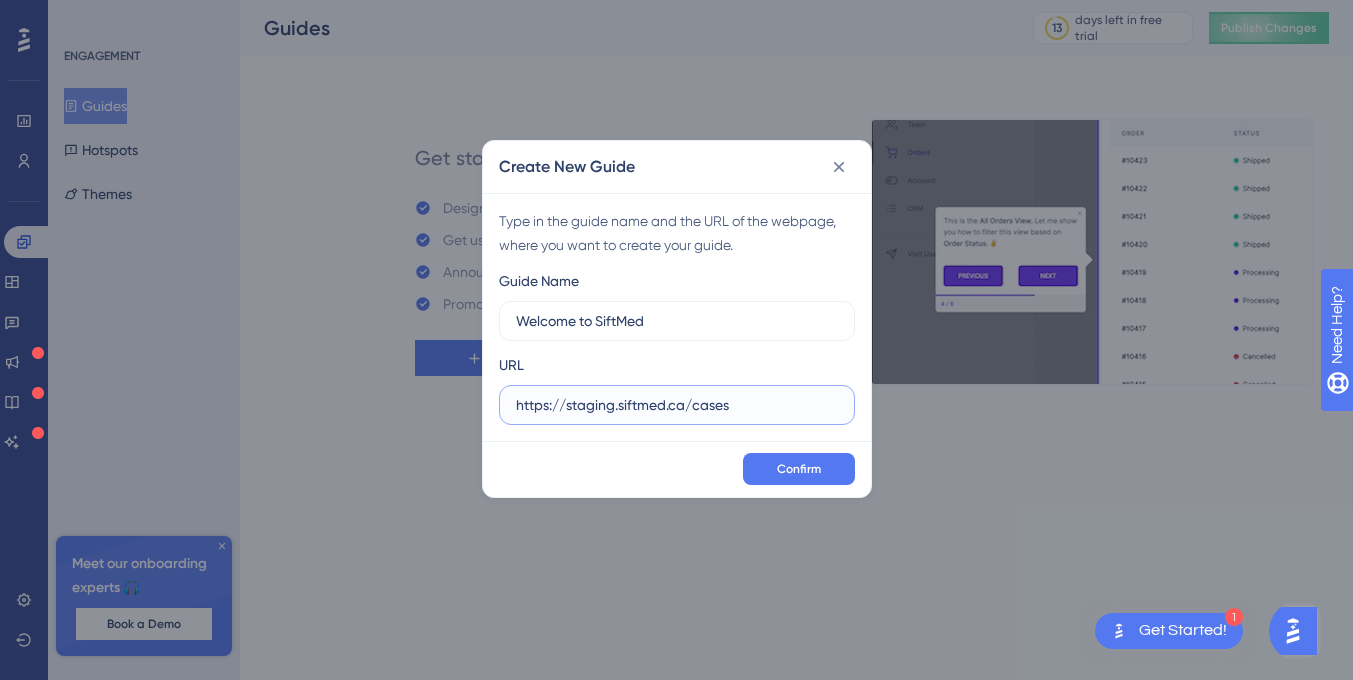 type on "https://staging.siftmed.ca/cases" 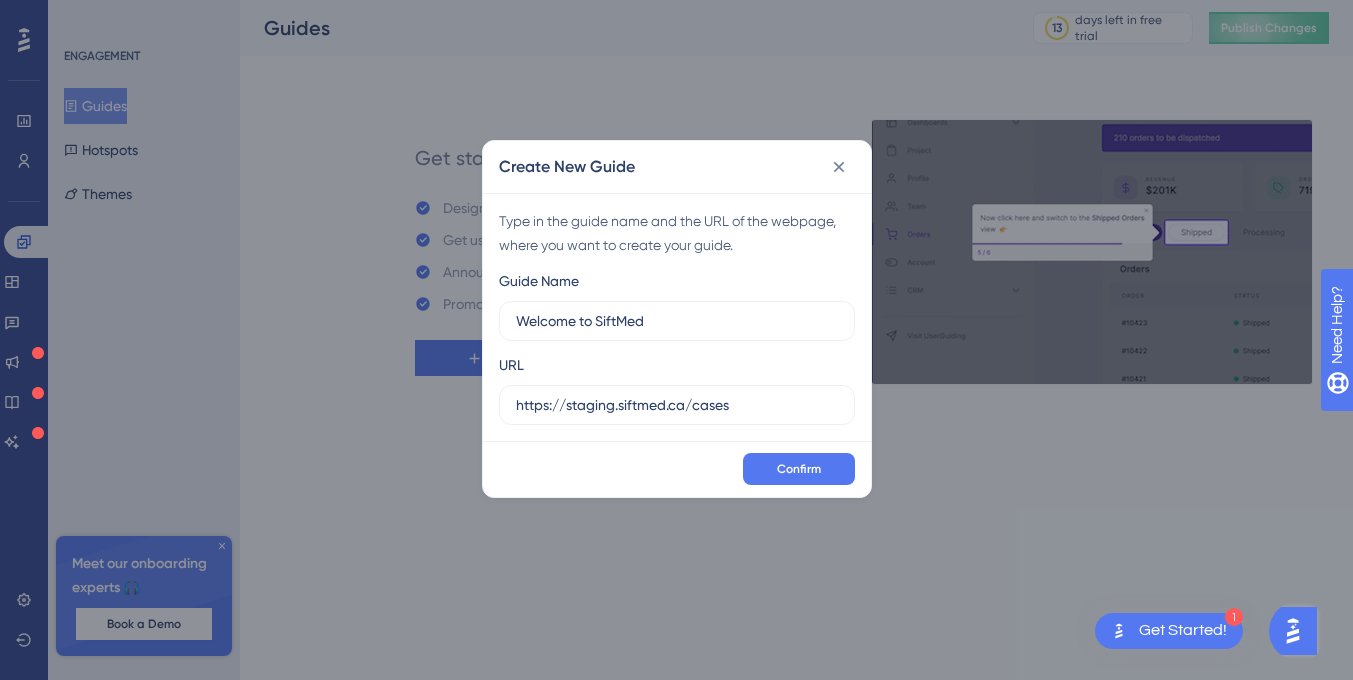 click on "Type in the guide name and the URL of the webpage, where you want to create your guide. Guide Name Welcome to SiftMed URL https://staging.siftmed.ca/cases" at bounding box center [677, 317] 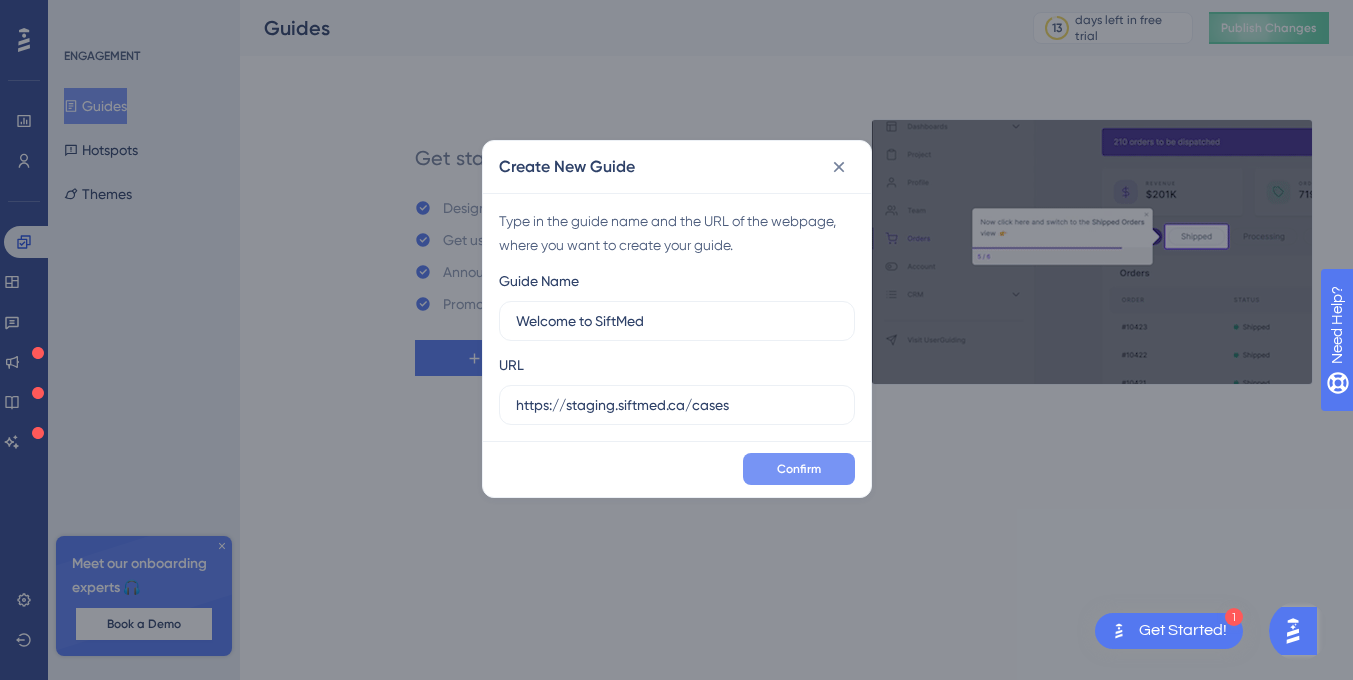 click on "Confirm" at bounding box center (799, 469) 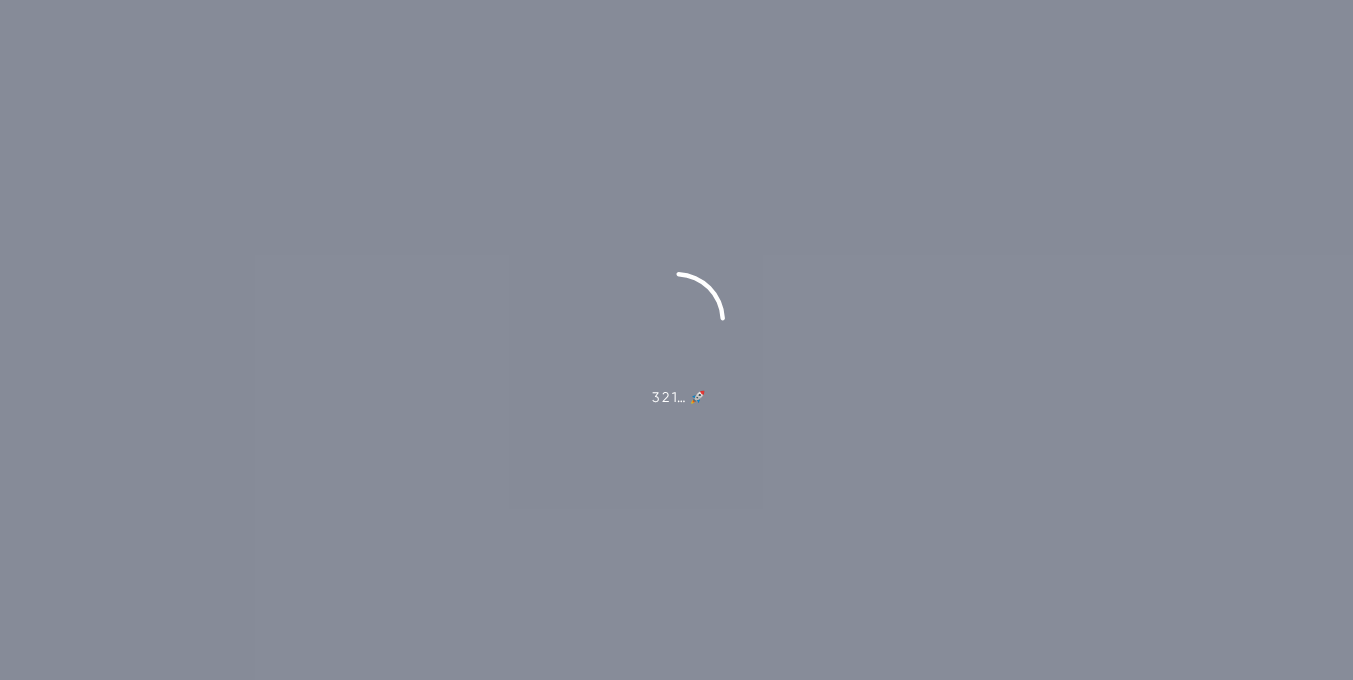 scroll, scrollTop: 0, scrollLeft: 0, axis: both 